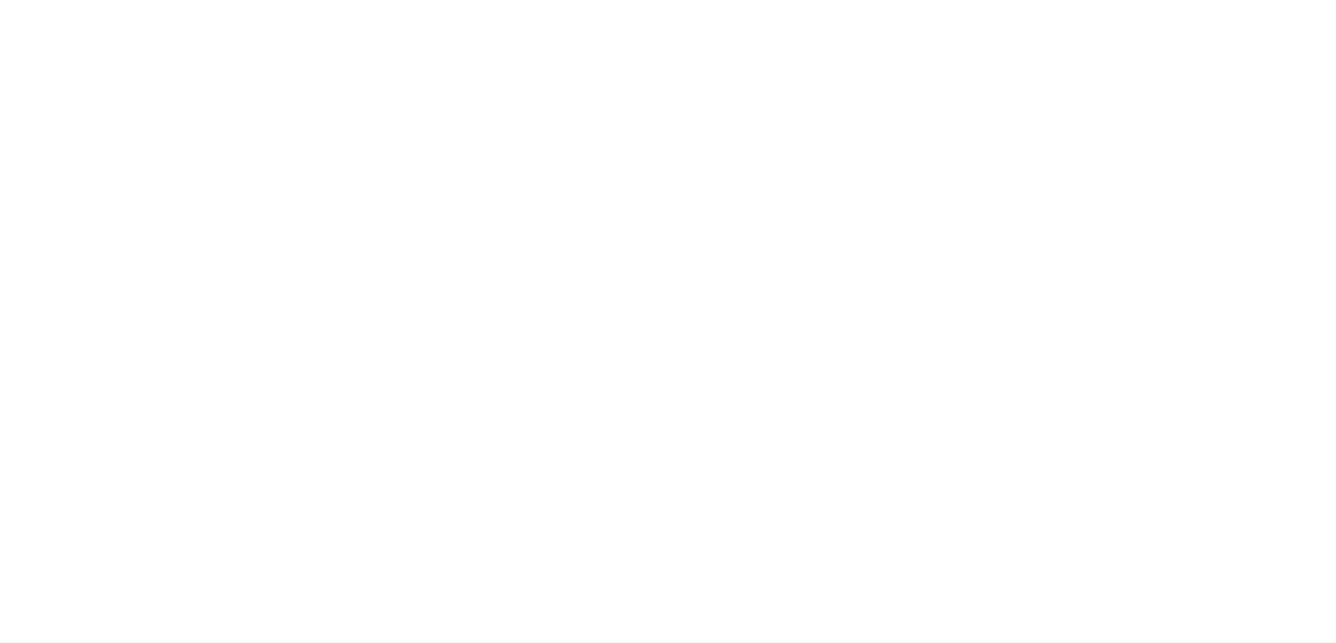 scroll, scrollTop: 0, scrollLeft: 0, axis: both 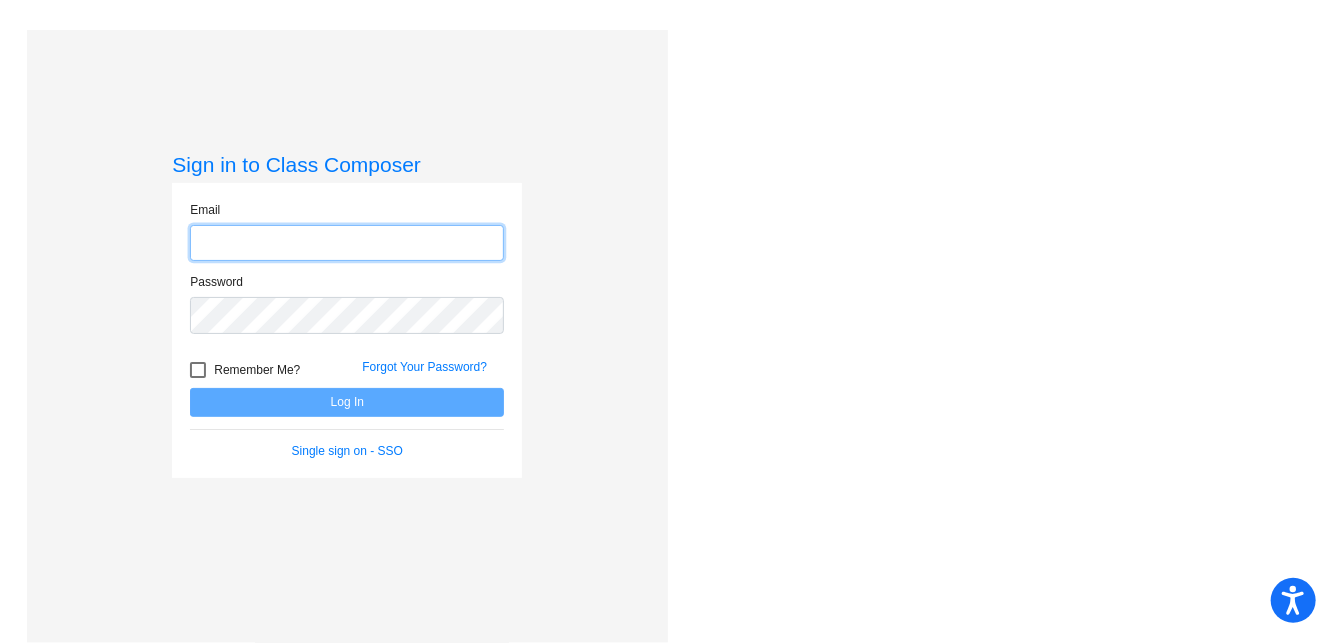 type on "[EMAIL_ADDRESS][DOMAIN_NAME]" 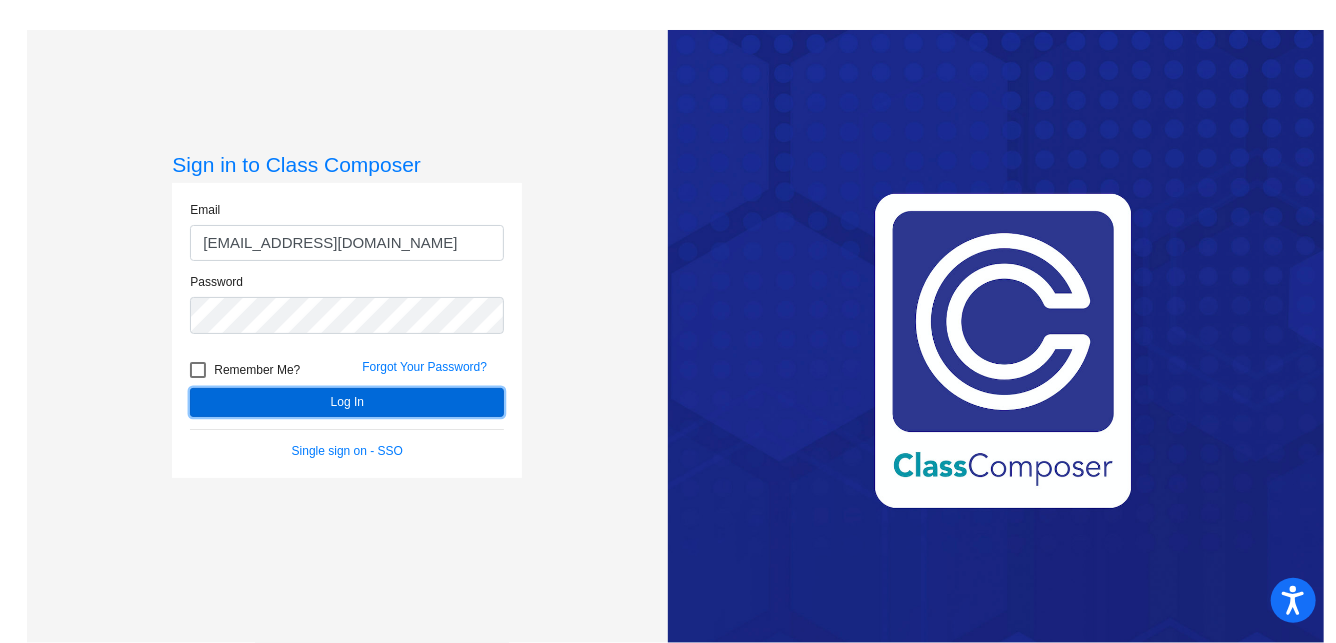 click on "Log In" 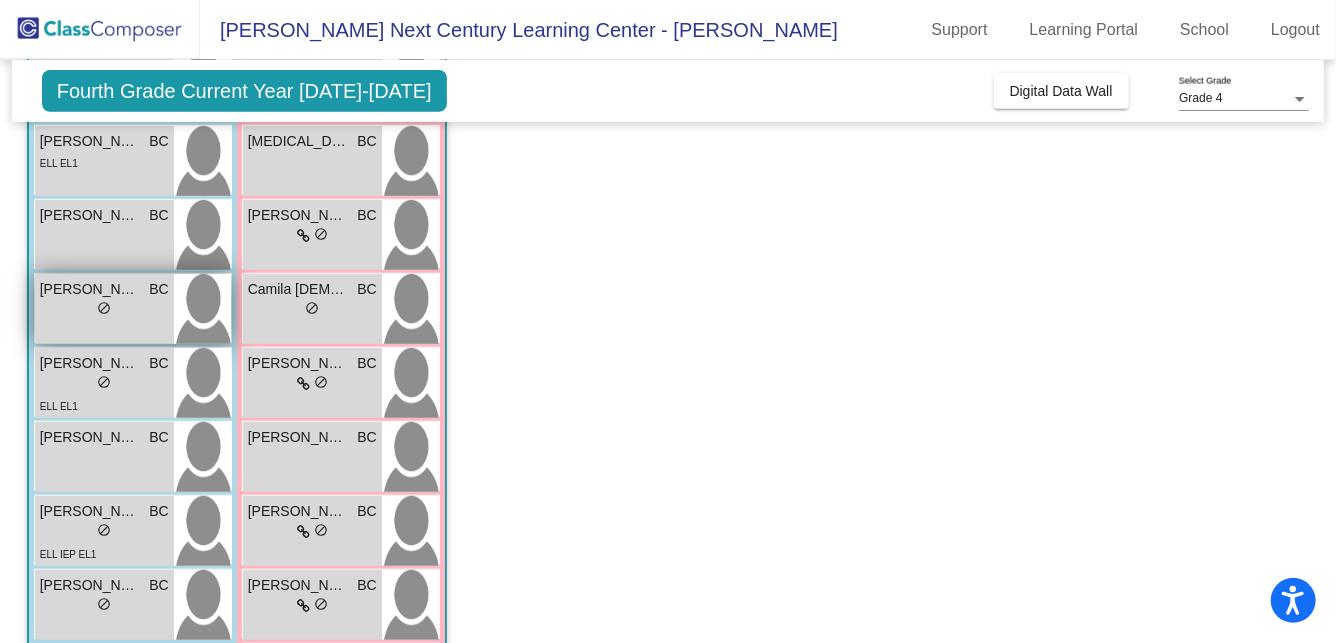 scroll, scrollTop: 0, scrollLeft: 0, axis: both 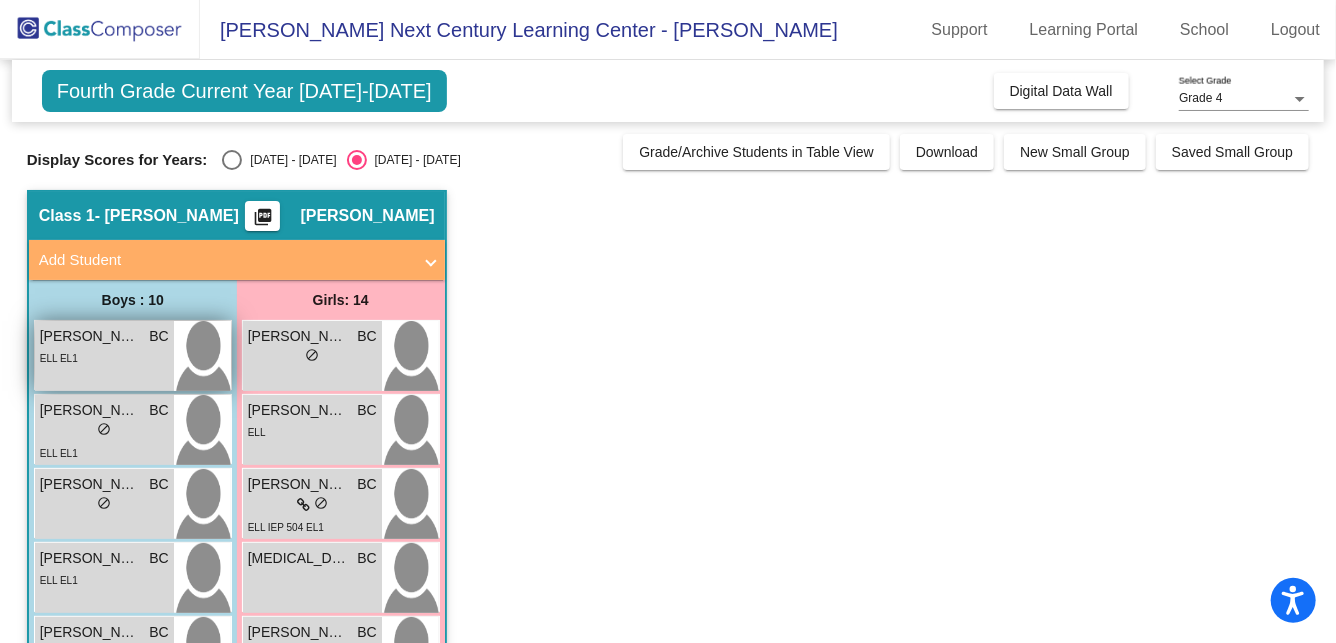 click on "ELL EL1" at bounding box center [104, 357] 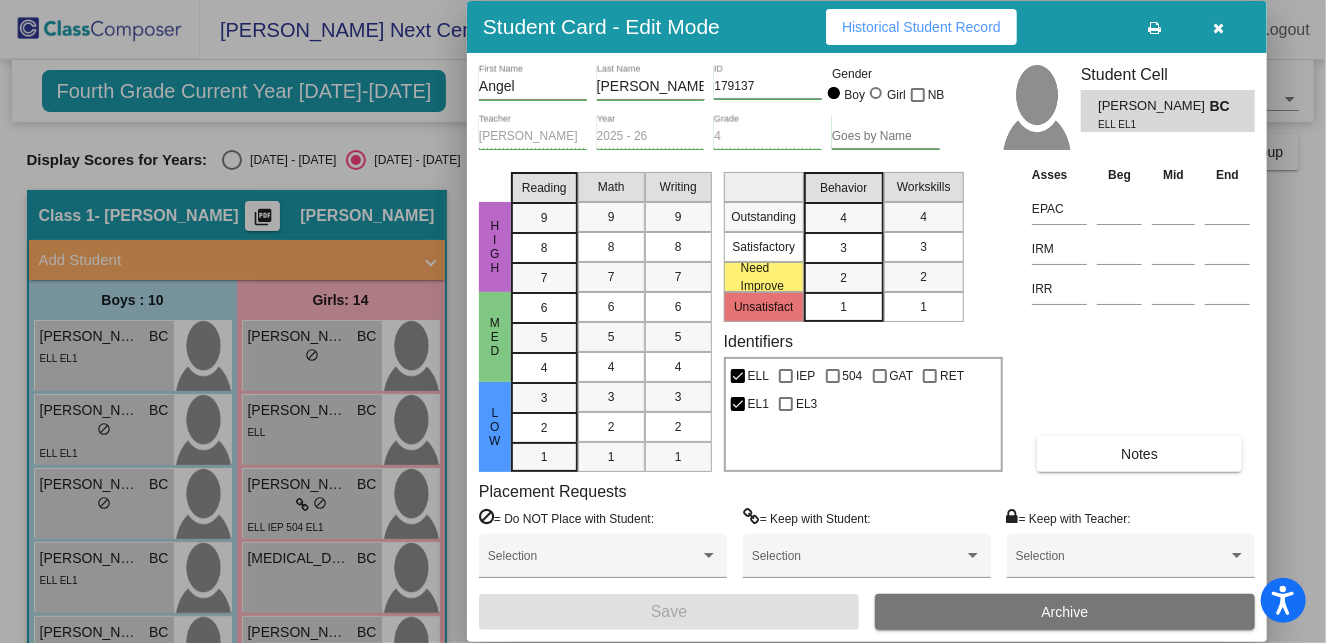 click on "Historical Student Record" at bounding box center (921, 27) 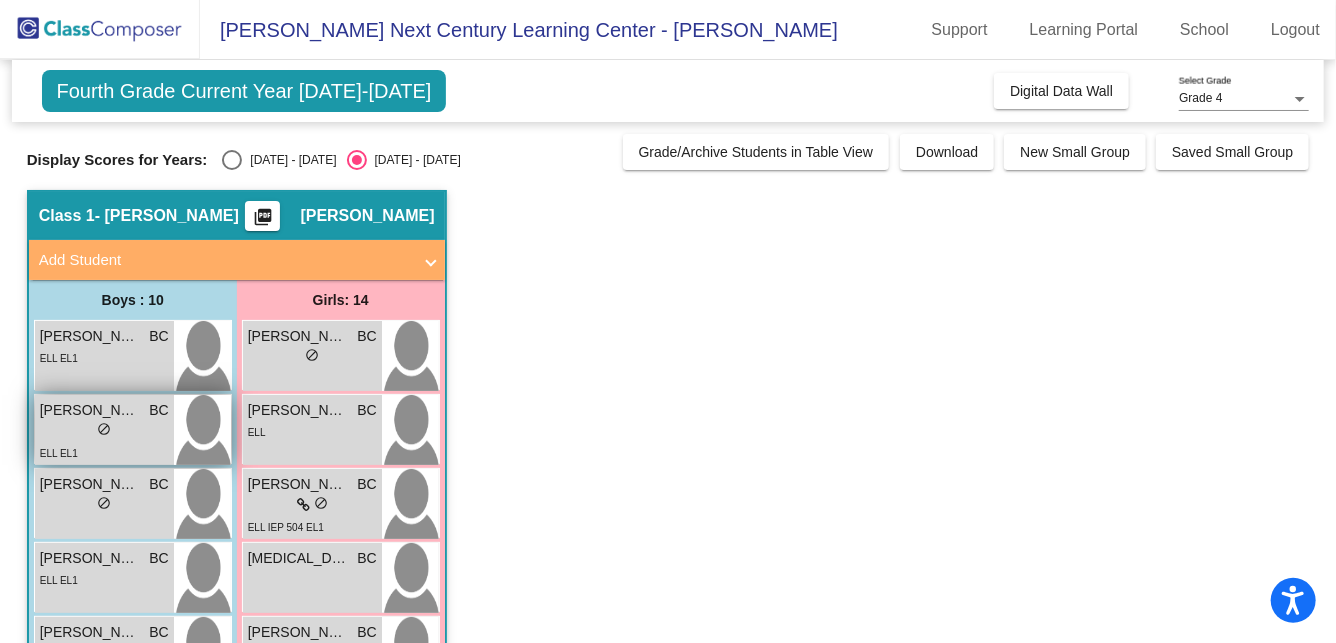 click on "[PERSON_NAME] BC" at bounding box center (104, 410) 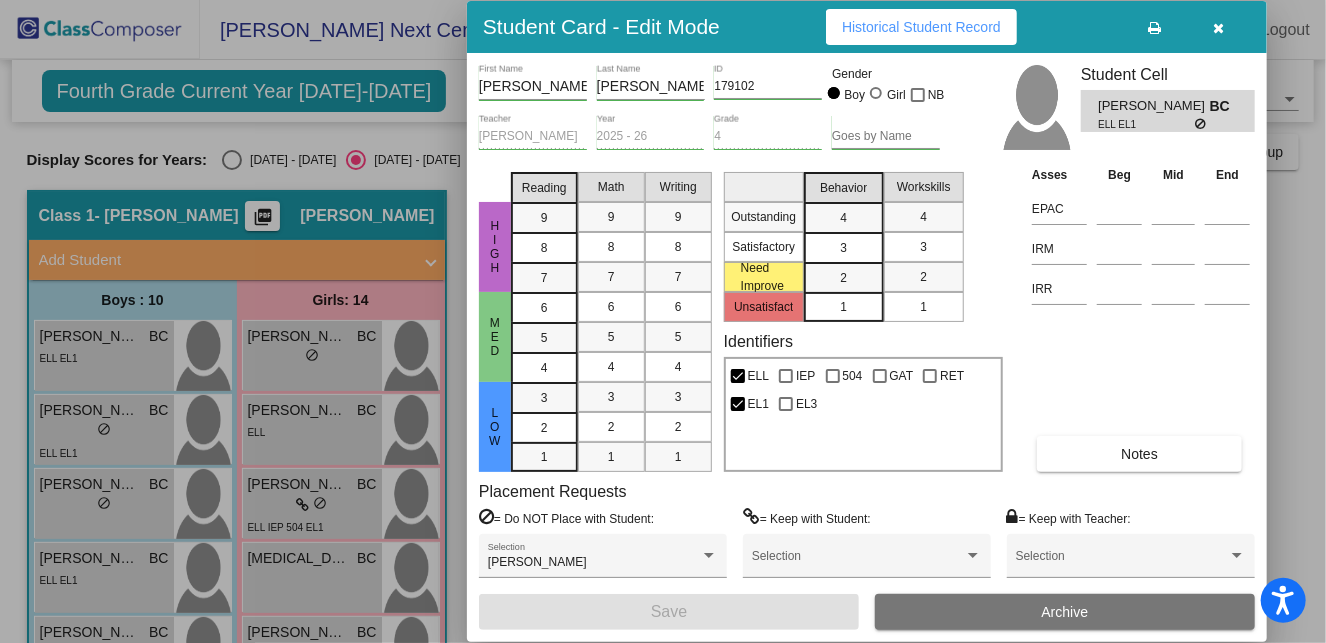 click at bounding box center [1219, 27] 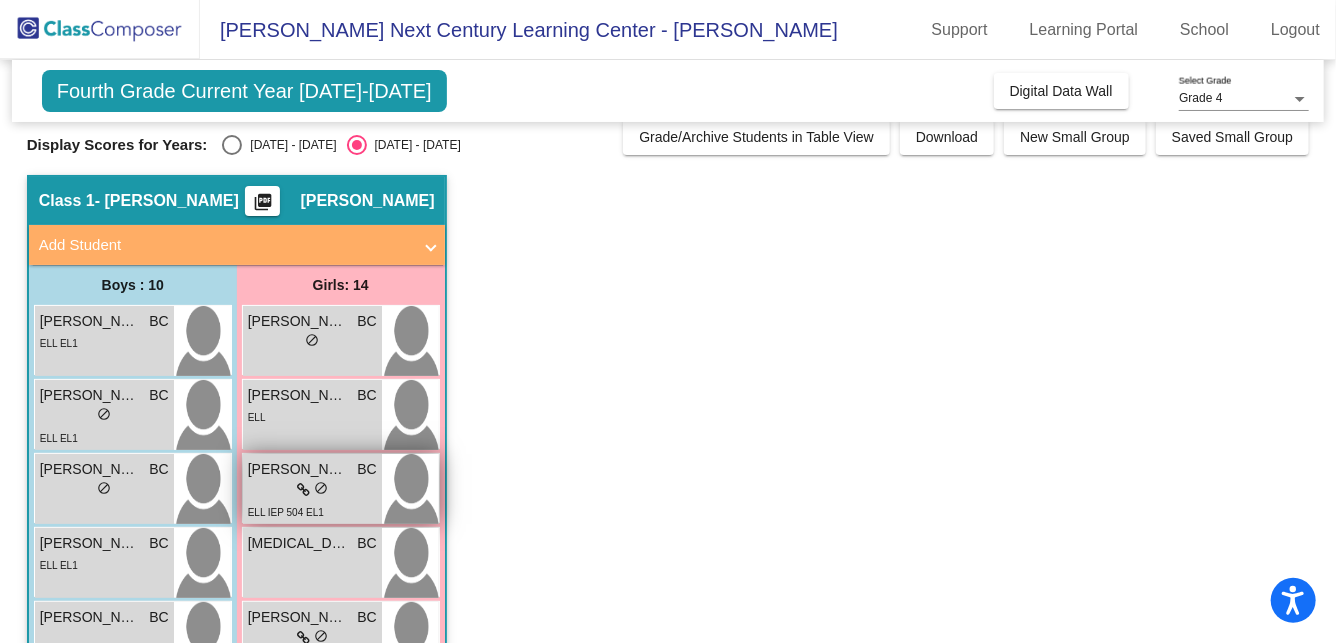 scroll, scrollTop: 0, scrollLeft: 0, axis: both 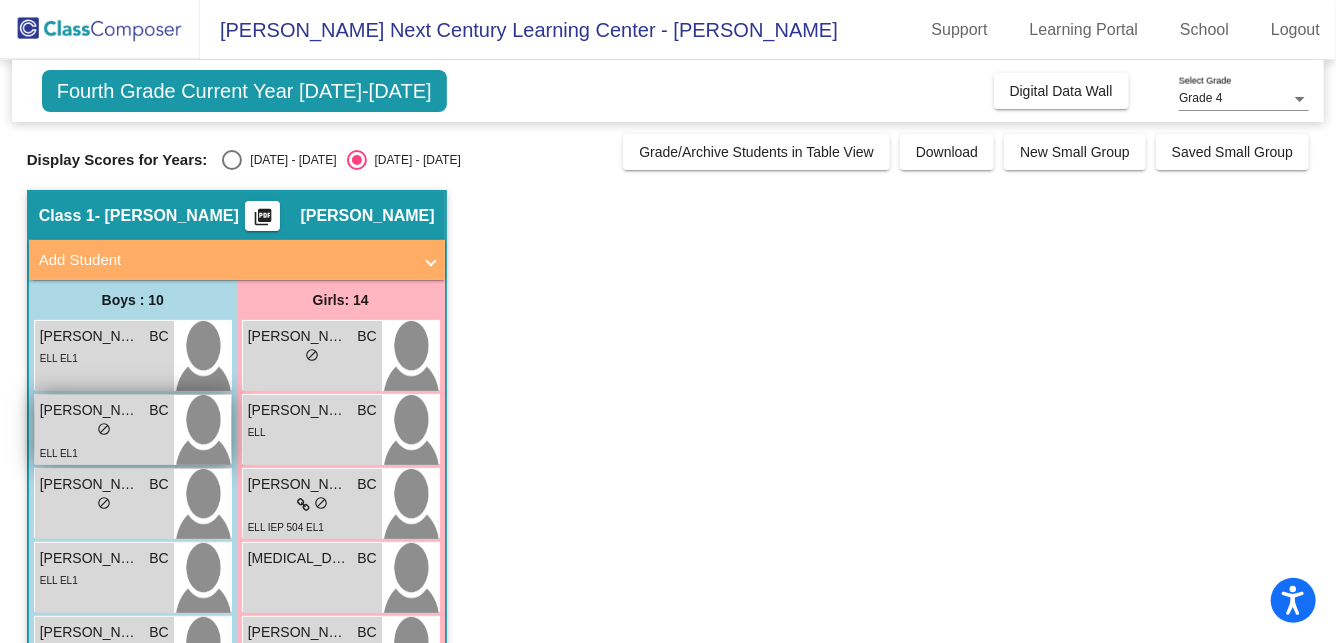 click on "ELL EL1" at bounding box center [104, 452] 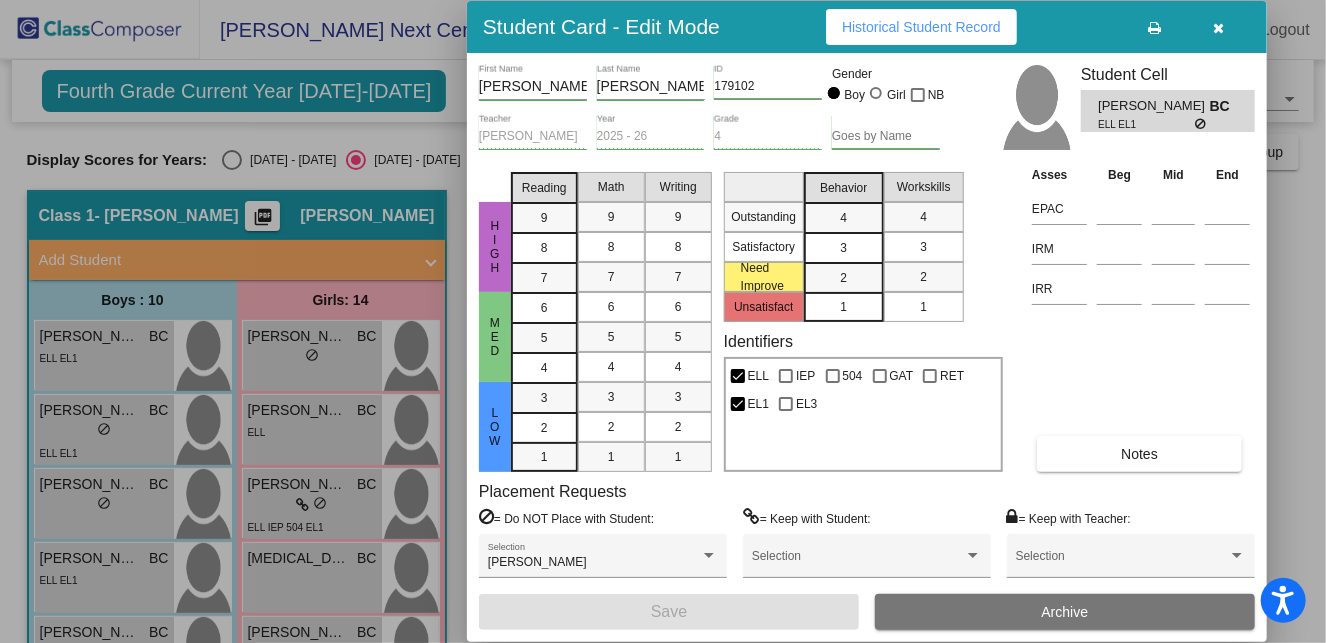 click on "Historical Student Record" at bounding box center (921, 27) 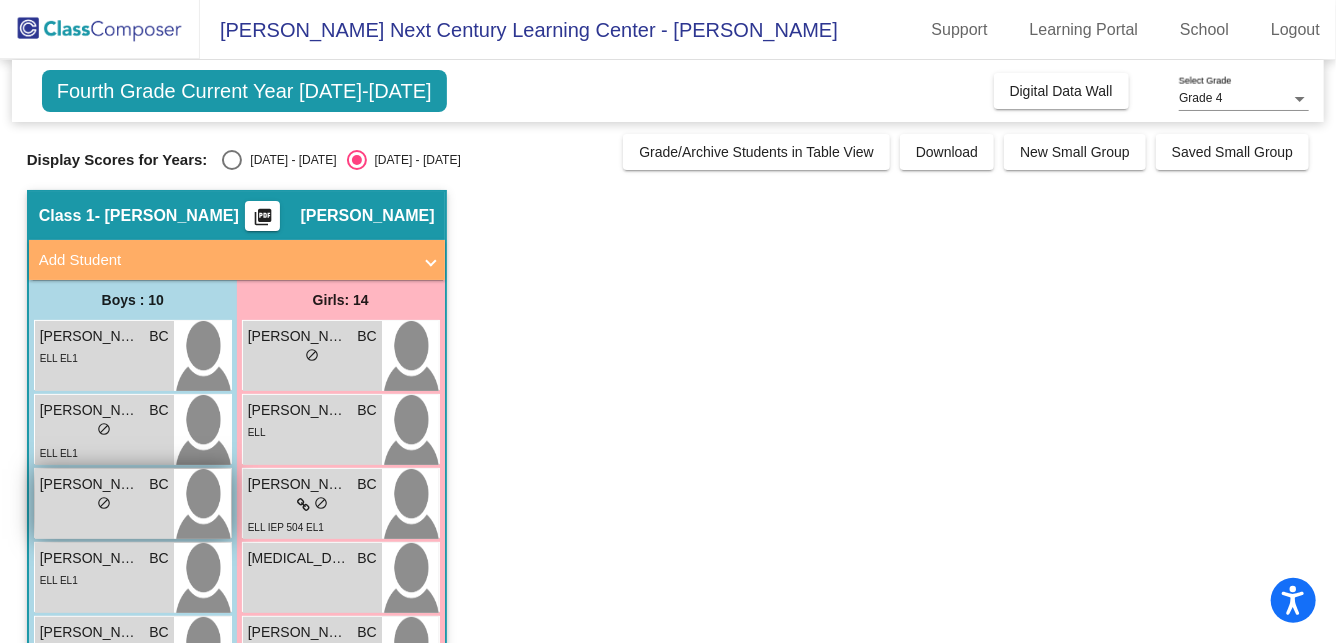 click on "lock do_not_disturb_alt" at bounding box center (104, 505) 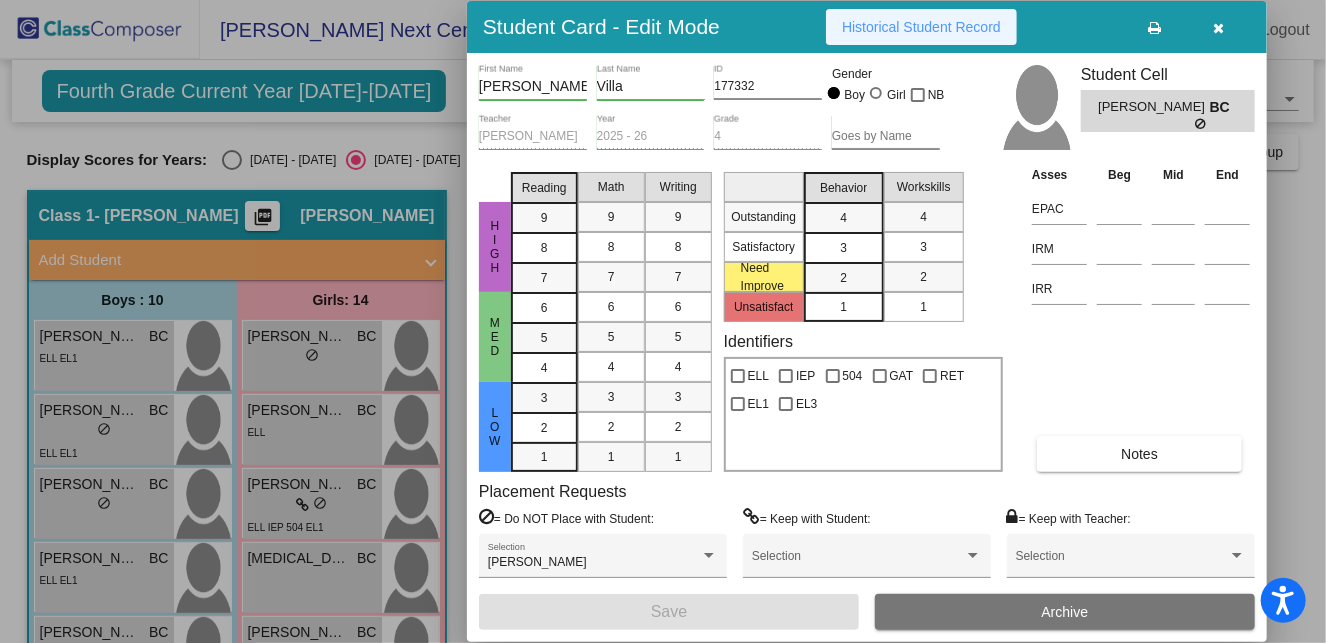 click on "Historical Student Record" at bounding box center (921, 27) 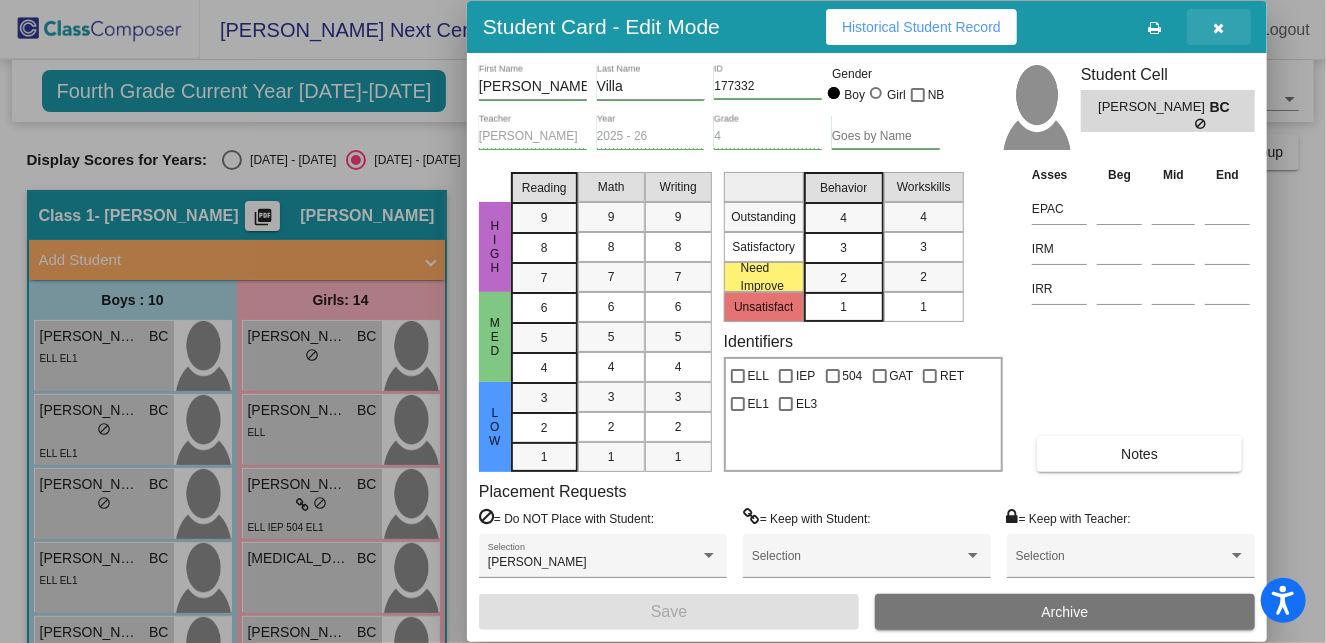 click at bounding box center [1219, 27] 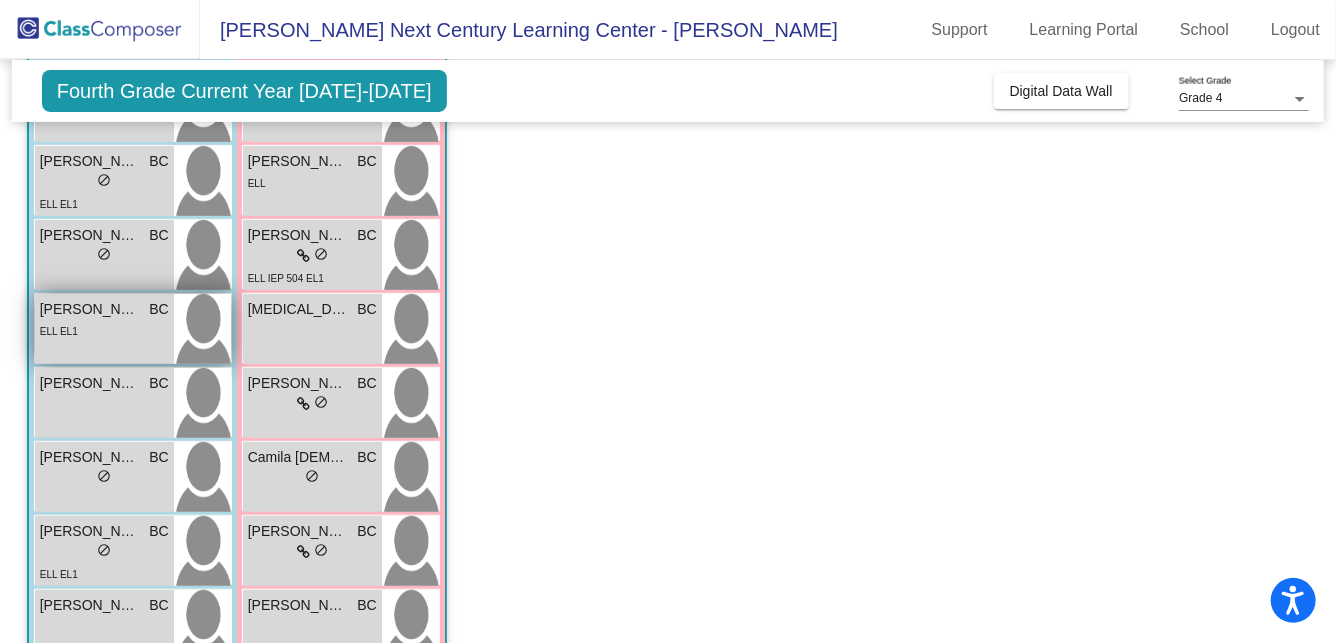 scroll, scrollTop: 290, scrollLeft: 0, axis: vertical 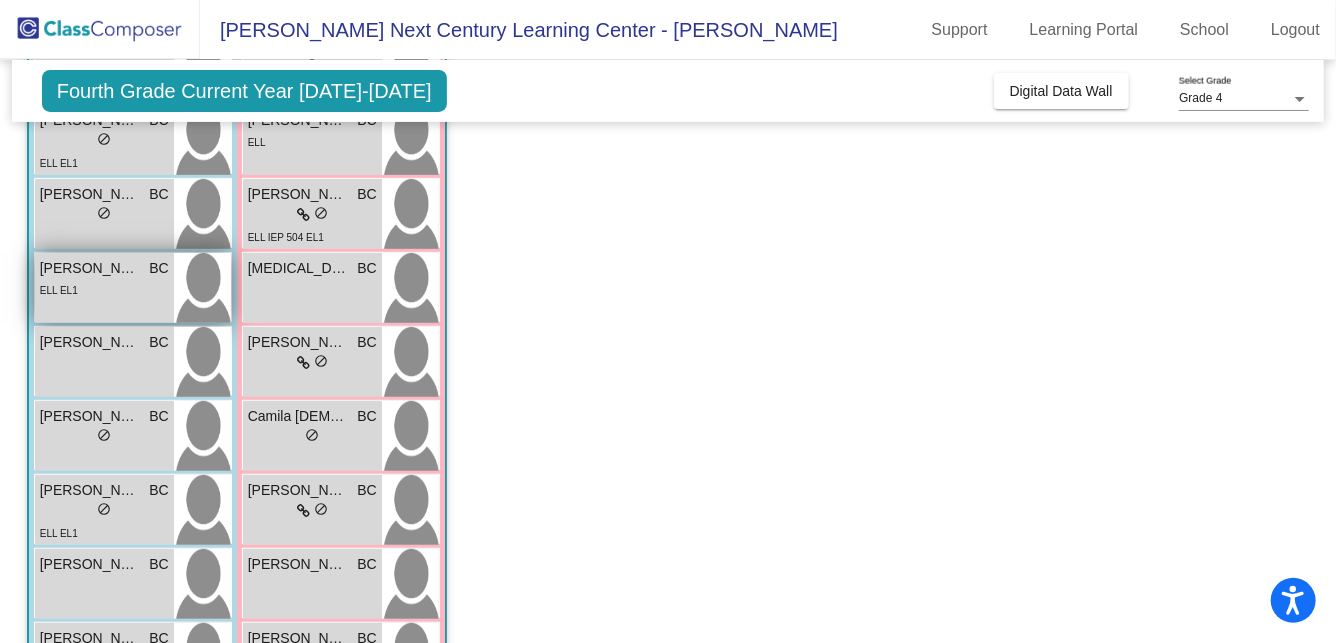 click on "[PERSON_NAME] Pastor" at bounding box center [90, 268] 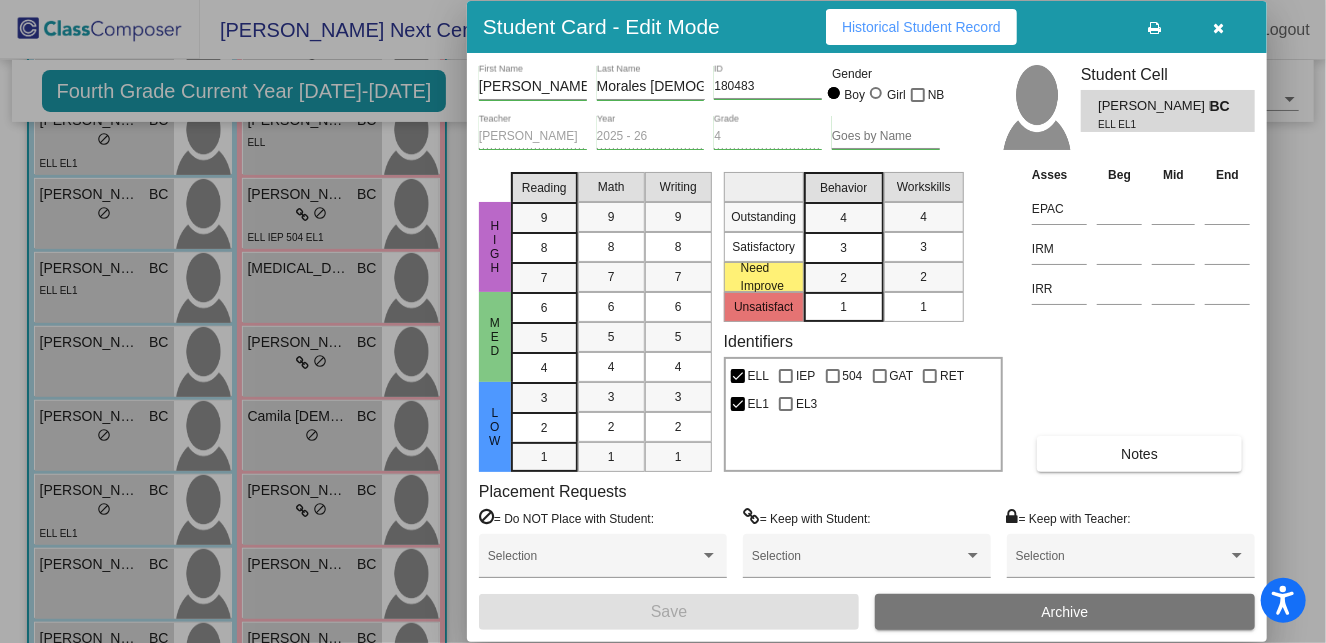 click on "Historical Student Record" at bounding box center (921, 27) 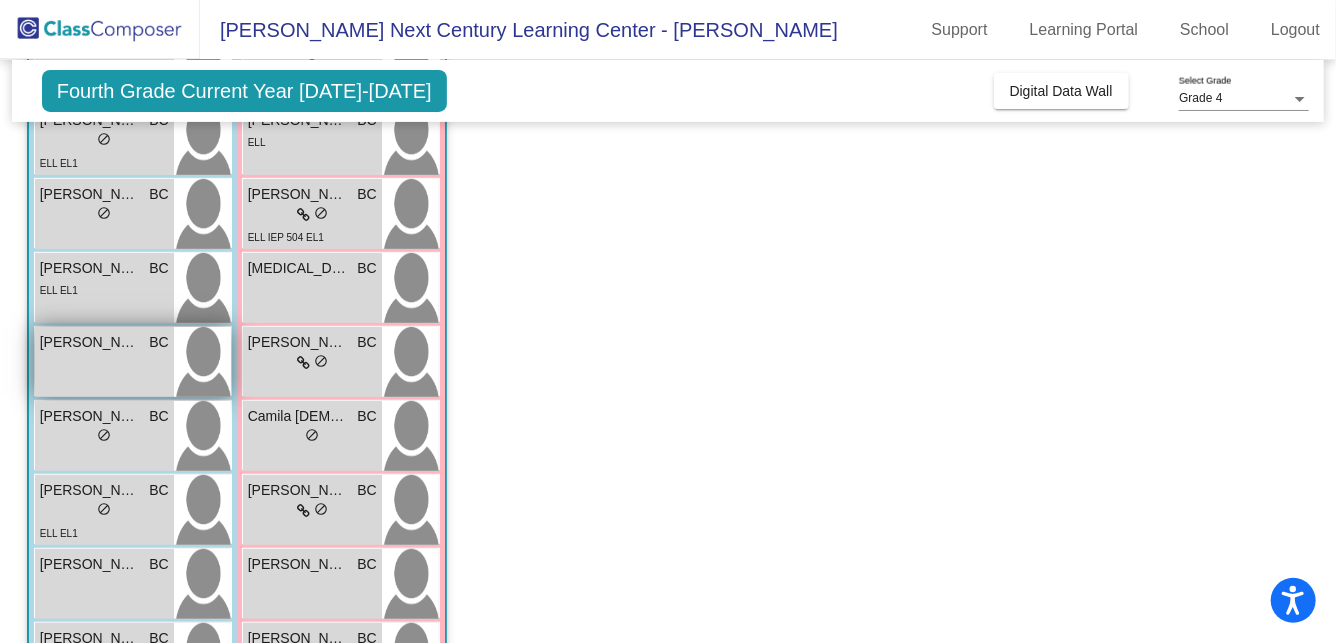 click on "[PERSON_NAME] BC lock do_not_disturb_alt" at bounding box center (104, 362) 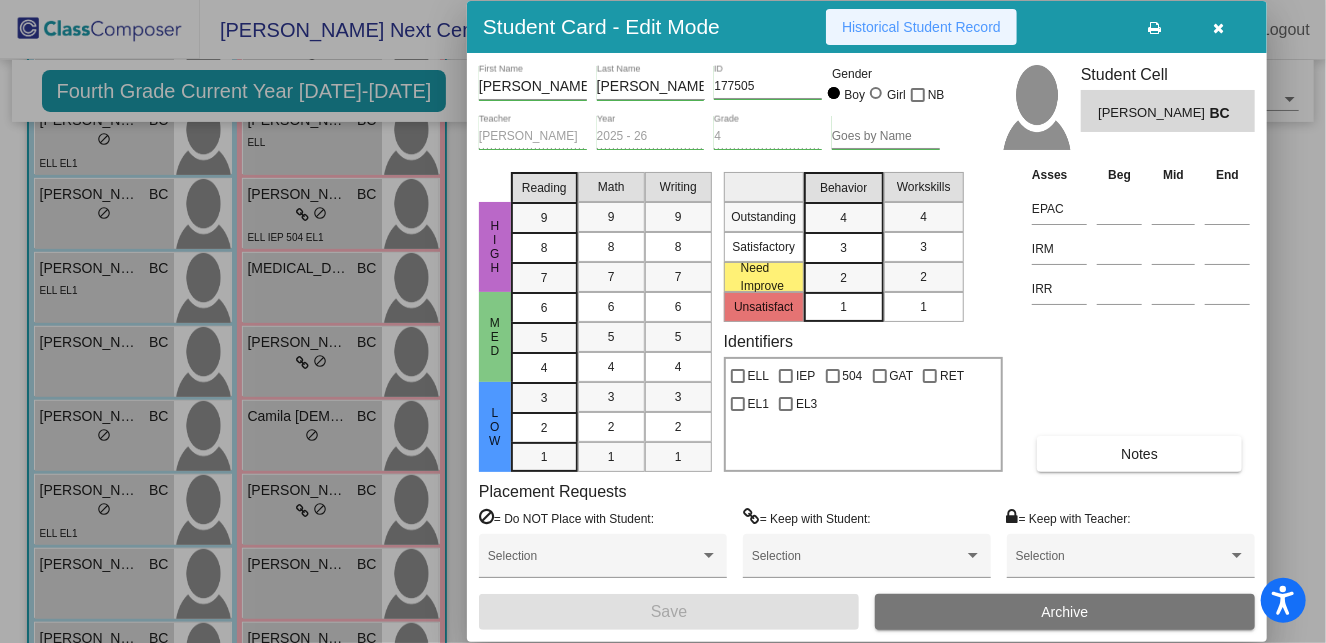 click on "Historical Student Record" at bounding box center [921, 27] 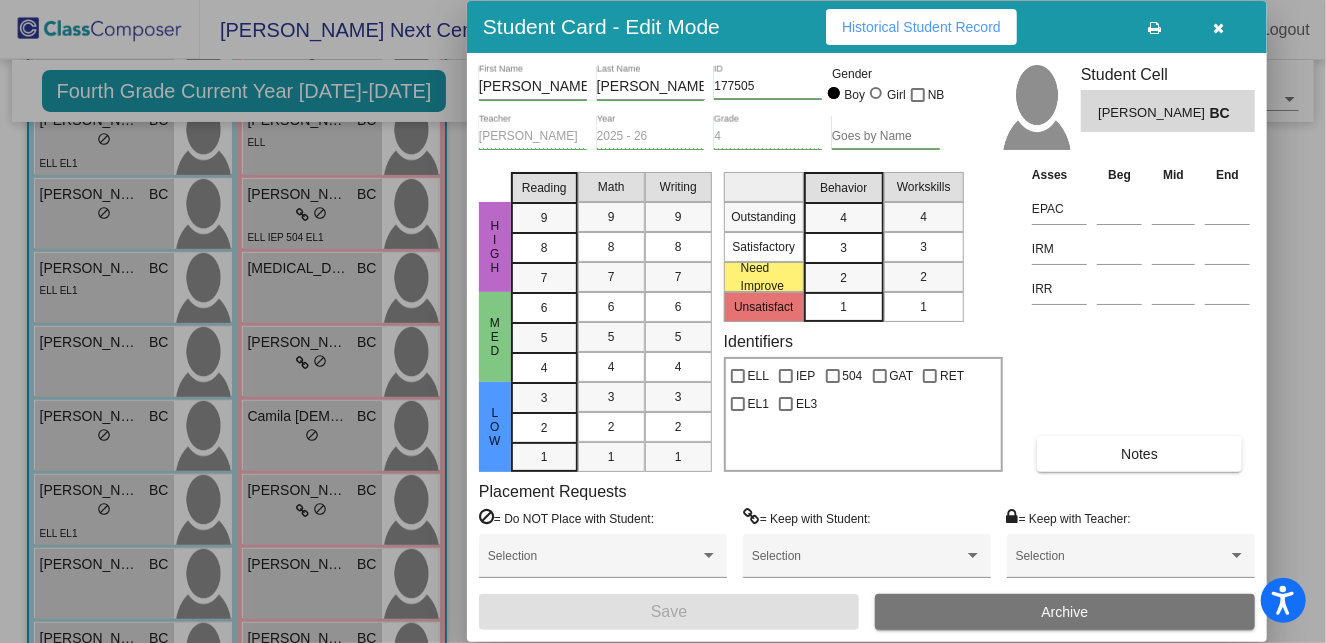 click at bounding box center [1219, 28] 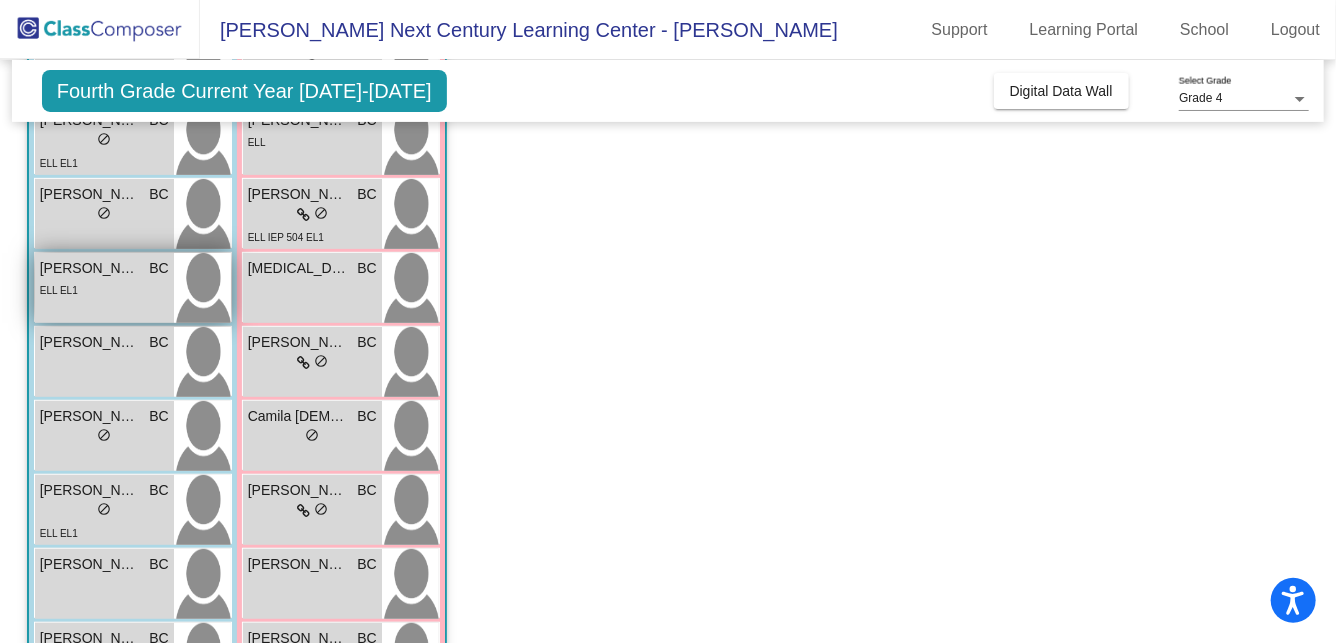 click on "ELL EL1" at bounding box center [104, 289] 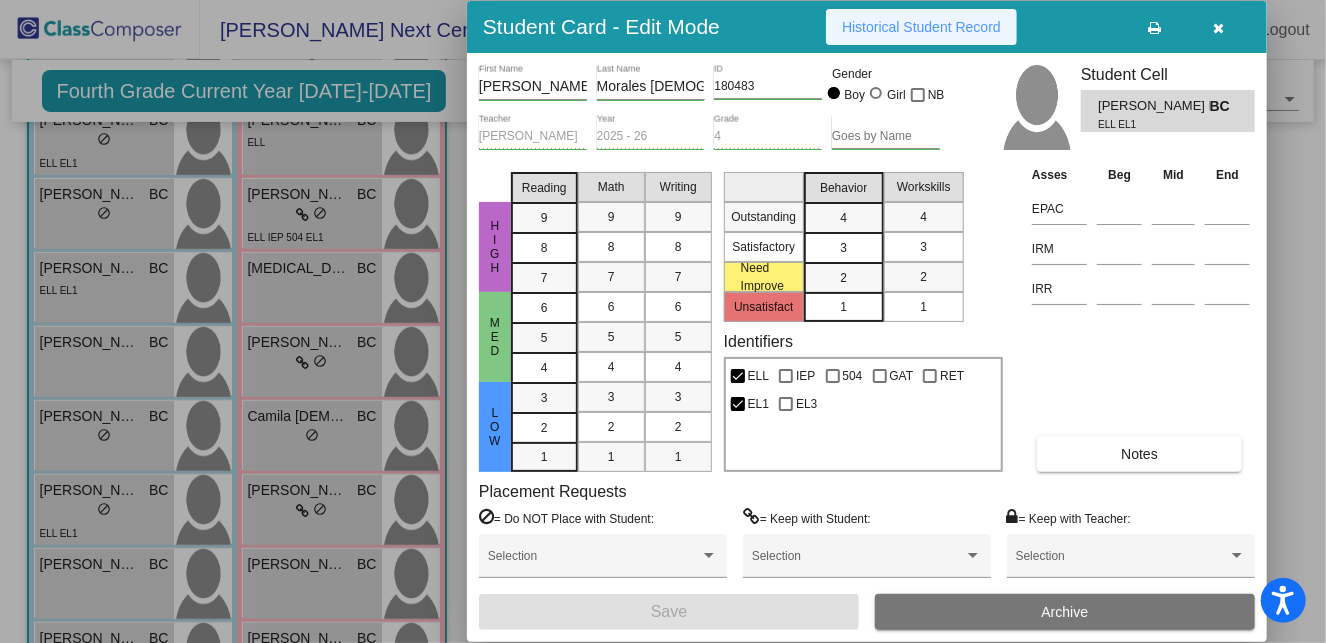click on "Historical Student Record" at bounding box center (921, 27) 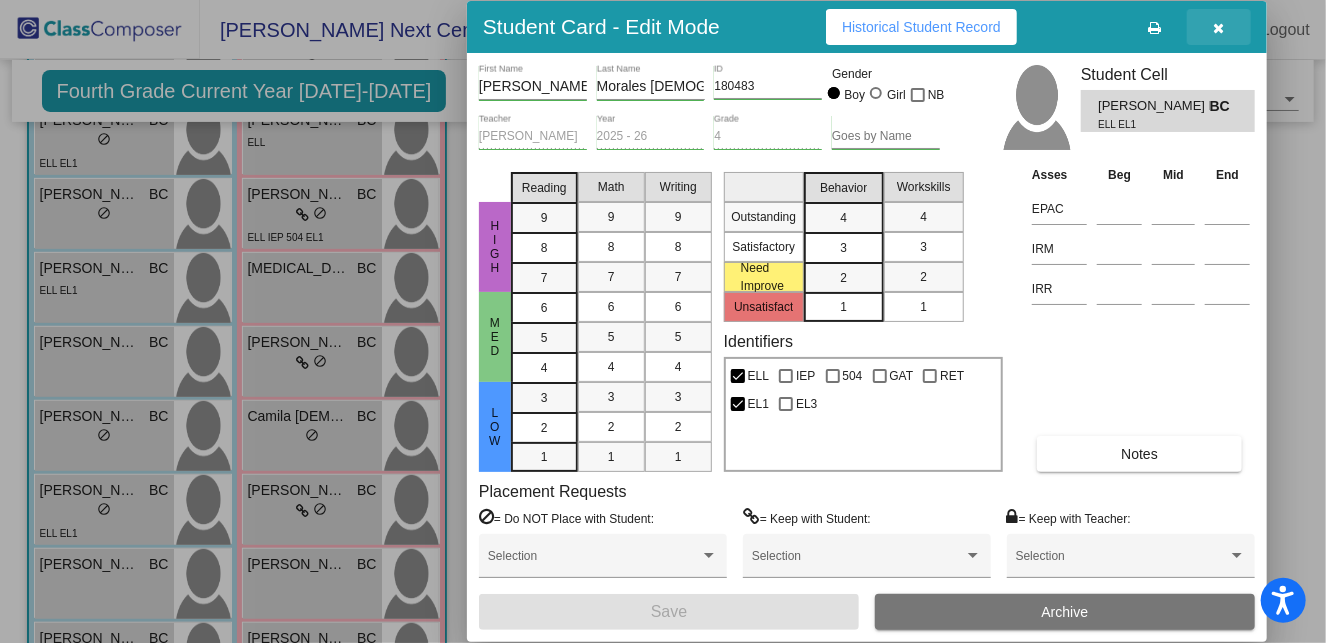 click at bounding box center (1219, 27) 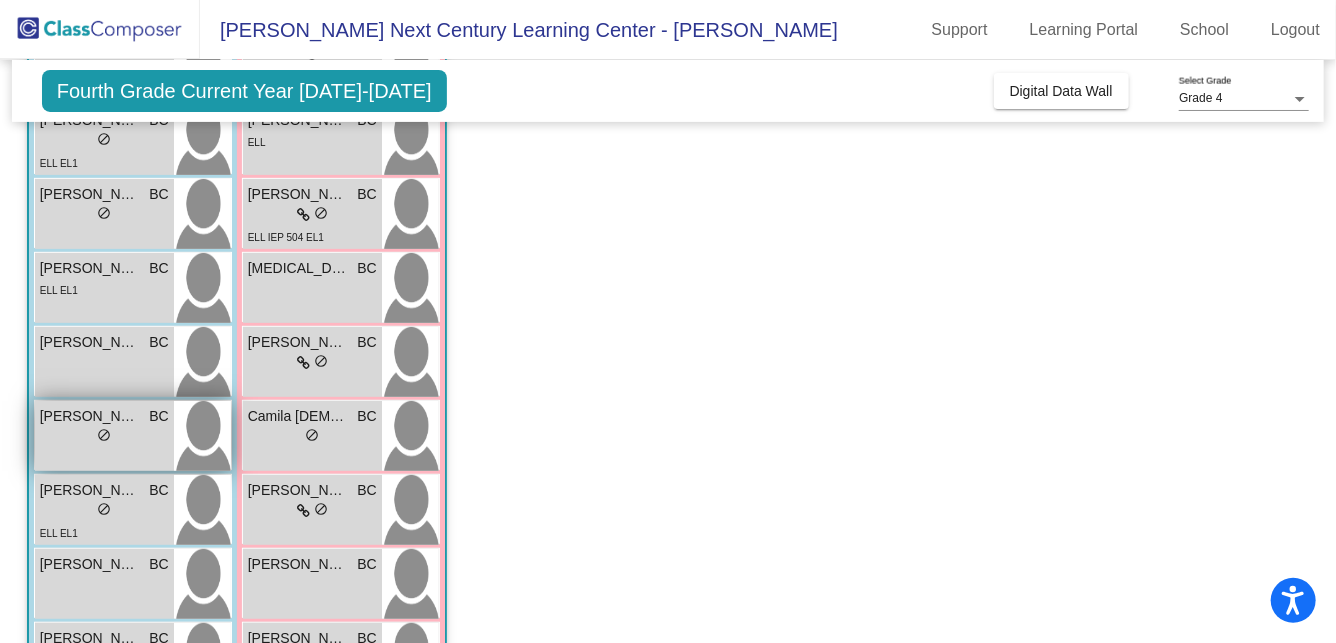 click on "[PERSON_NAME]" at bounding box center [90, 416] 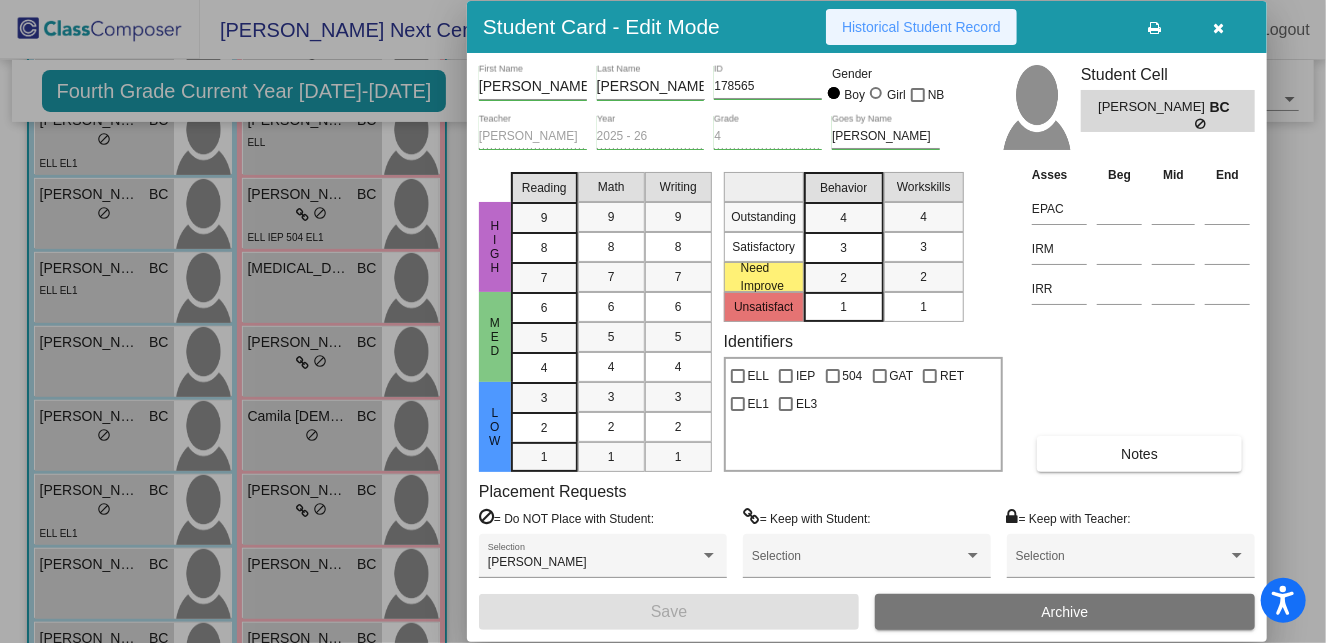 click on "Historical Student Record" at bounding box center [921, 27] 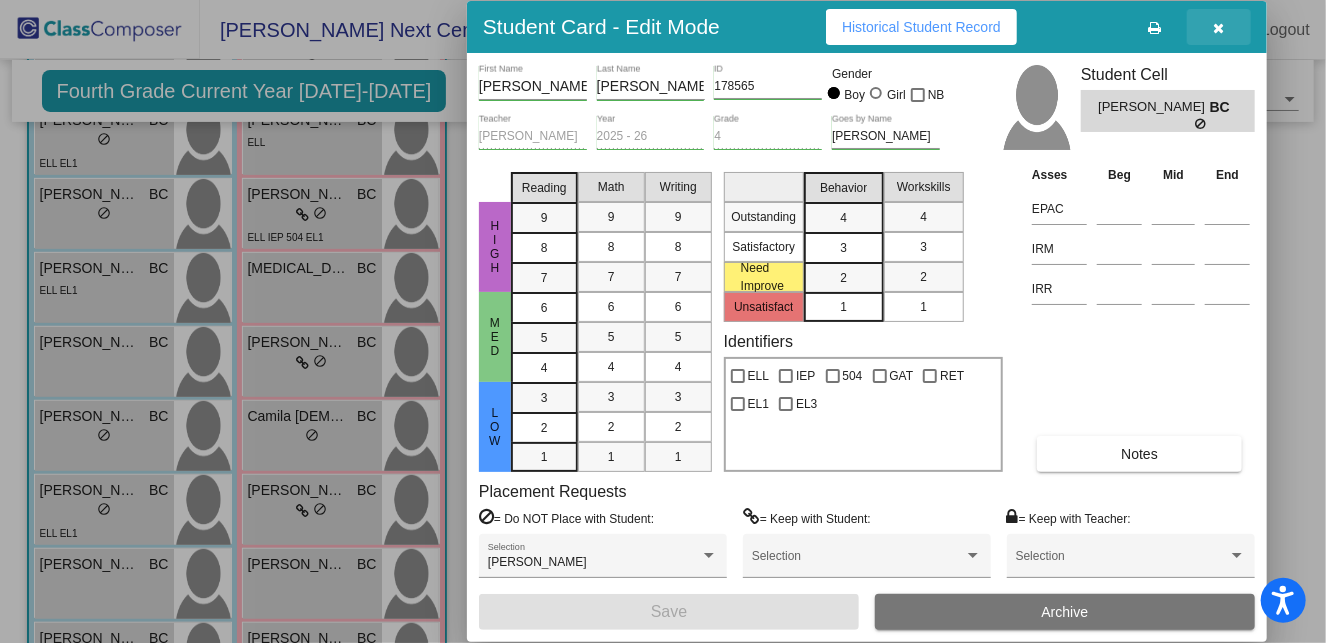 click at bounding box center (1219, 28) 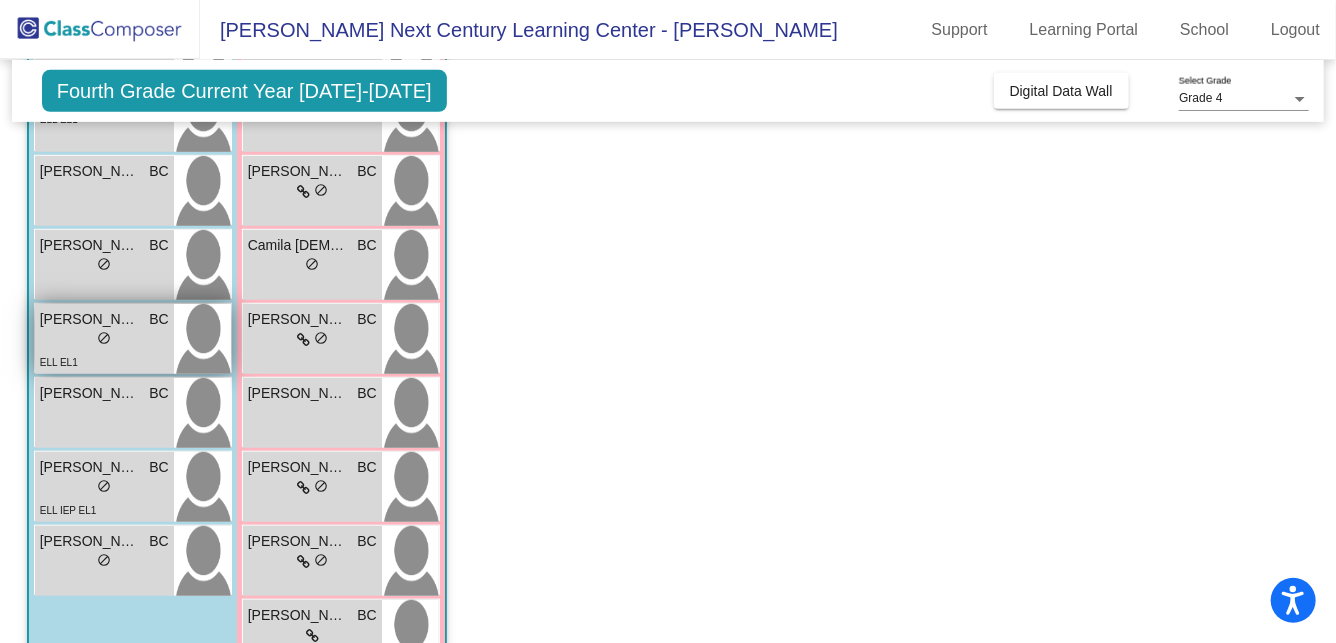 scroll, scrollTop: 468, scrollLeft: 0, axis: vertical 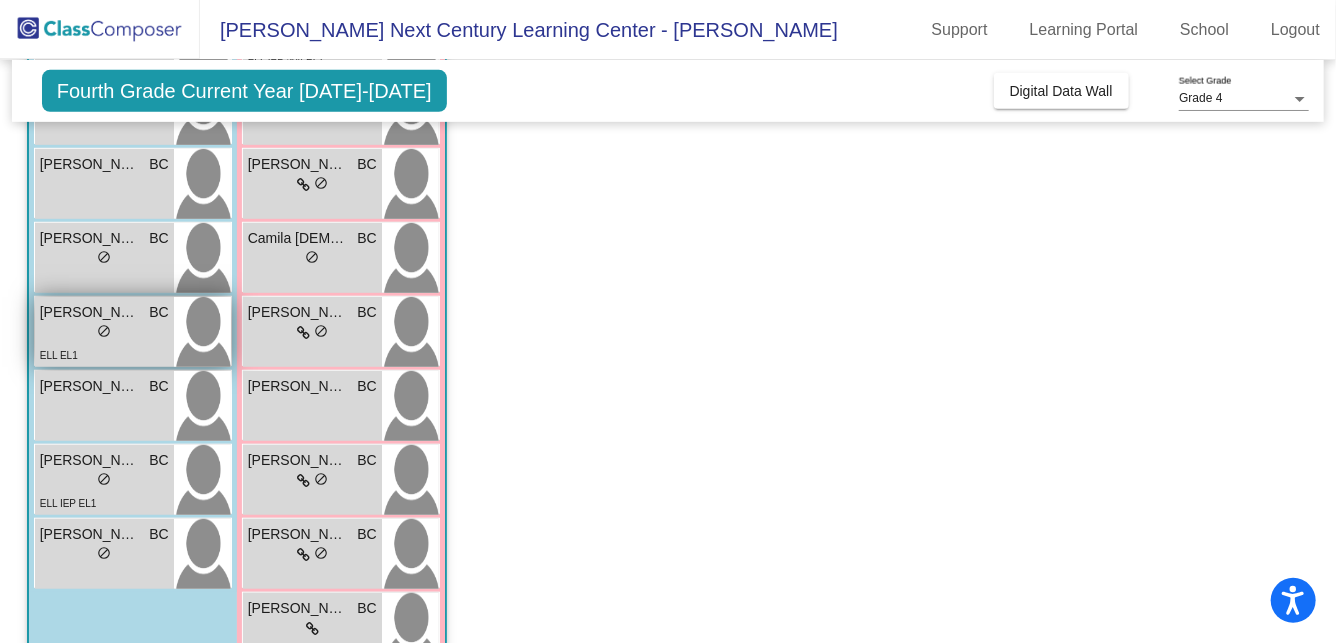 click on "do_not_disturb_alt" at bounding box center [104, 331] 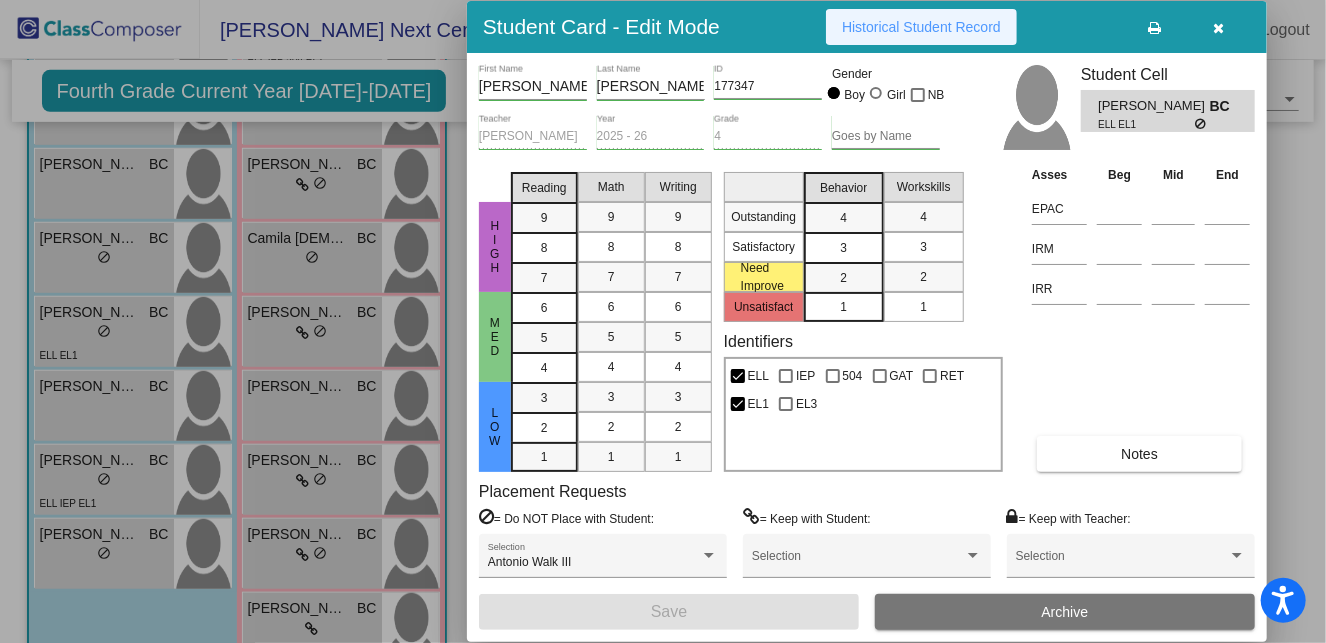 click on "Historical Student Record" at bounding box center (921, 27) 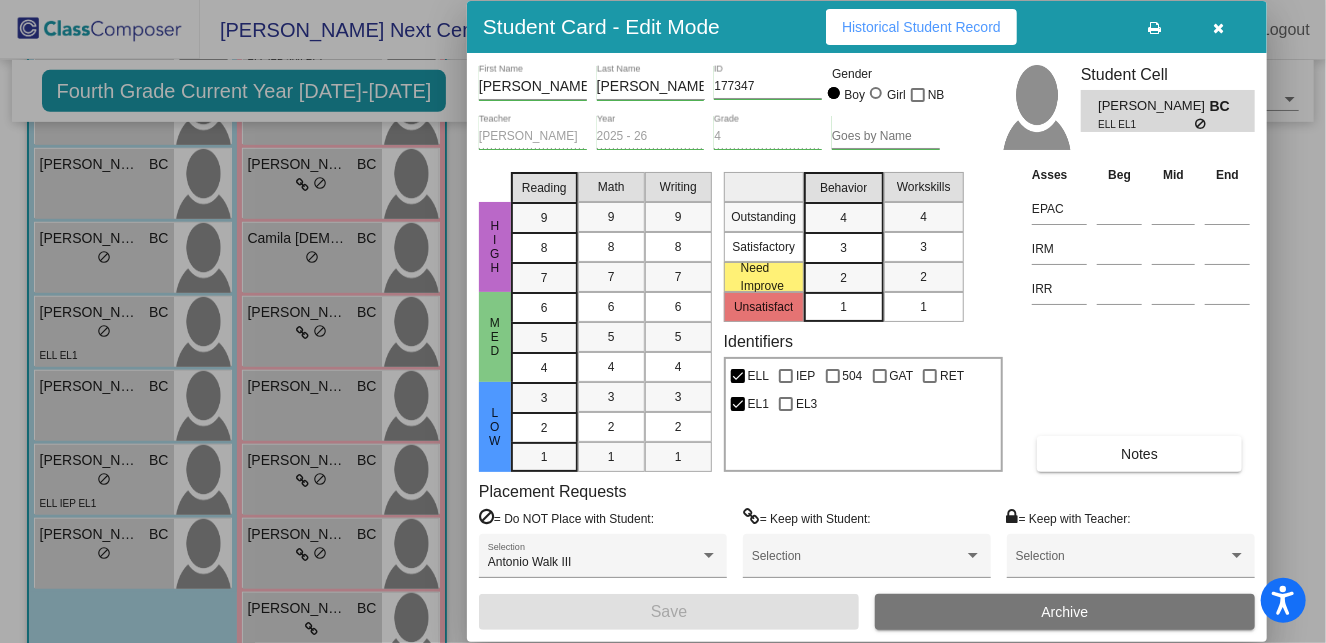click at bounding box center [1219, 28] 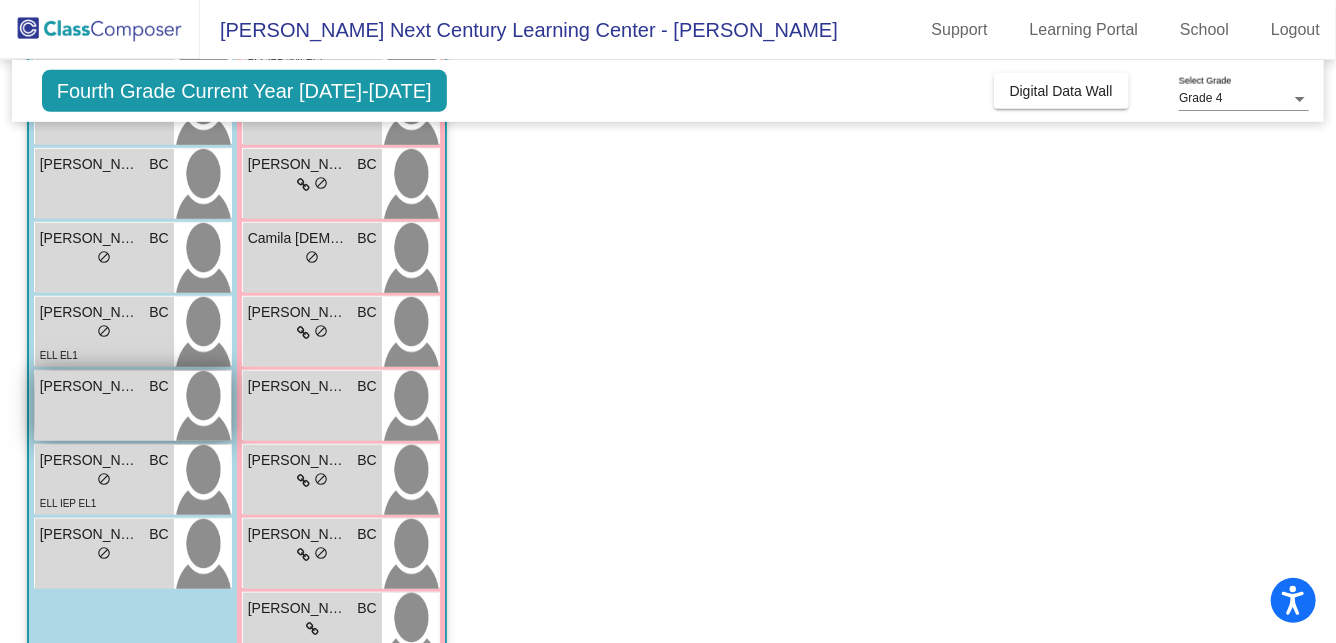 click on "[PERSON_NAME] BC lock do_not_disturb_alt" at bounding box center (104, 406) 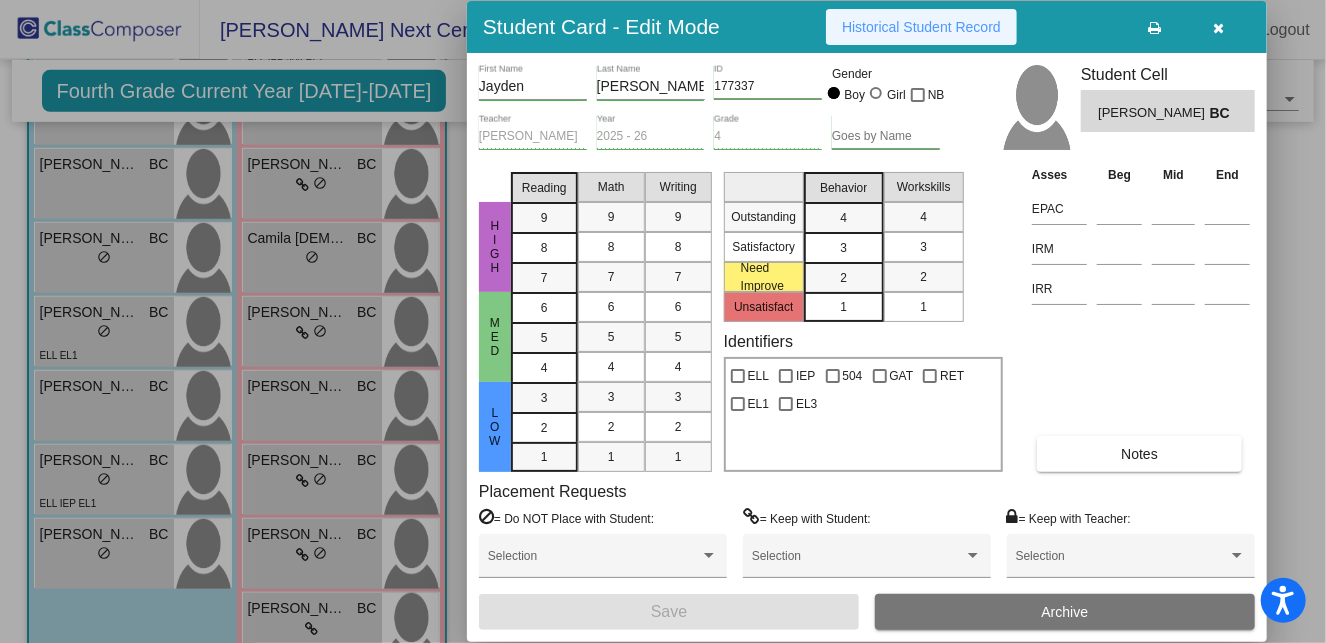 click on "Historical Student Record" at bounding box center [921, 27] 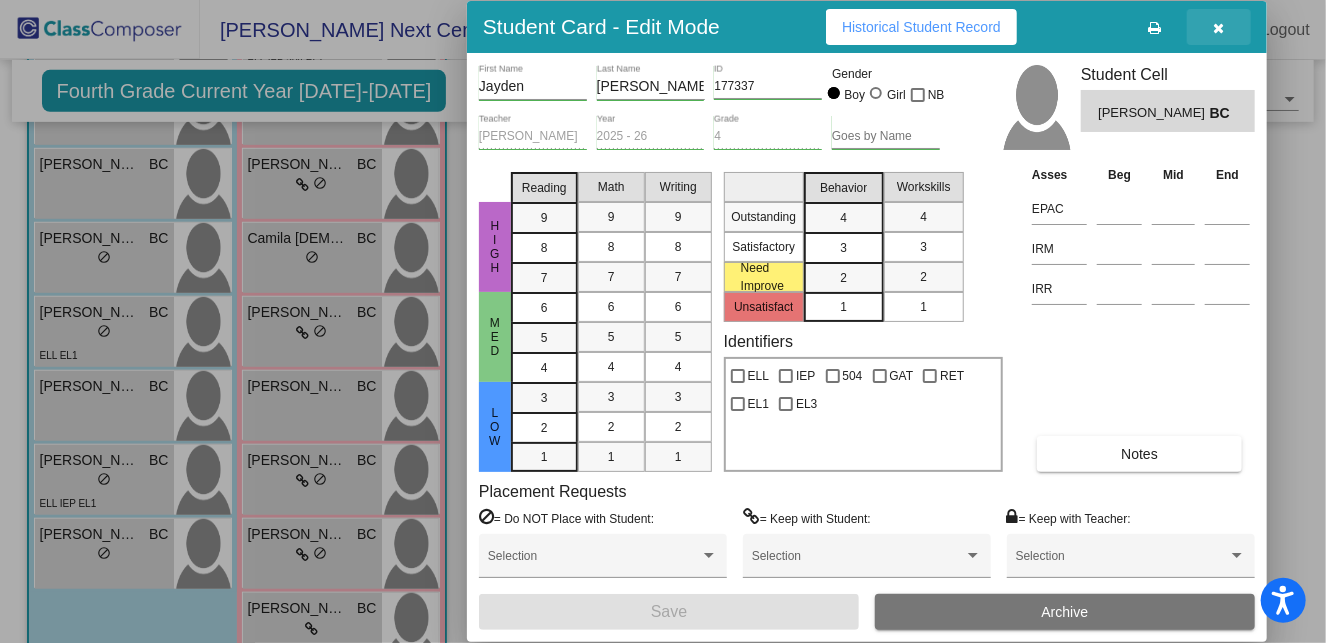 click at bounding box center (1219, 28) 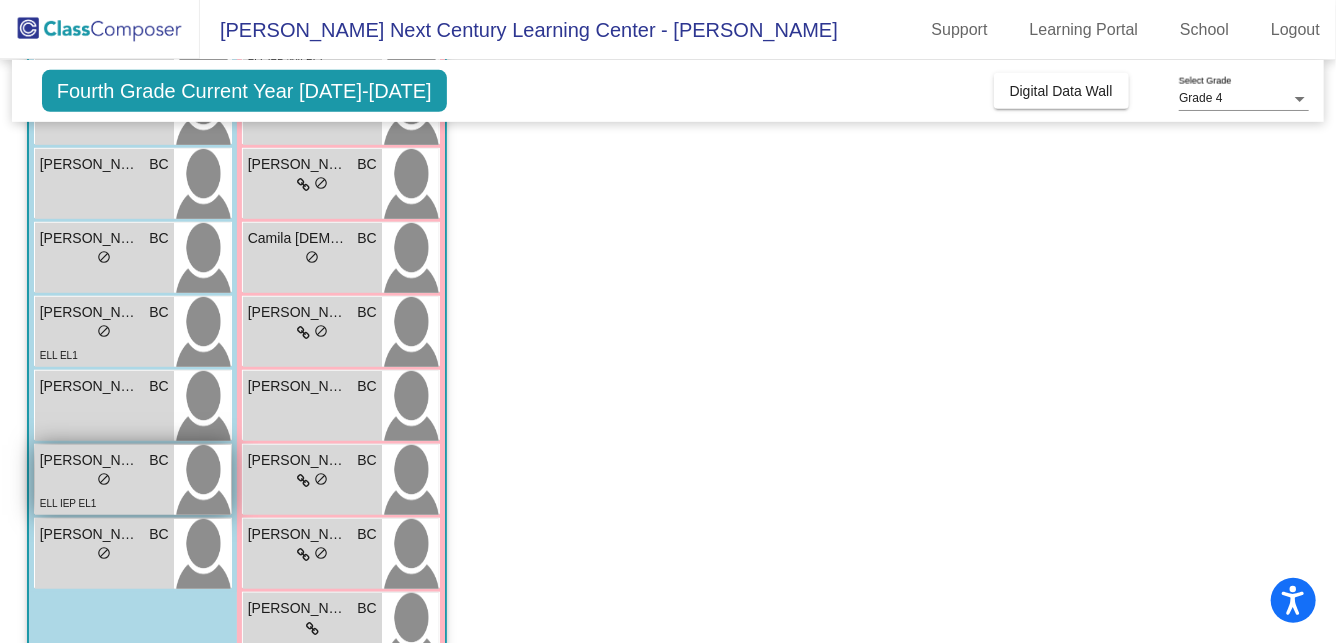 click on "do_not_disturb_alt" at bounding box center [104, 479] 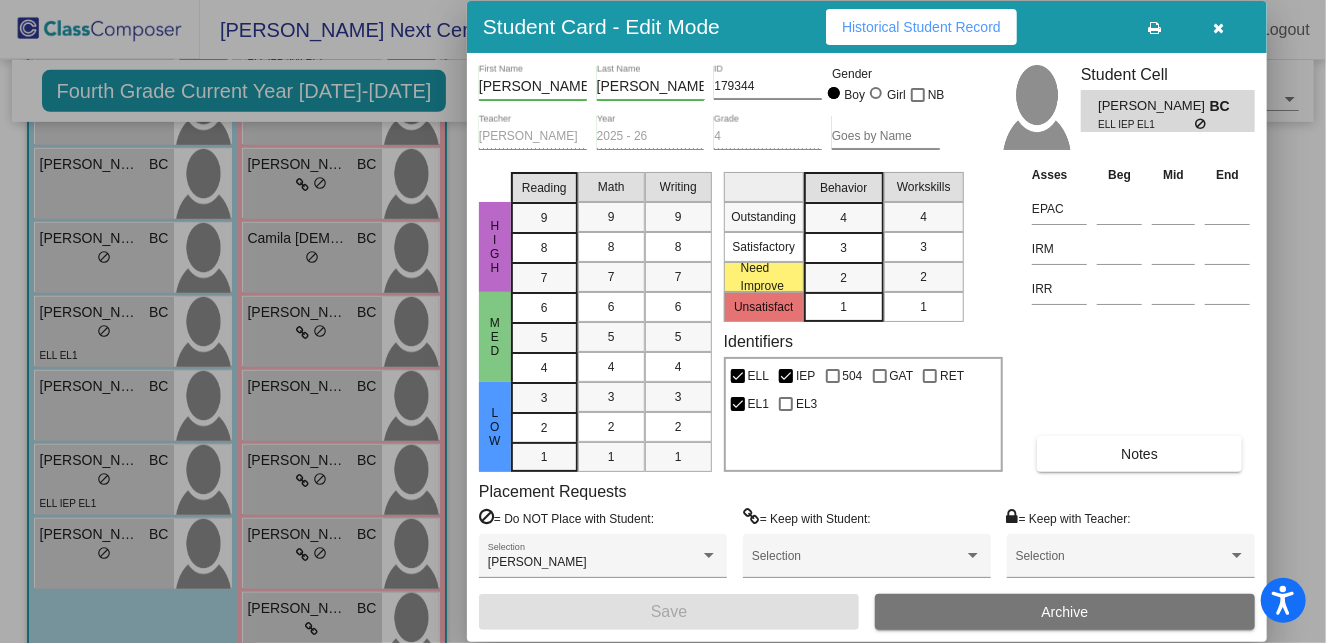 click on "Historical Student Record" at bounding box center [921, 27] 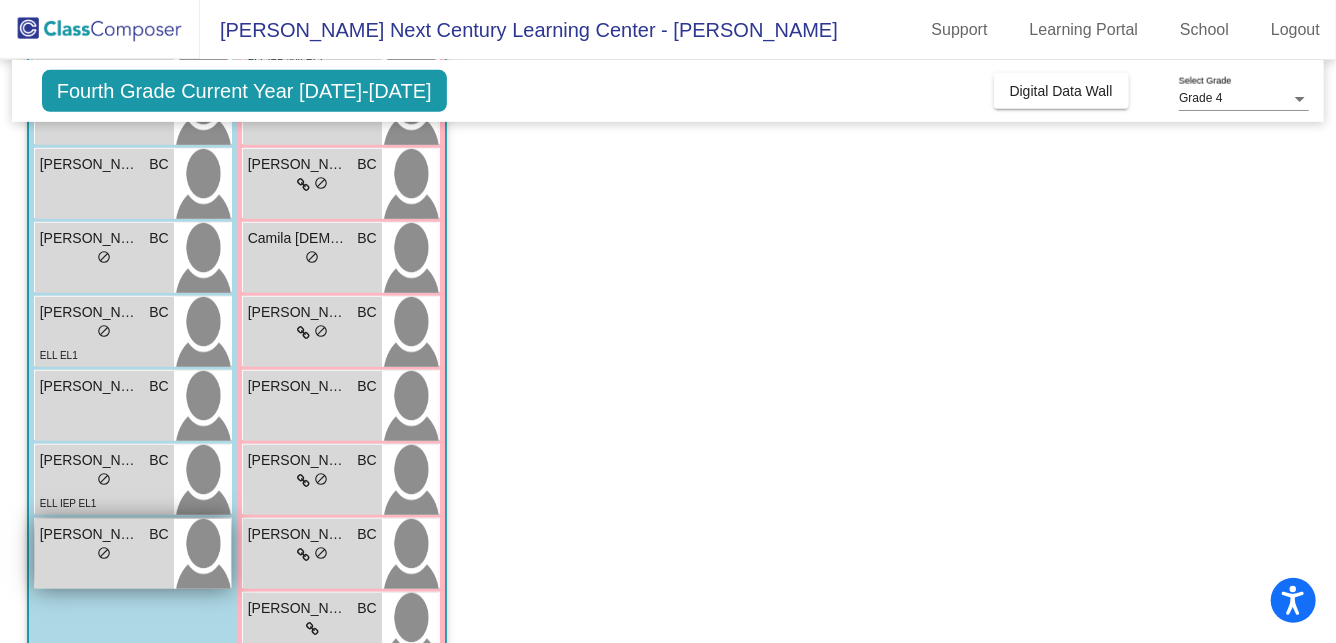 click on "[PERSON_NAME]" at bounding box center [90, 534] 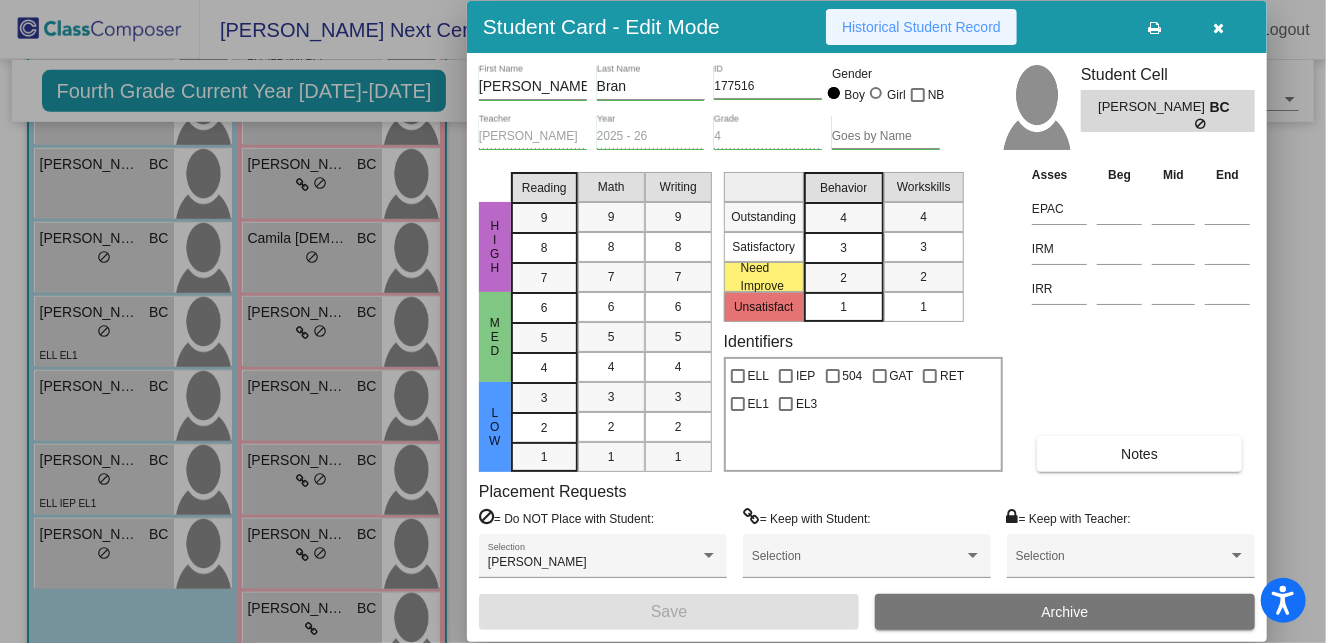 click on "Historical Student Record" at bounding box center [921, 27] 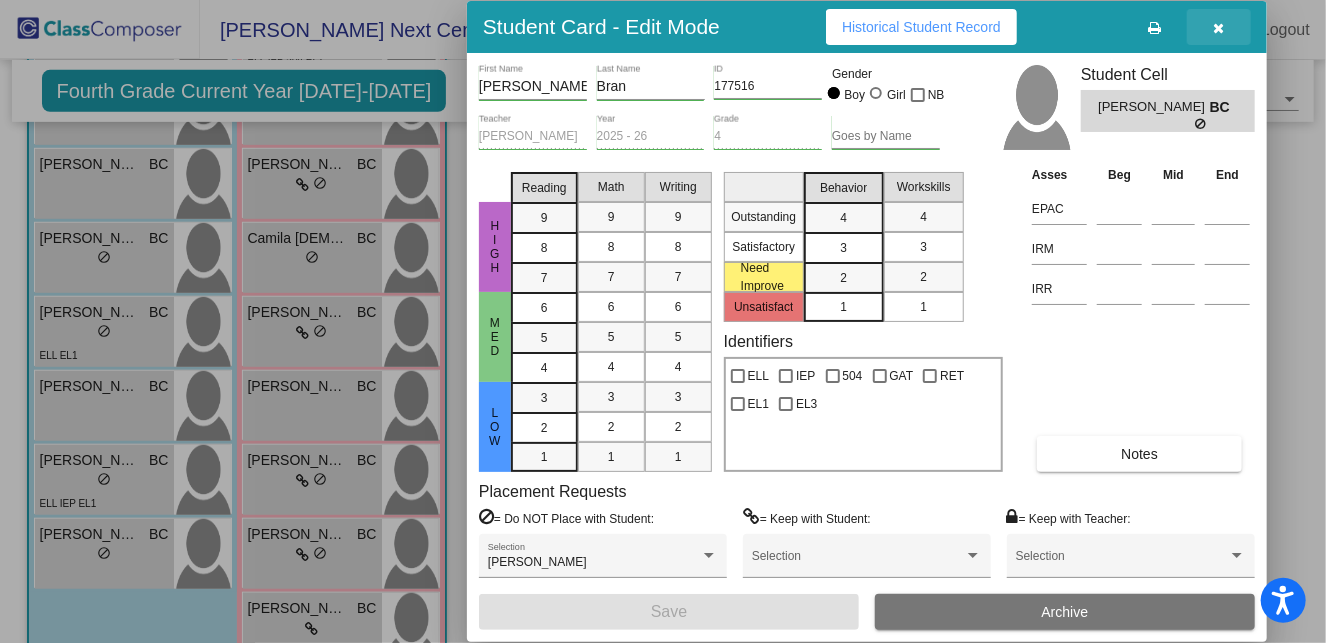 click at bounding box center [1219, 27] 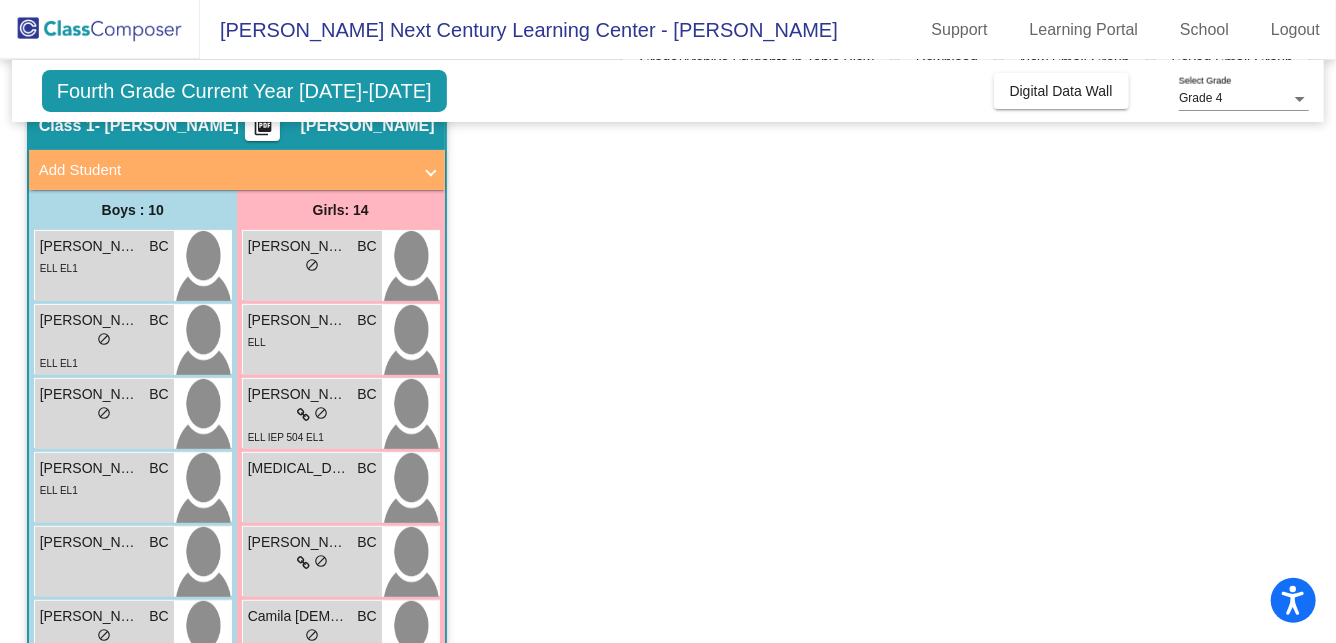 scroll, scrollTop: 92, scrollLeft: 0, axis: vertical 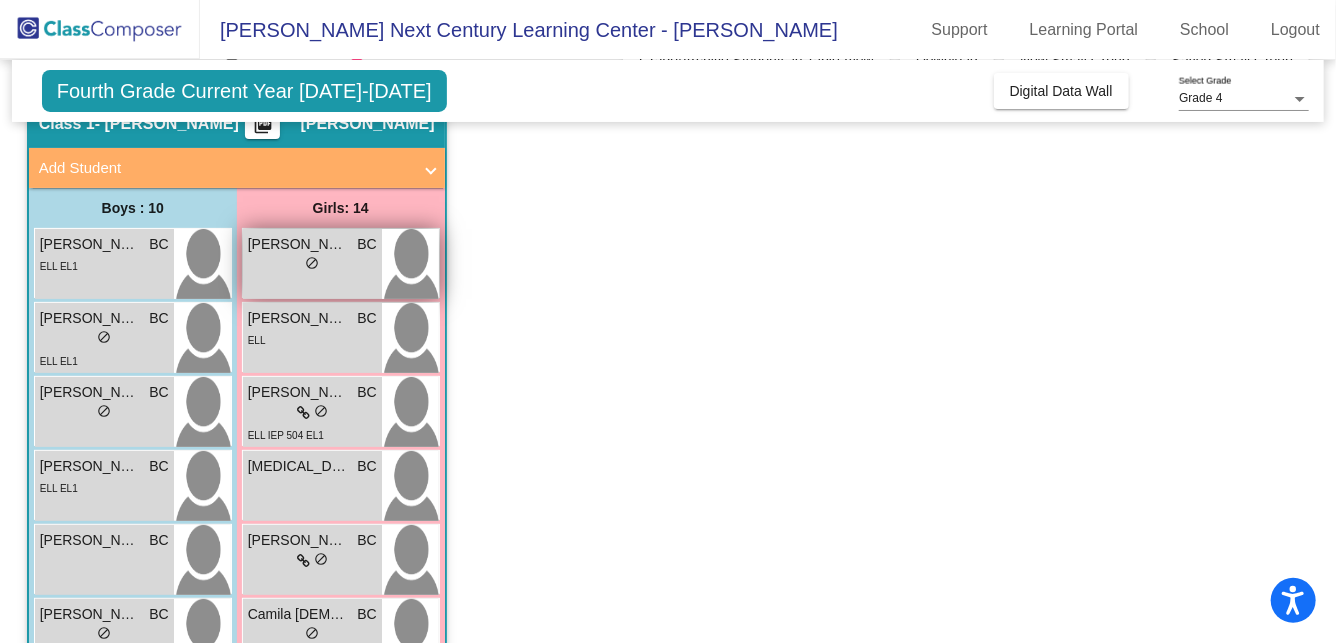 click on "lock do_not_disturb_alt" at bounding box center (312, 265) 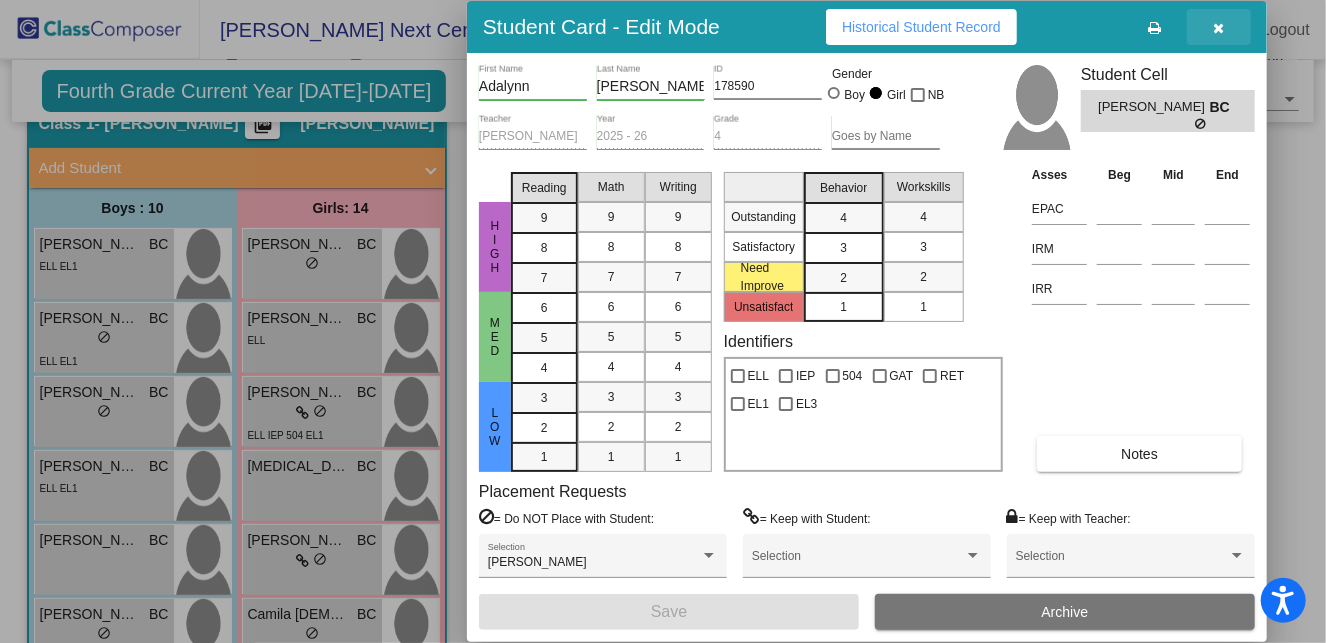 click at bounding box center (1219, 28) 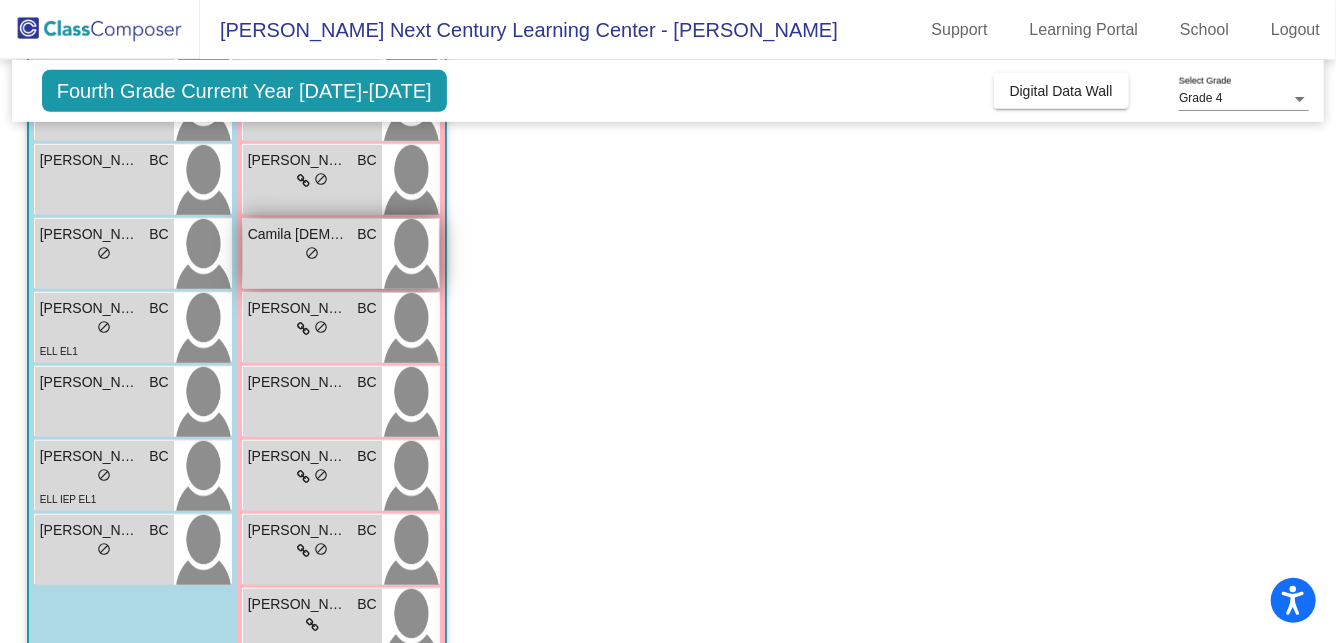 scroll, scrollTop: 0, scrollLeft: 0, axis: both 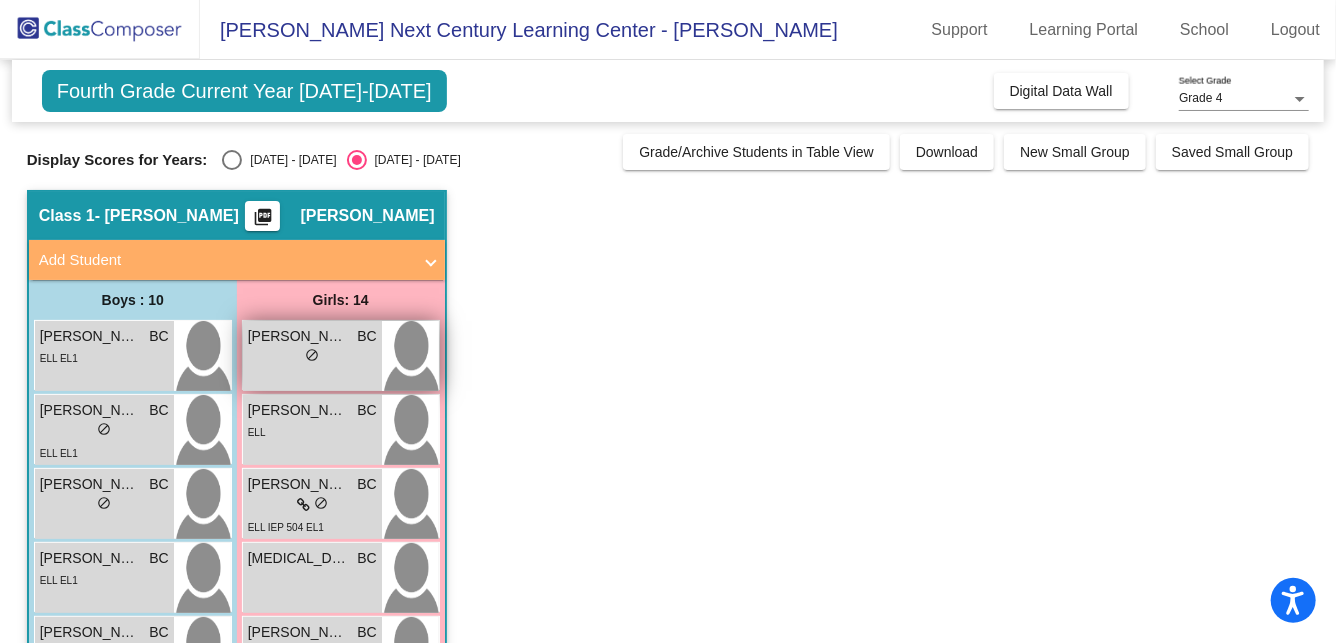 click on "lock do_not_disturb_alt" at bounding box center [312, 357] 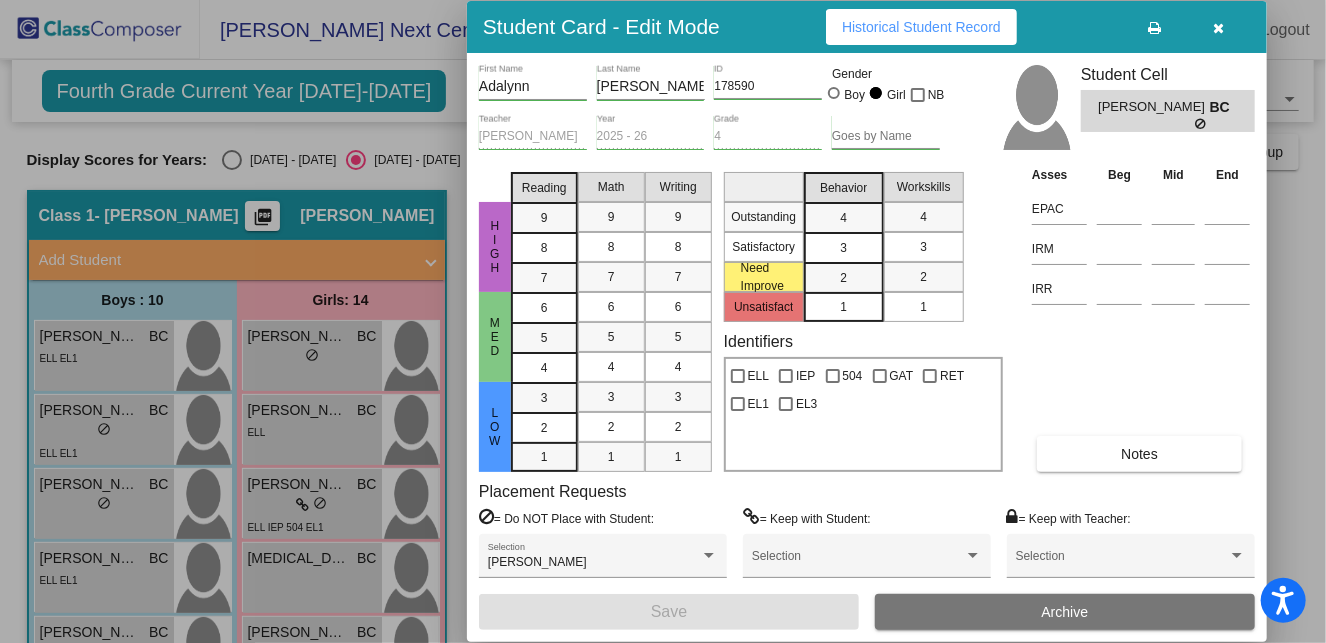 click at bounding box center [1219, 28] 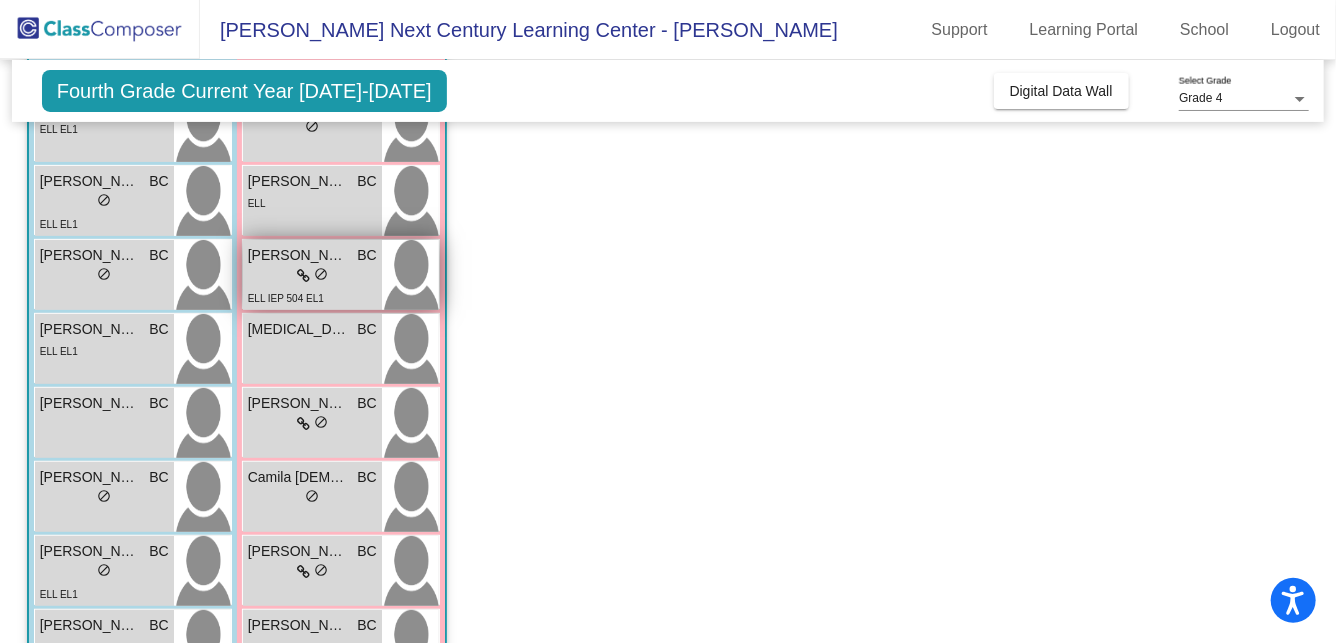 scroll, scrollTop: 230, scrollLeft: 0, axis: vertical 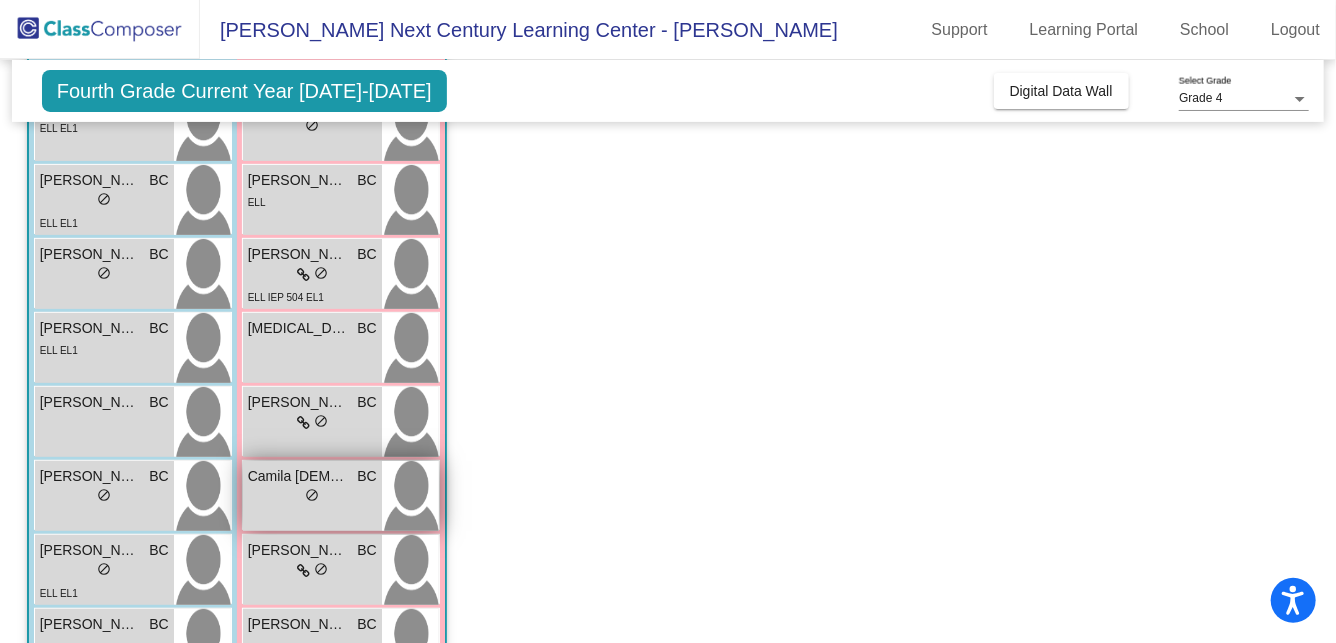 click on "Camila [DEMOGRAPHIC_DATA] [PERSON_NAME]" at bounding box center (298, 476) 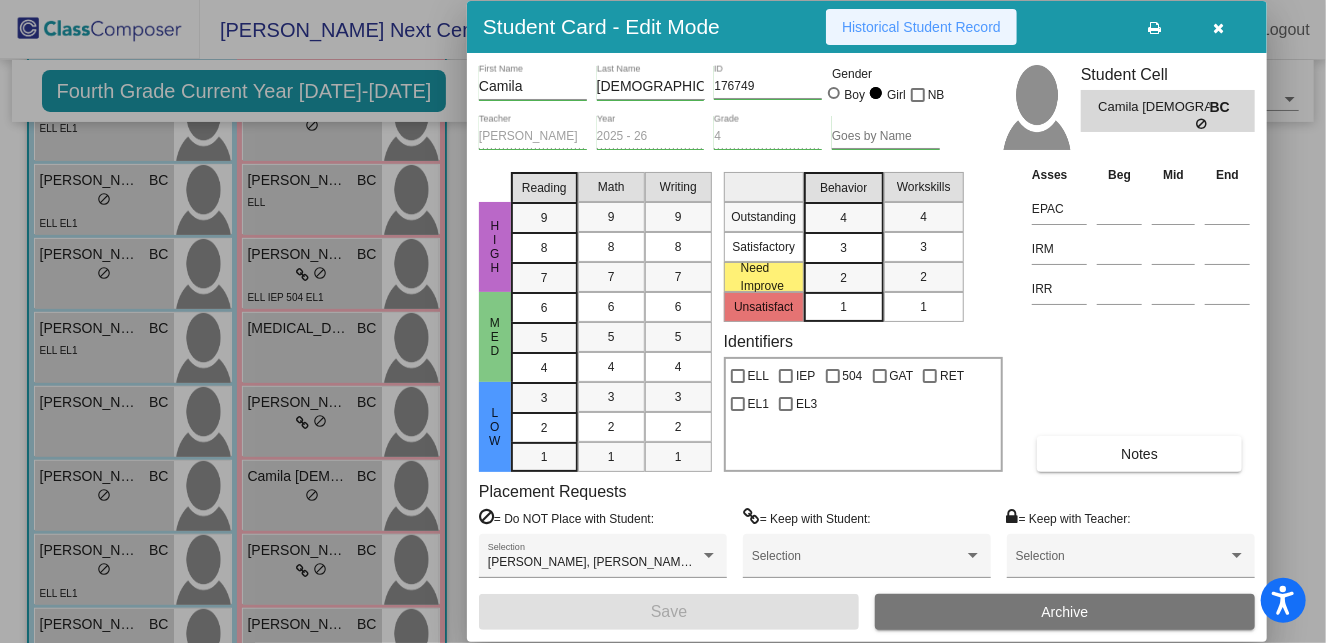 click on "Historical Student Record" at bounding box center [921, 27] 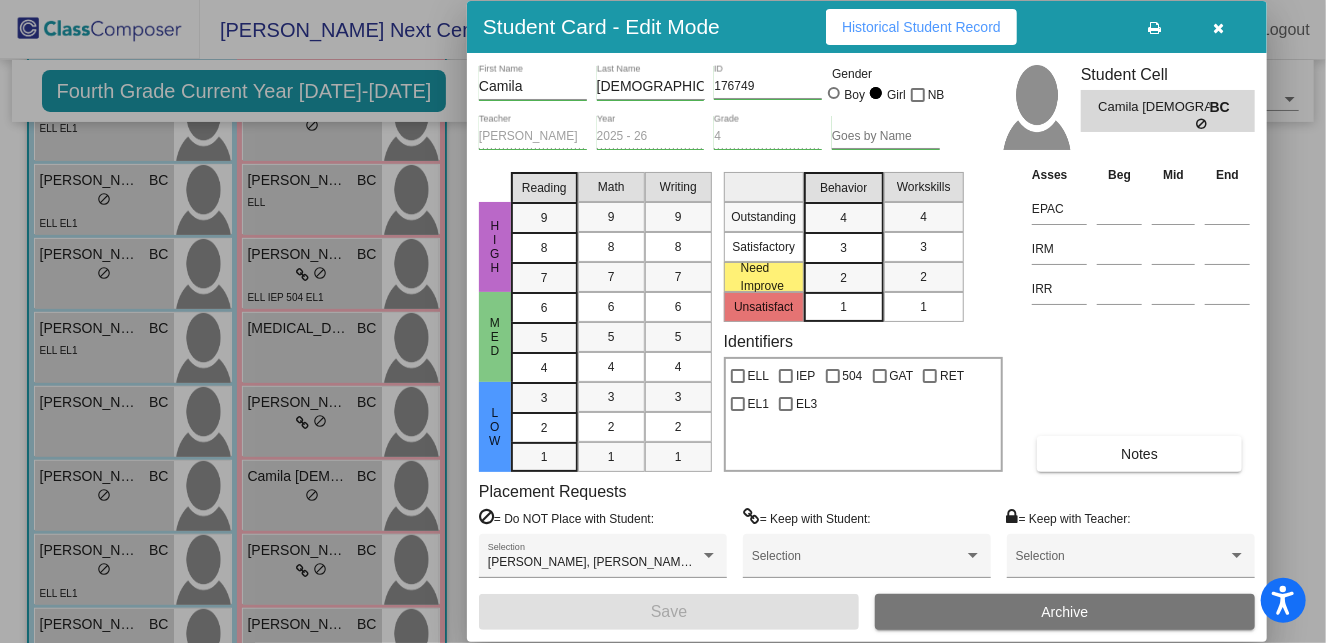 click at bounding box center (1219, 27) 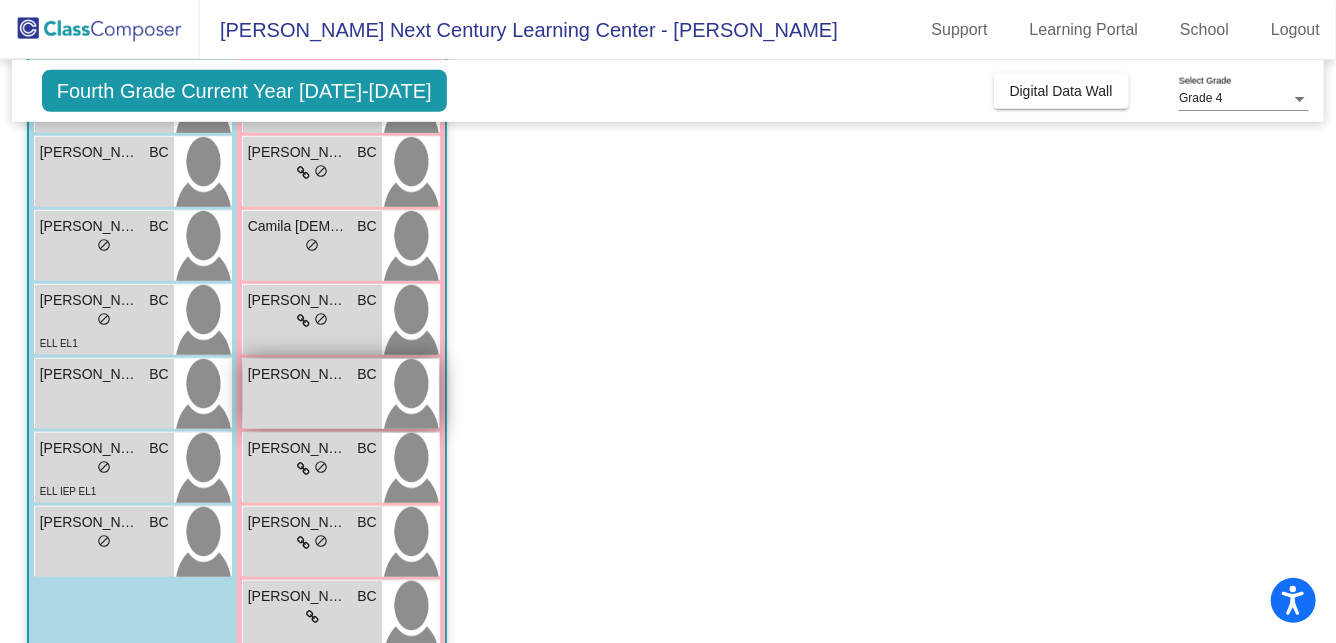 scroll, scrollTop: 472, scrollLeft: 0, axis: vertical 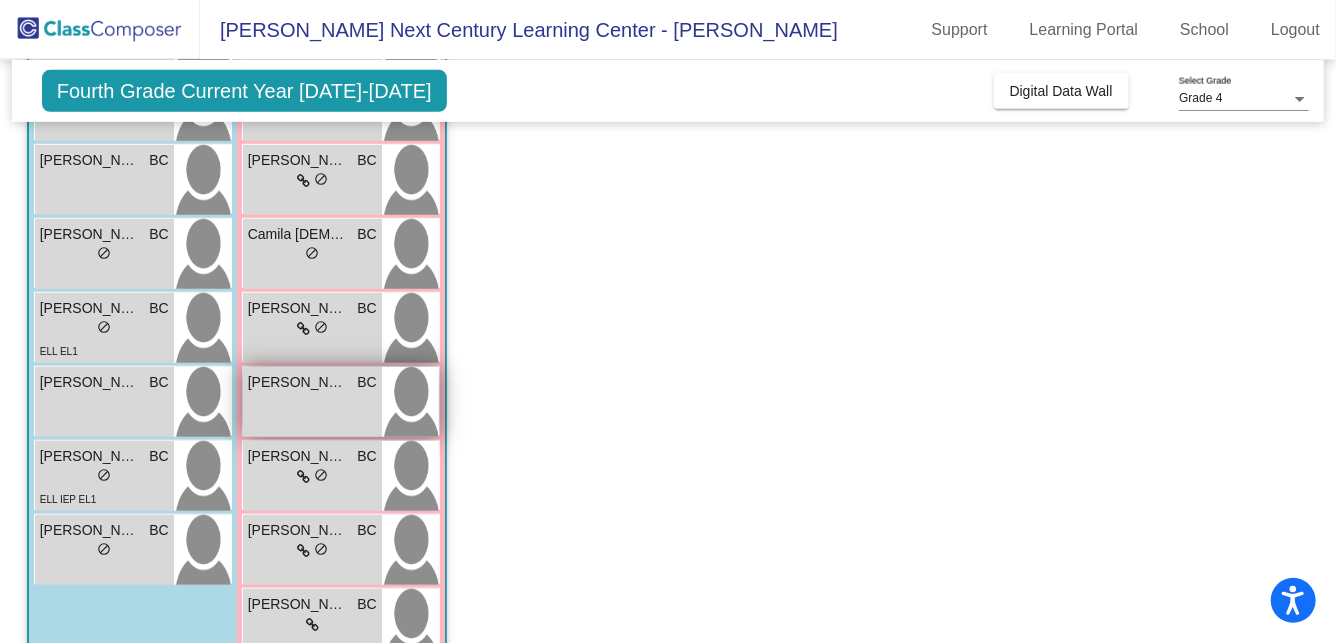 click on "Camila [DEMOGRAPHIC_DATA] [PERSON_NAME]" at bounding box center [298, 234] 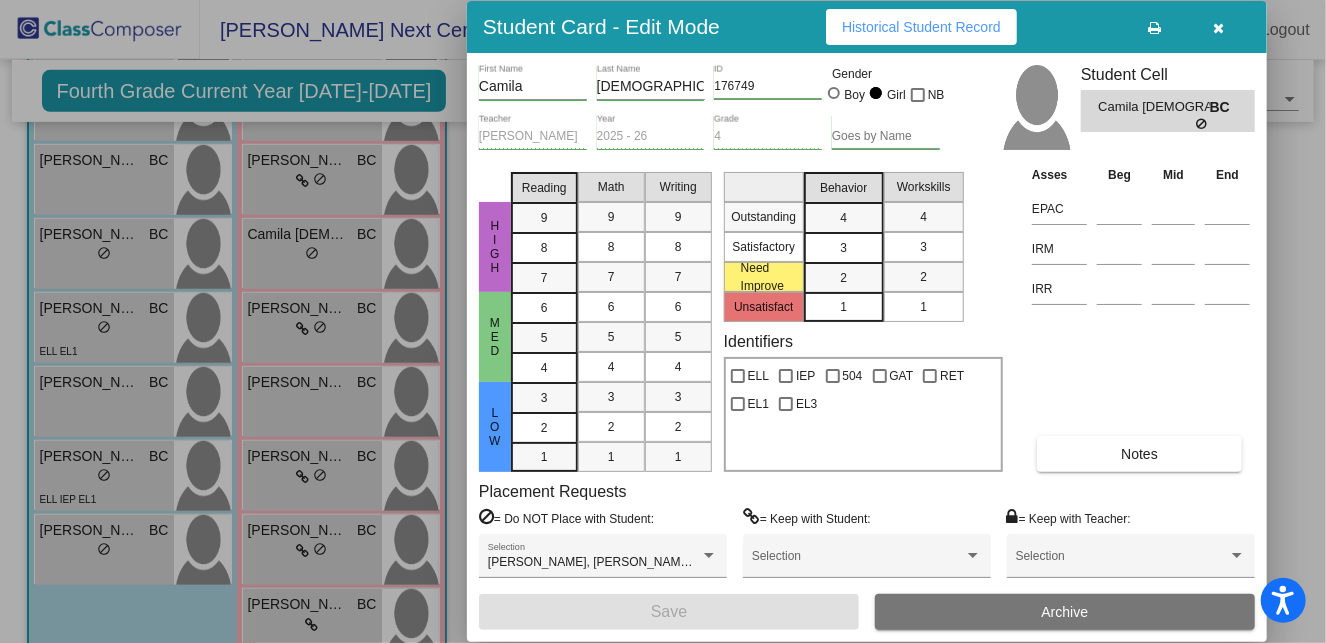 click on "Historical Student Record" at bounding box center [921, 27] 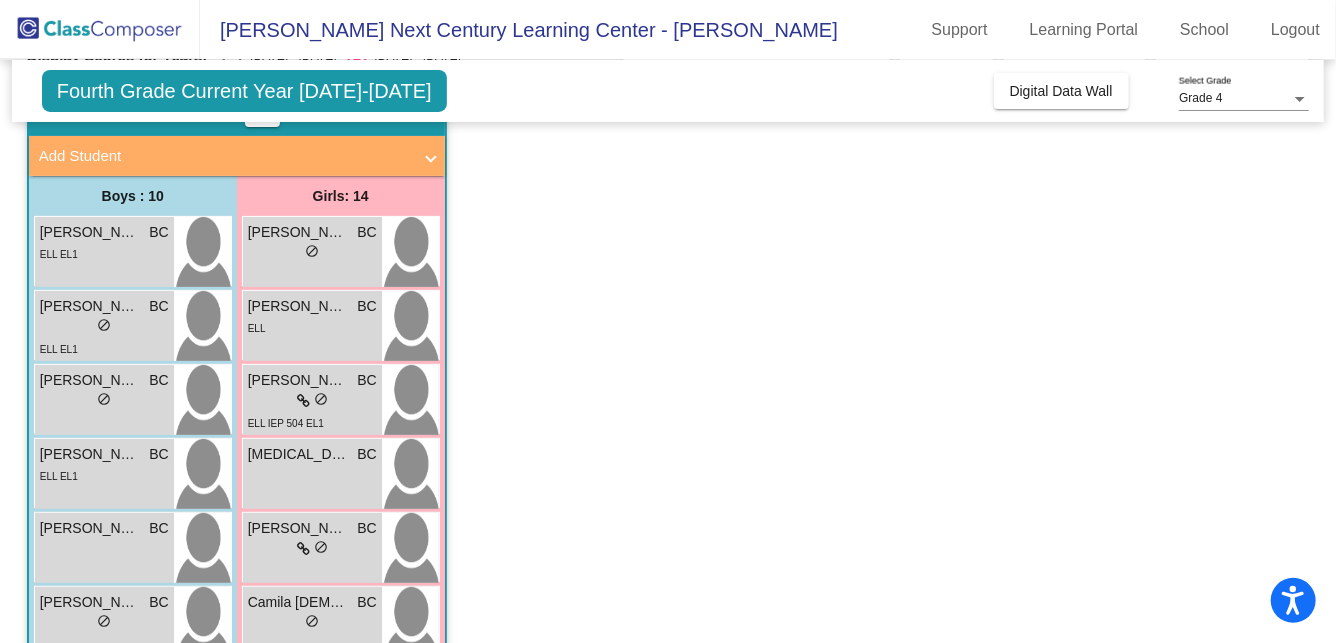 scroll, scrollTop: 94, scrollLeft: 0, axis: vertical 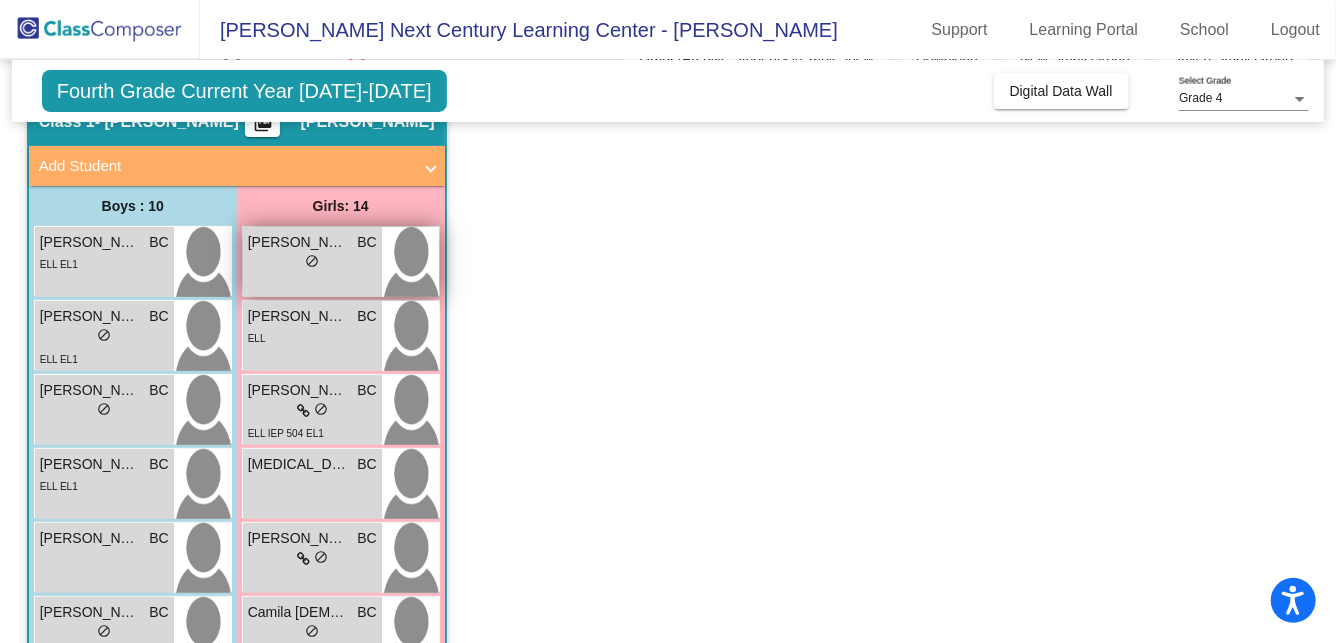 click on "lock do_not_disturb_alt" at bounding box center (312, 263) 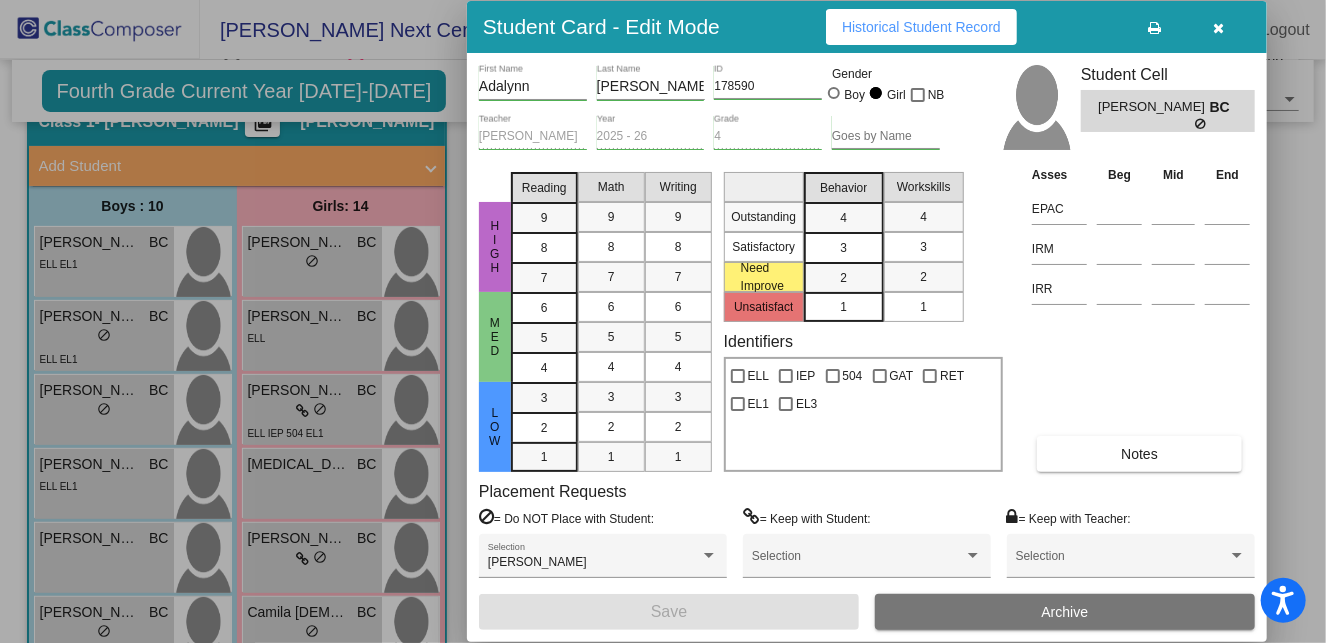 click on "Historical Student Record" at bounding box center (921, 27) 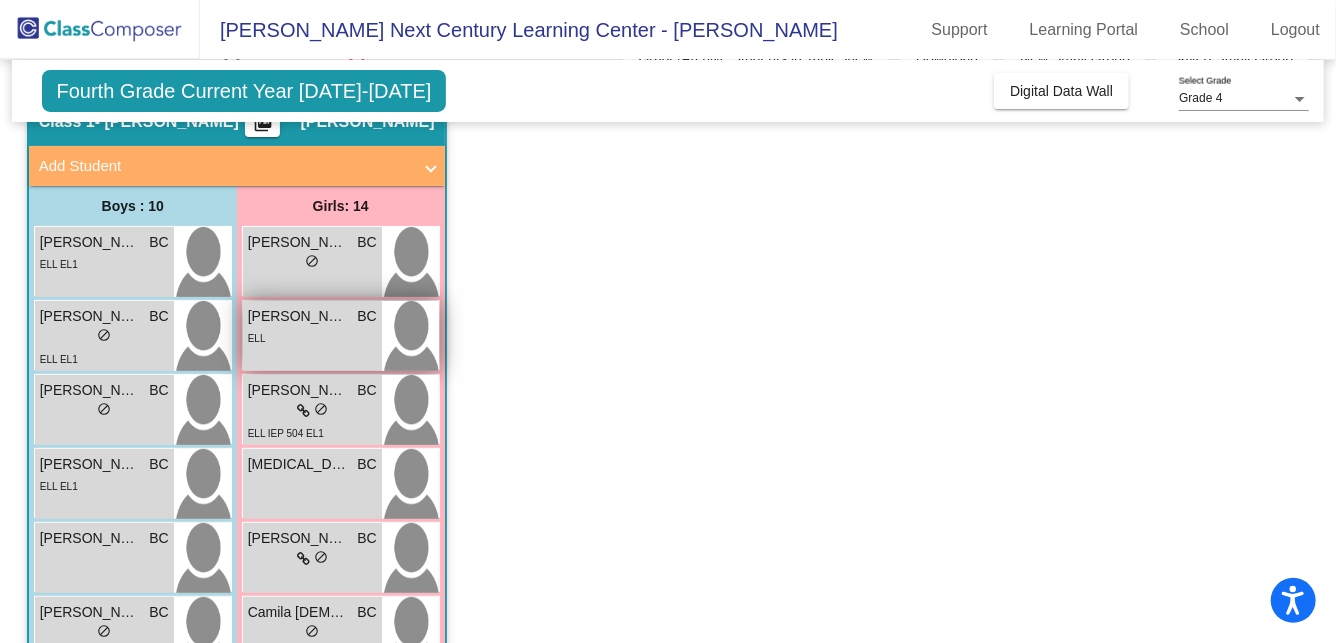 click on "ELL" at bounding box center (312, 337) 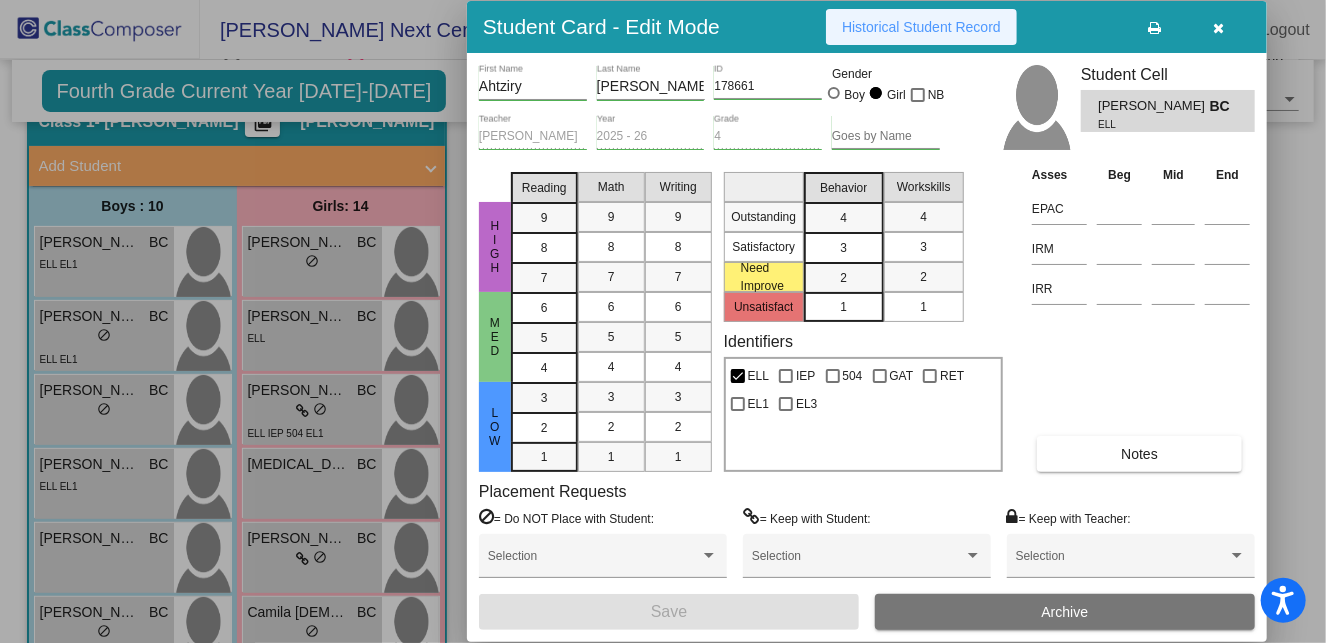 click on "Historical Student Record" at bounding box center [921, 27] 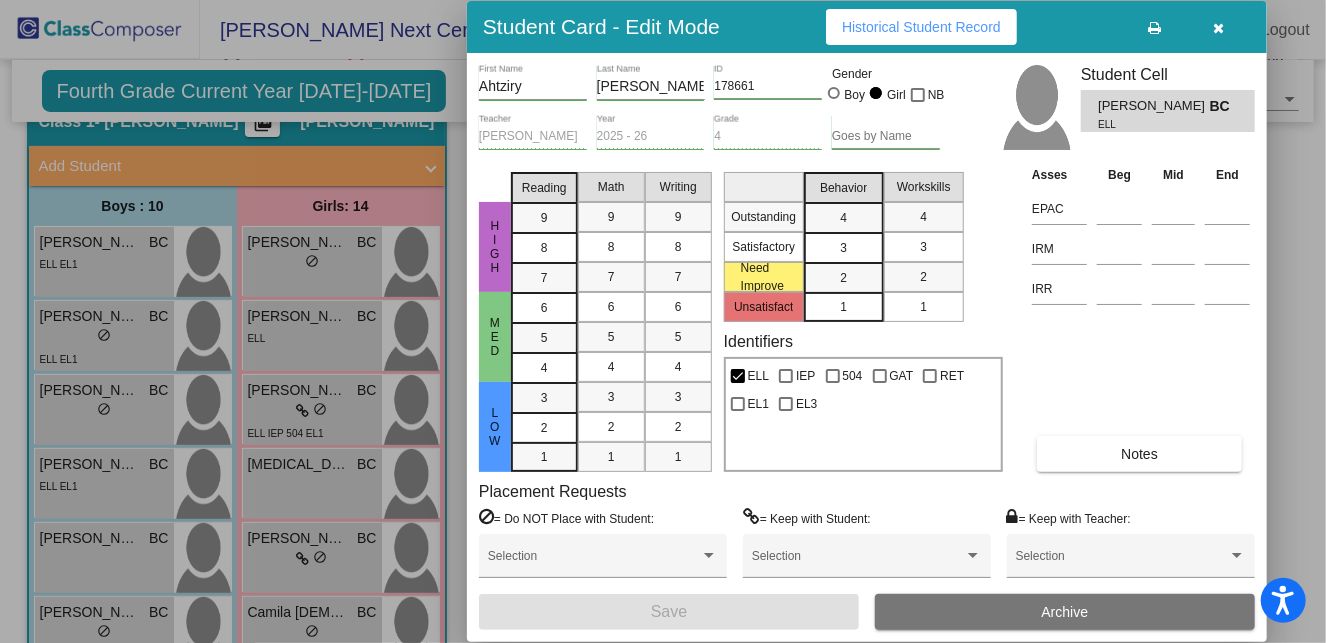 click at bounding box center [1219, 28] 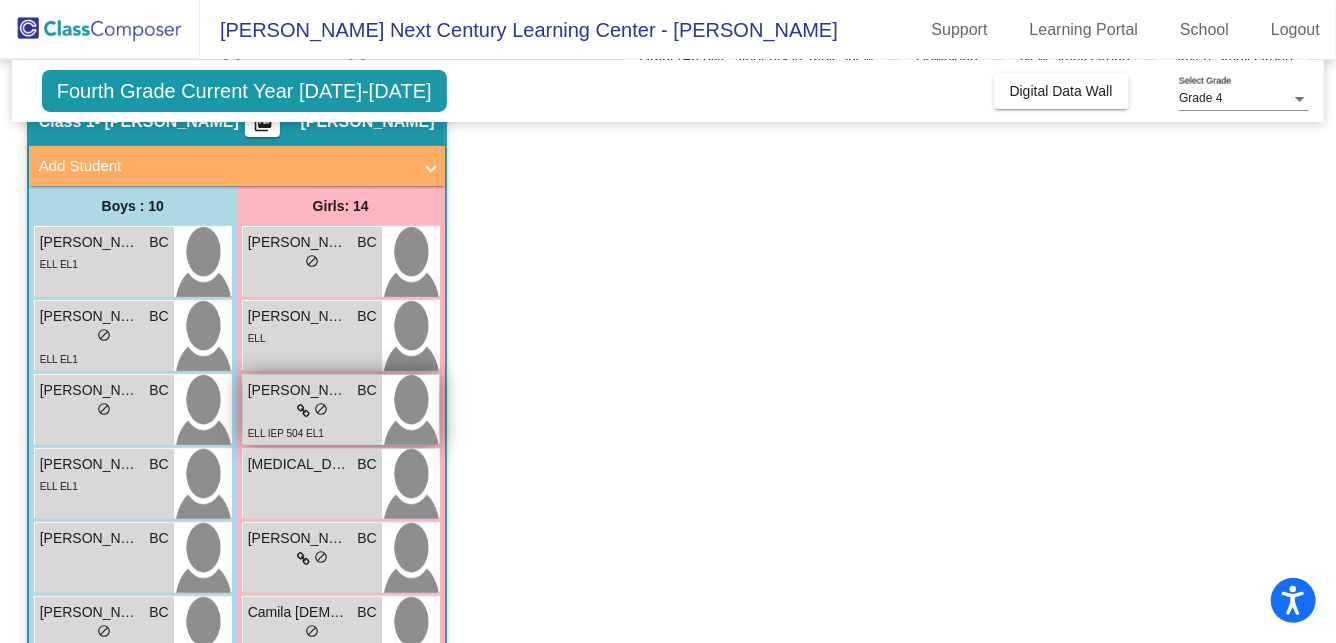 click on "lock do_not_disturb_alt" at bounding box center (312, 411) 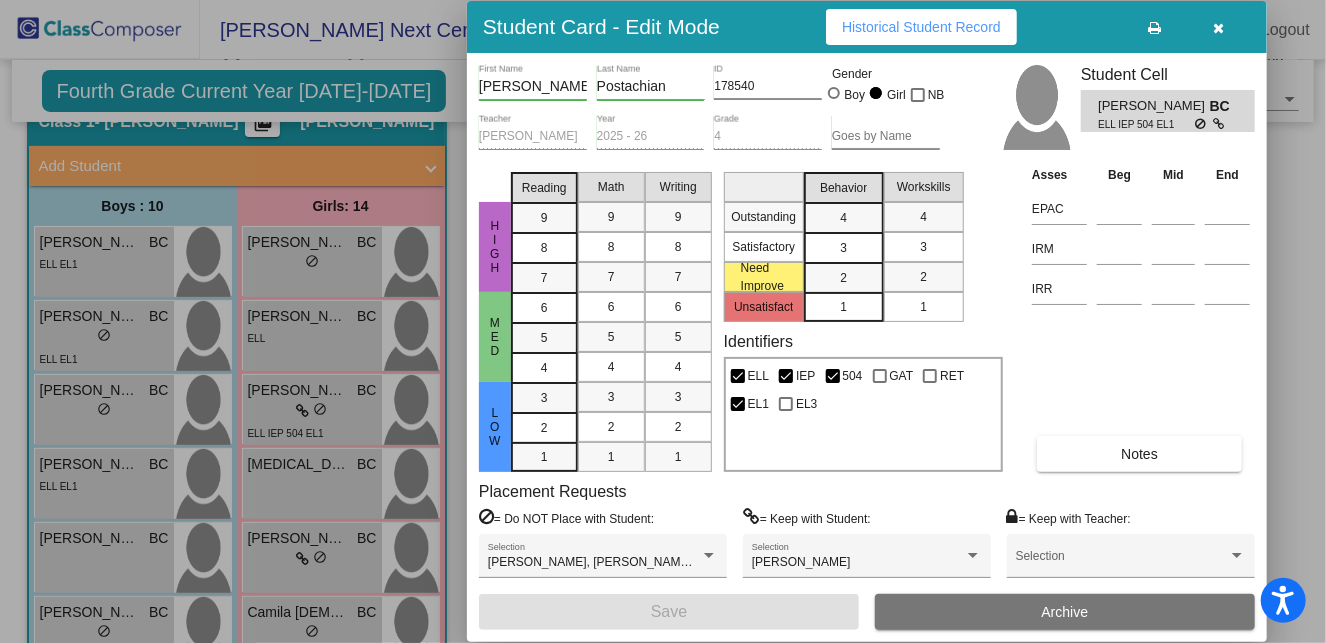 click on "Historical Student Record" at bounding box center (921, 27) 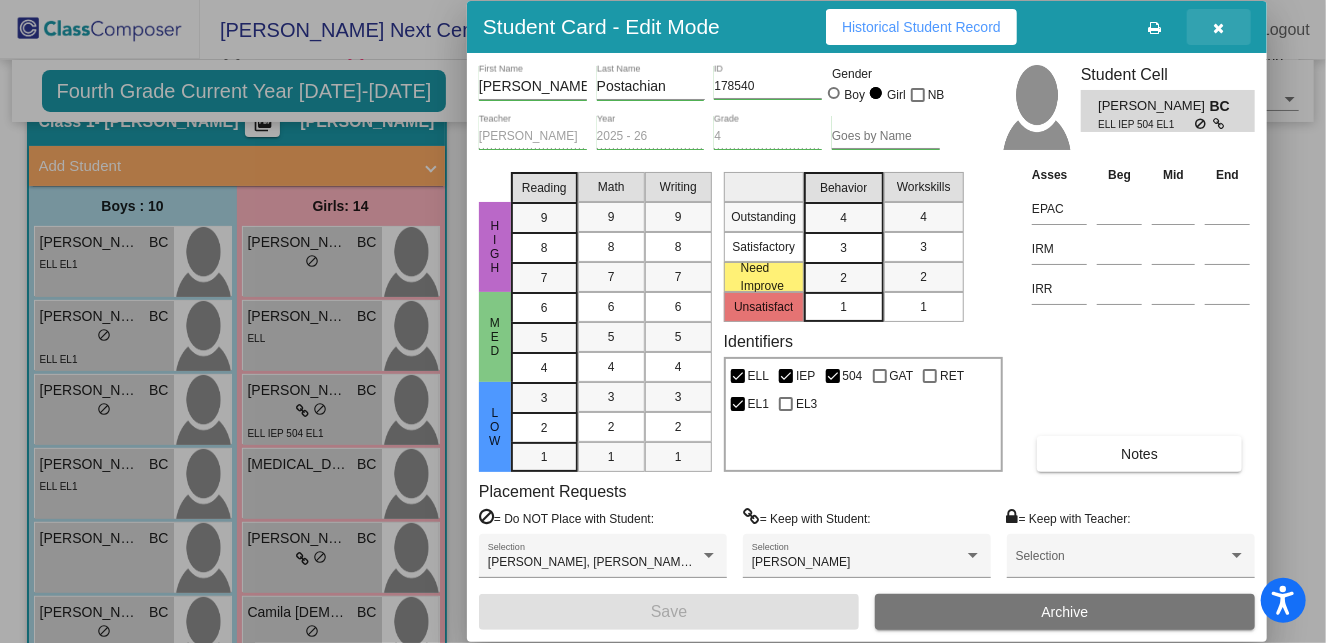 click at bounding box center [1219, 27] 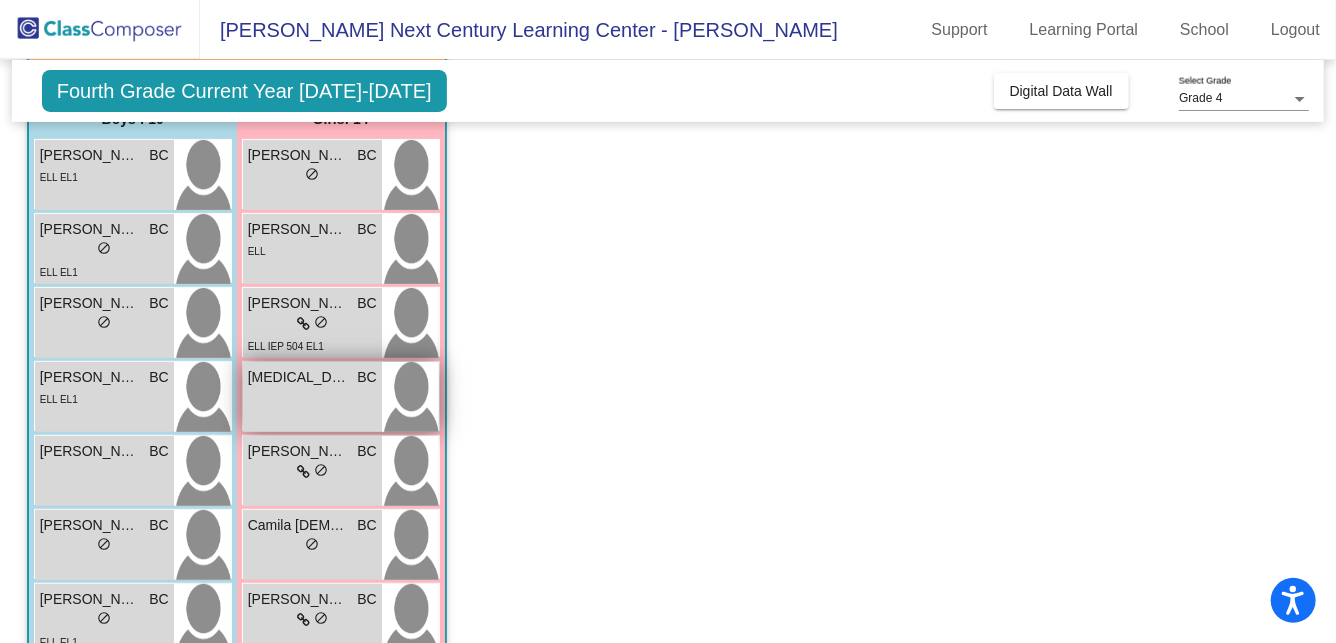 scroll, scrollTop: 180, scrollLeft: 0, axis: vertical 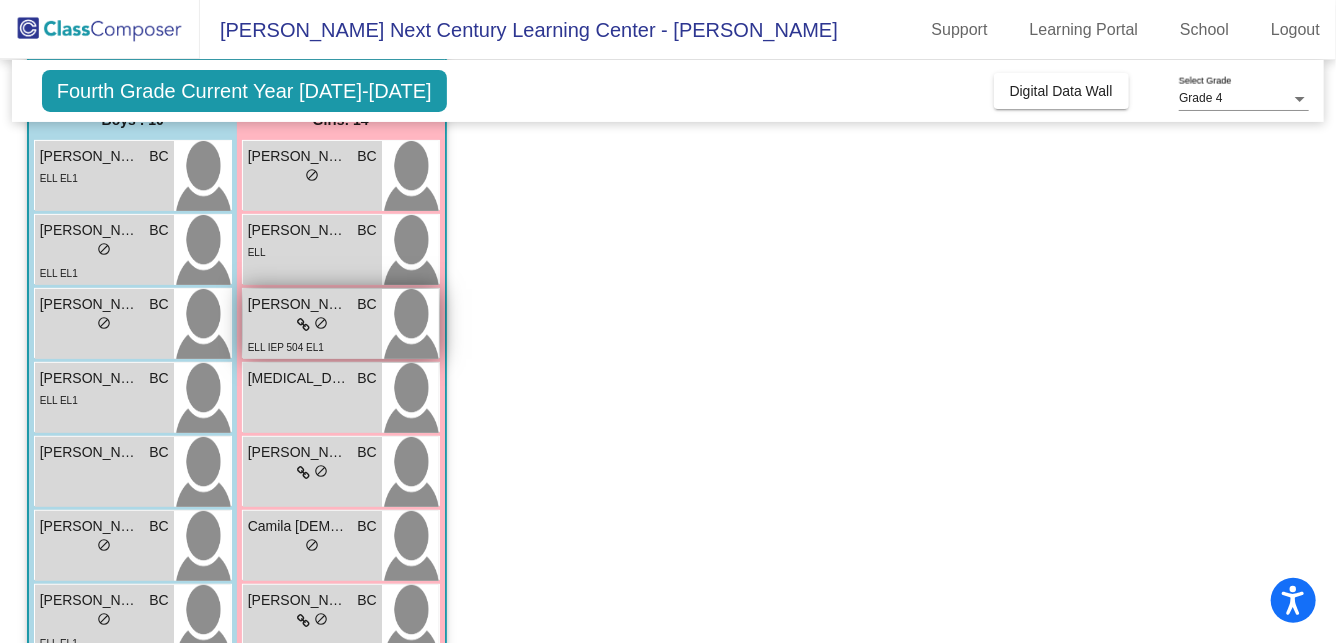click on "lock do_not_disturb_alt" at bounding box center [312, 325] 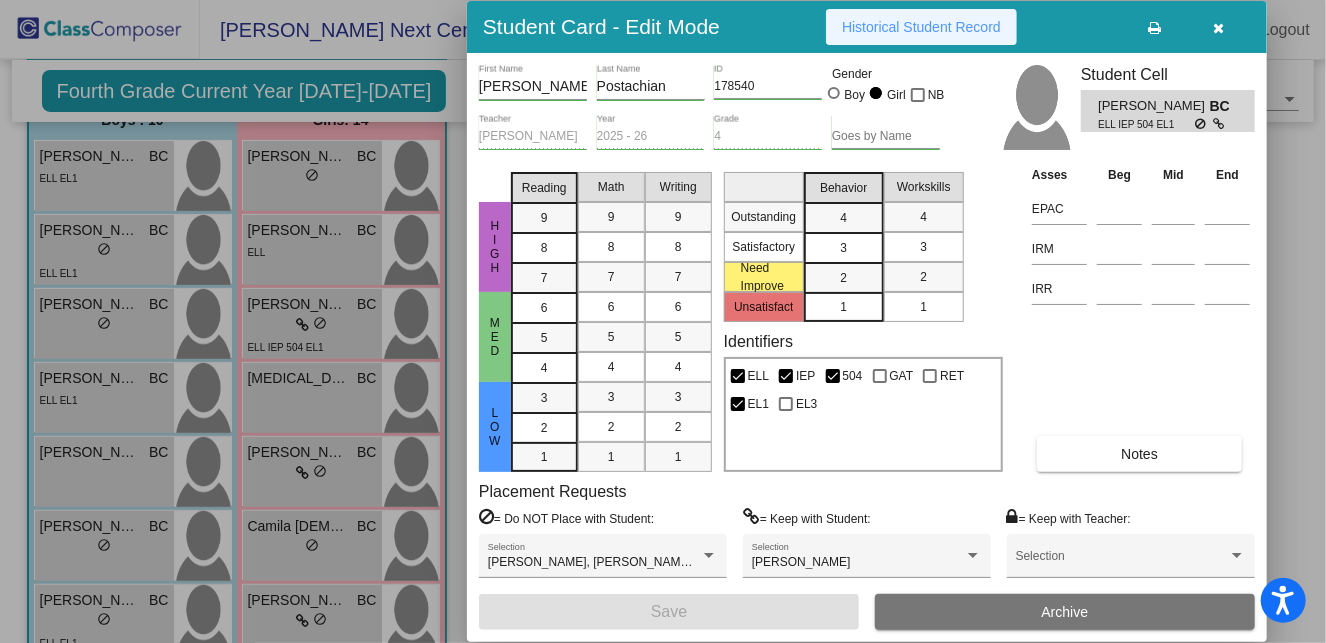 click on "Historical Student Record" at bounding box center [921, 27] 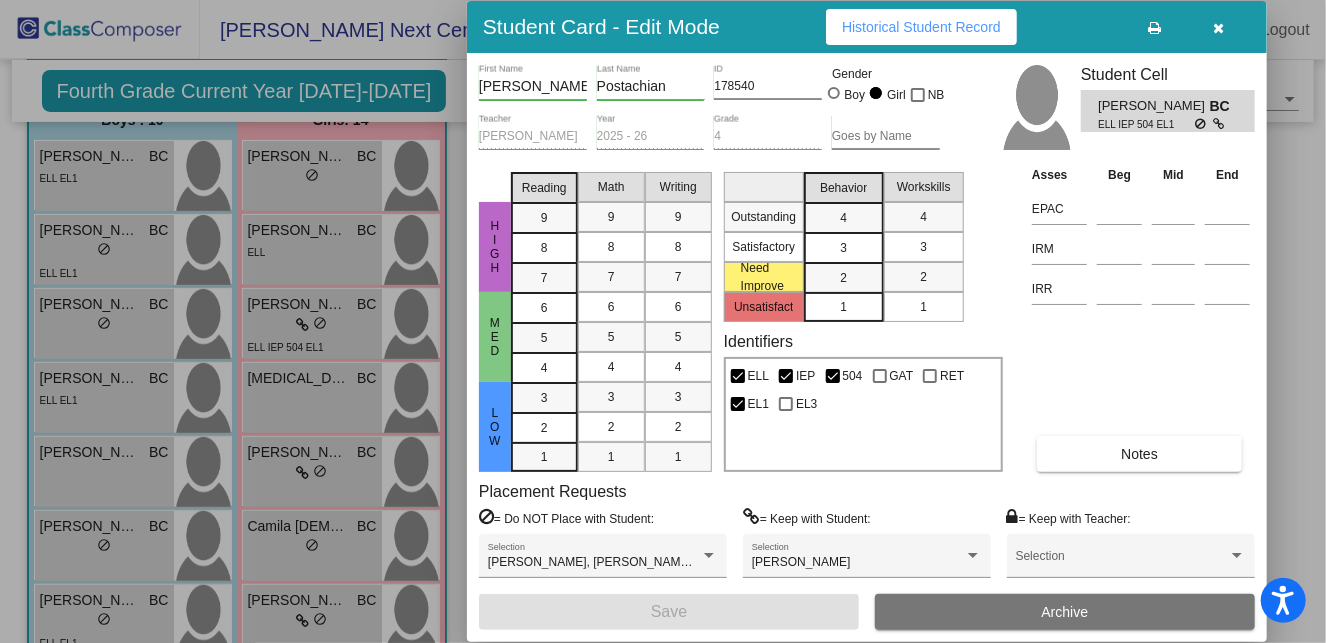 click at bounding box center (1219, 28) 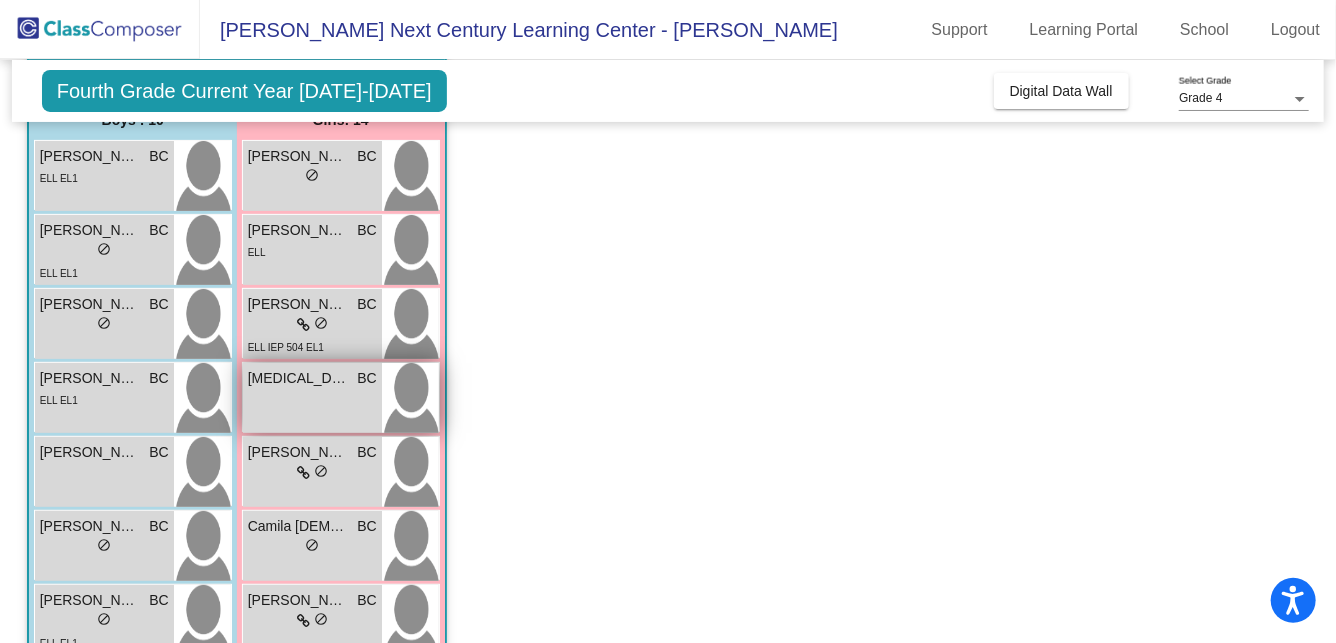 click on "[MEDICAL_DATA][PERSON_NAME]" at bounding box center [298, 378] 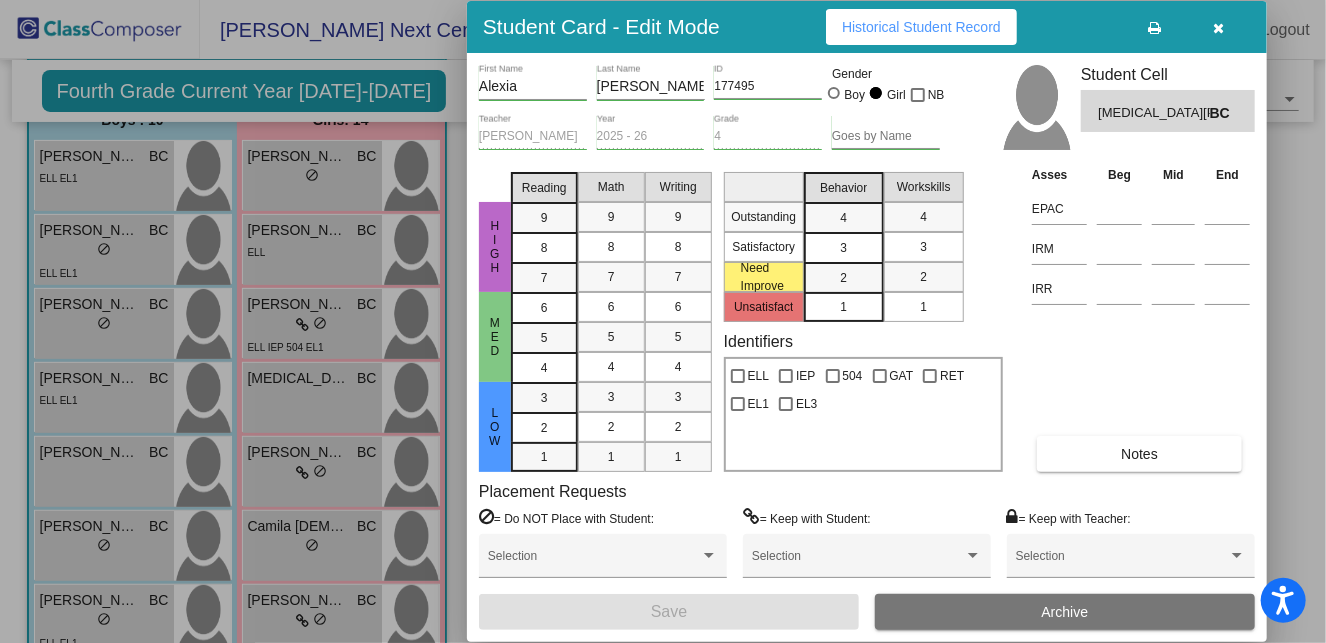 click on "Historical Student Record" at bounding box center (921, 27) 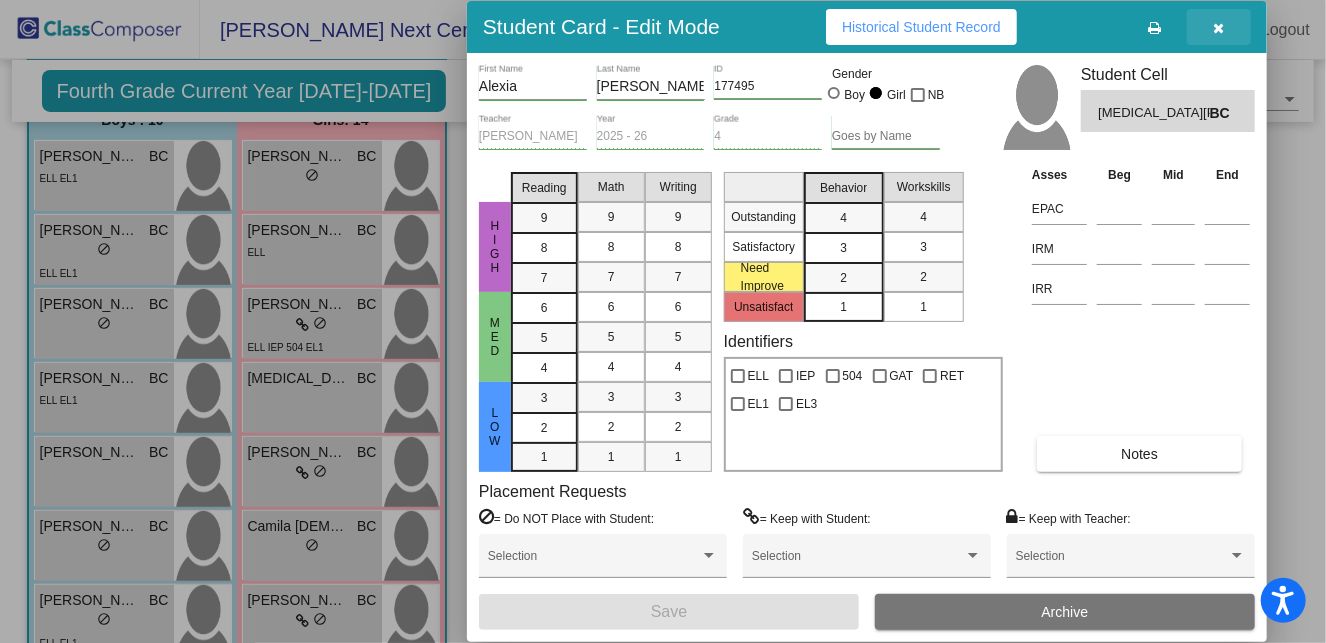 click at bounding box center [1219, 27] 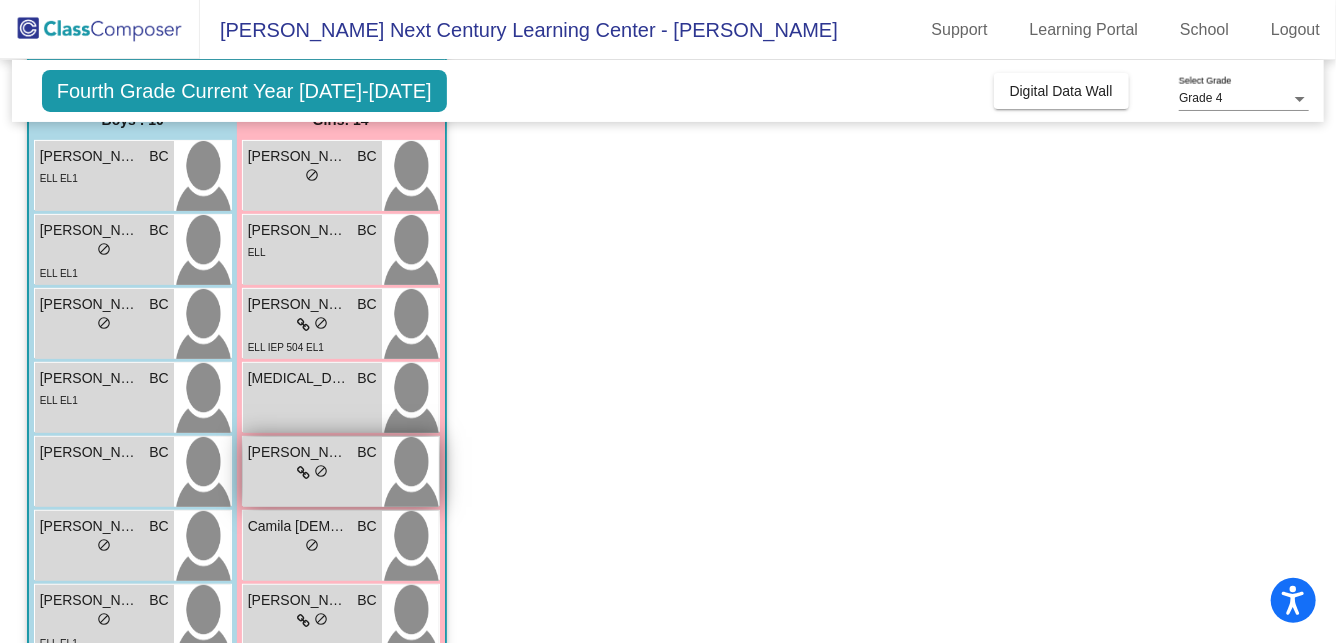 click on "[PERSON_NAME]" at bounding box center [298, 452] 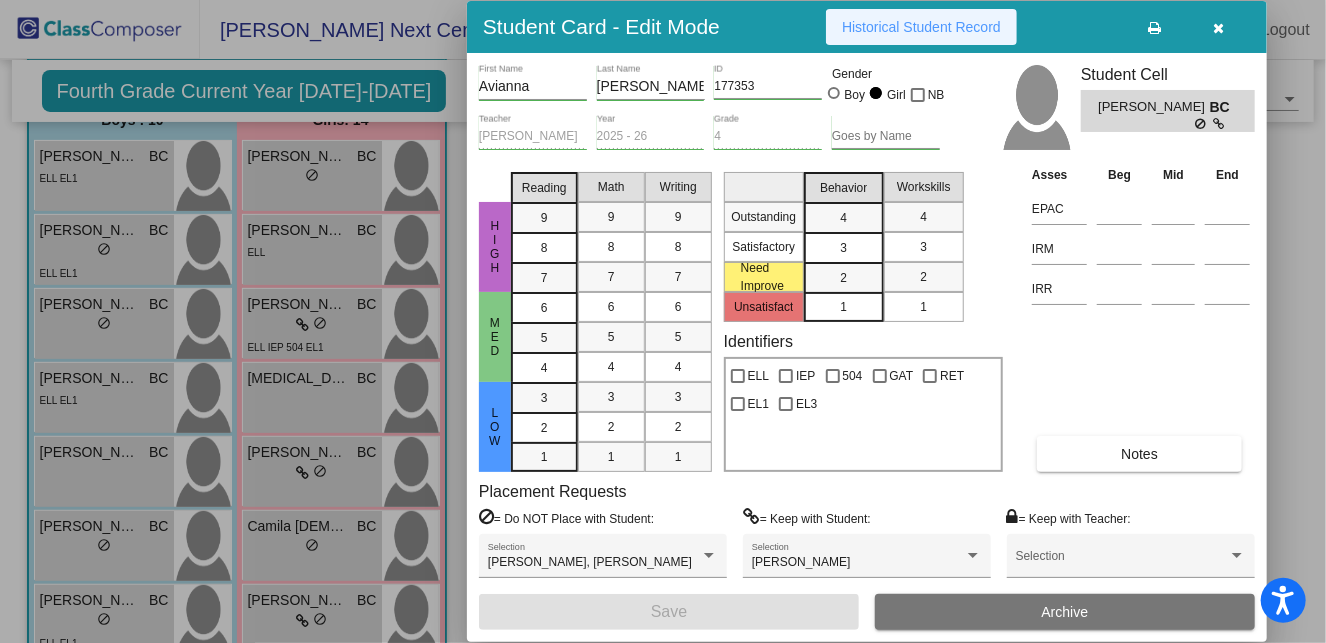 click on "Historical Student Record" at bounding box center [921, 27] 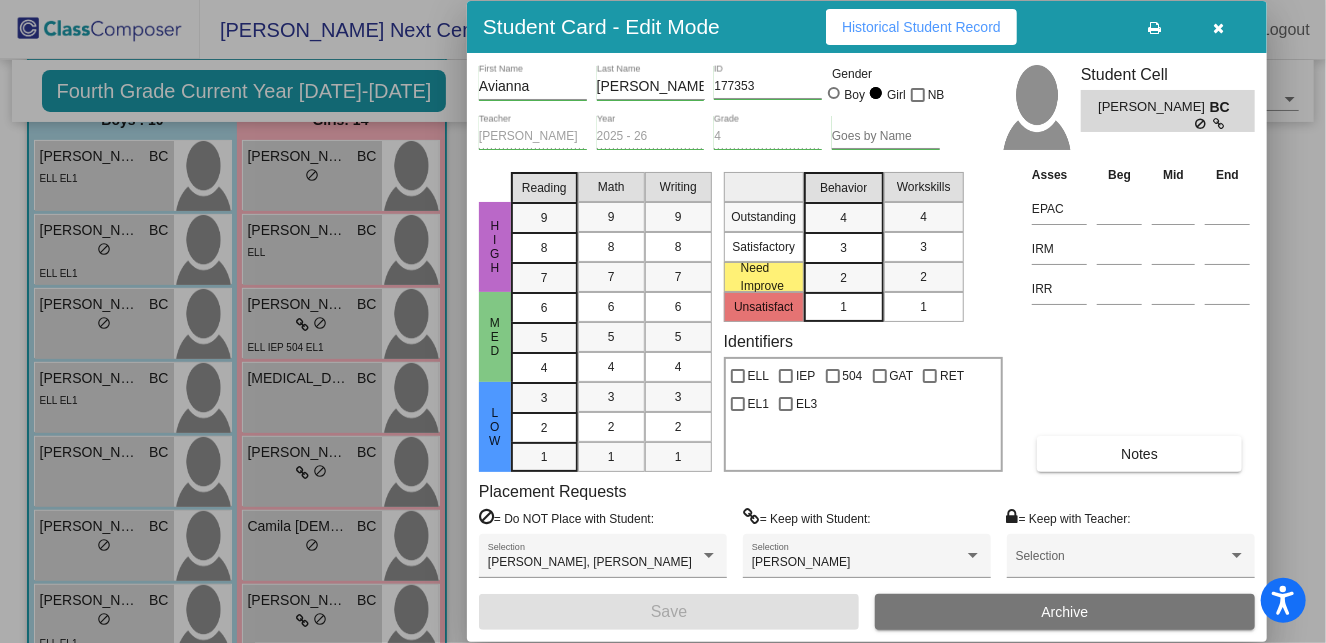 click at bounding box center [1219, 27] 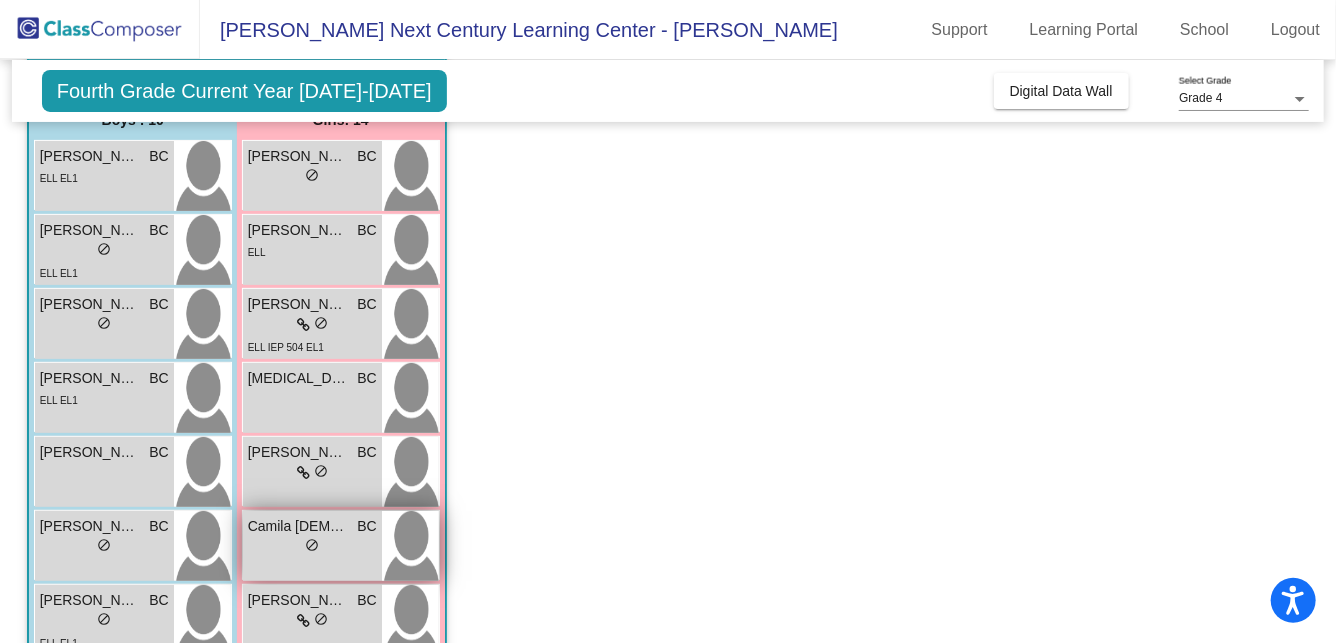click on "lock do_not_disturb_alt" at bounding box center (312, 547) 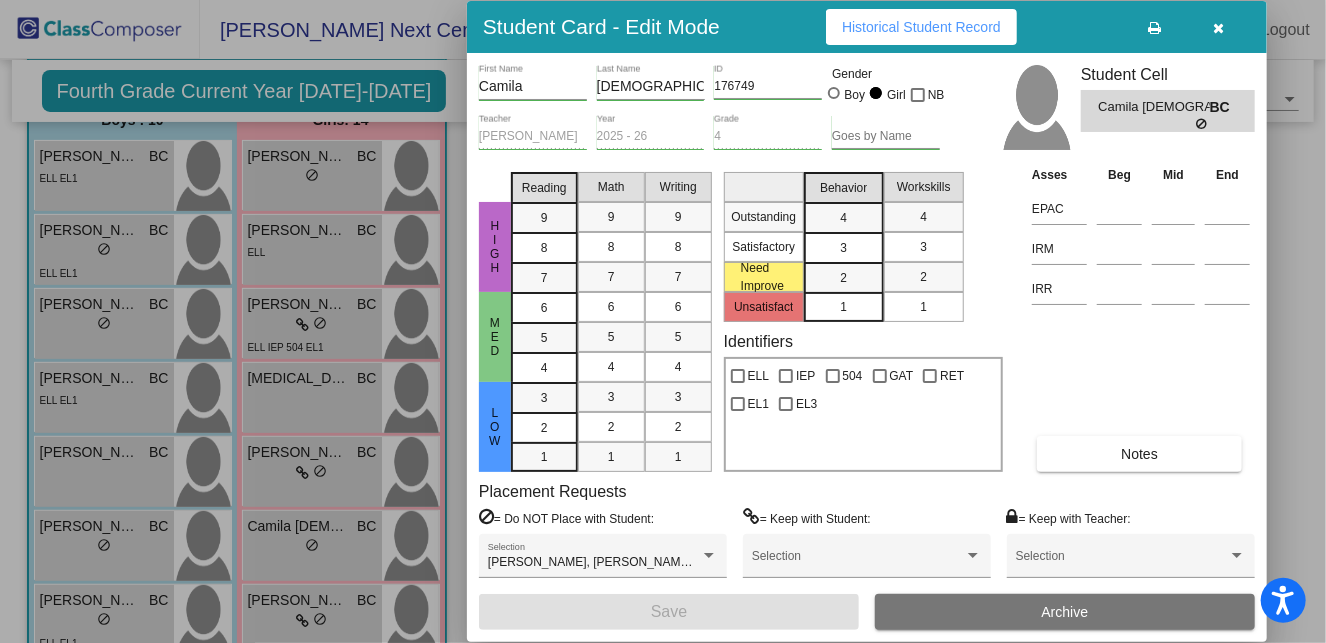 click at bounding box center (1219, 28) 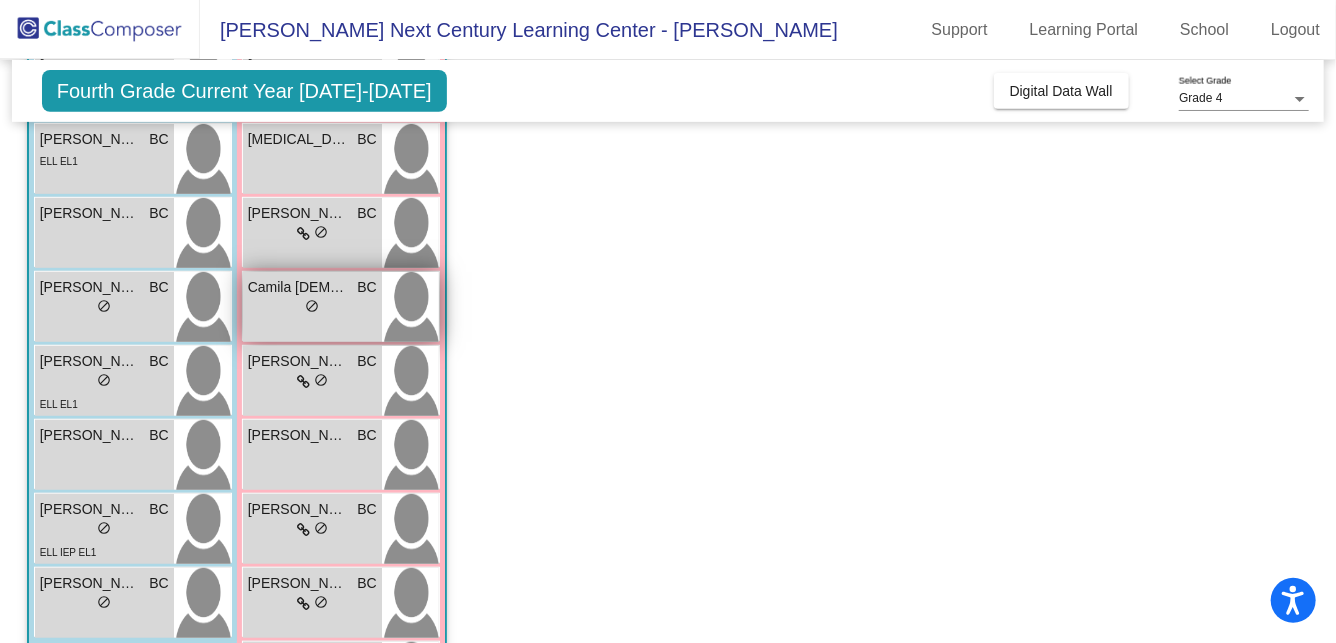 scroll, scrollTop: 457, scrollLeft: 0, axis: vertical 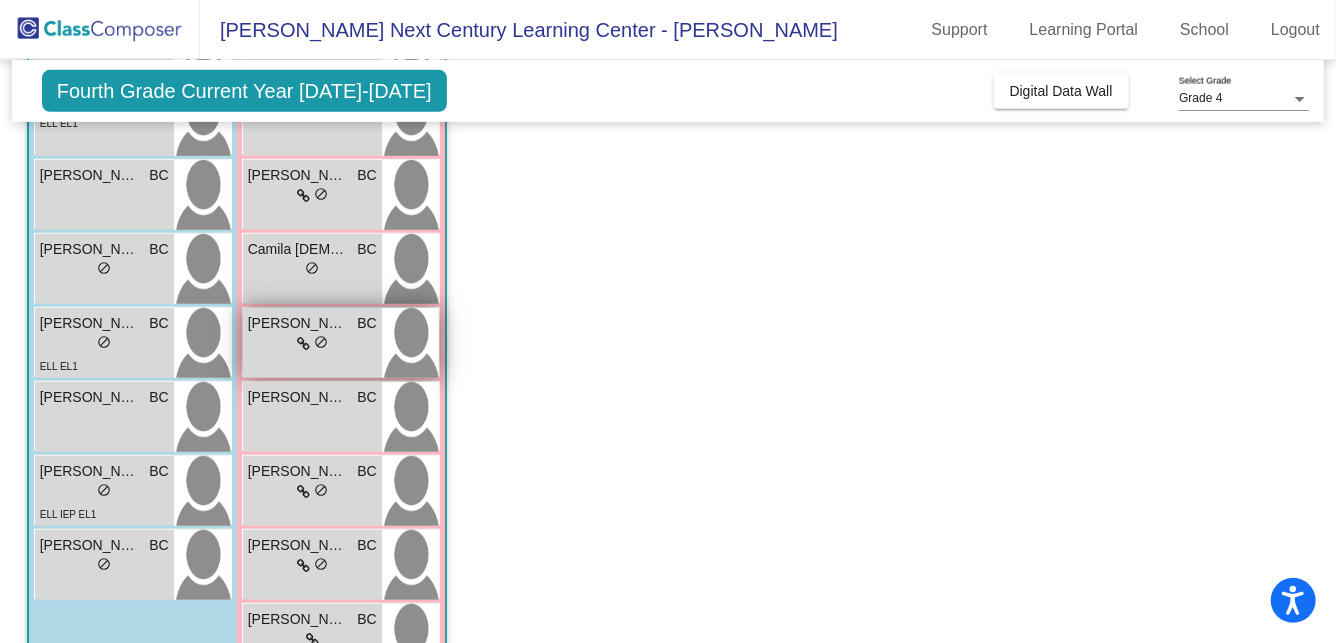 click on "lock do_not_disturb_alt" at bounding box center [312, 344] 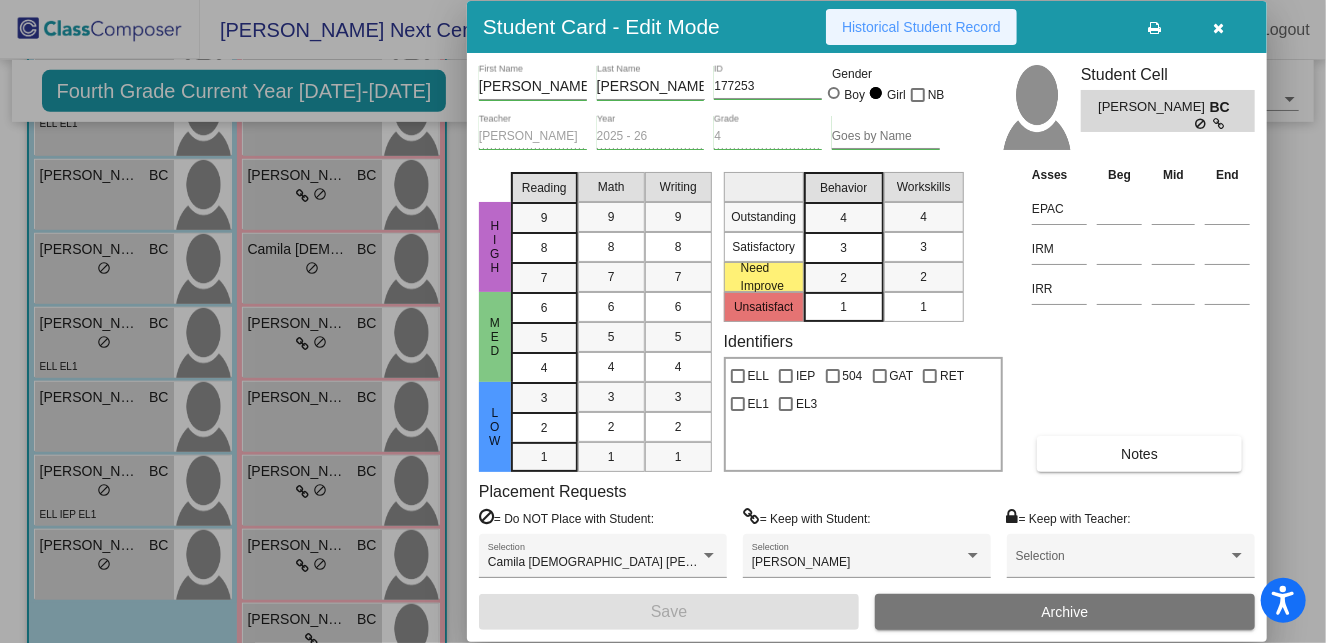 click on "Historical Student Record" at bounding box center (921, 27) 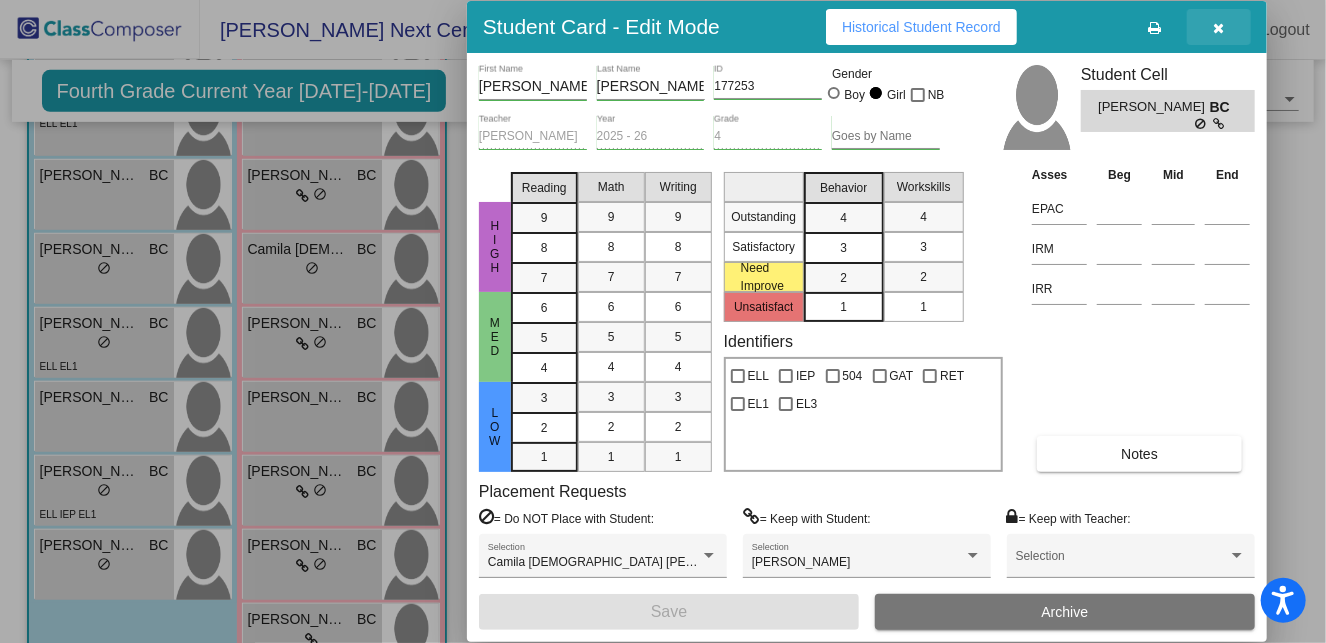 click at bounding box center [1219, 27] 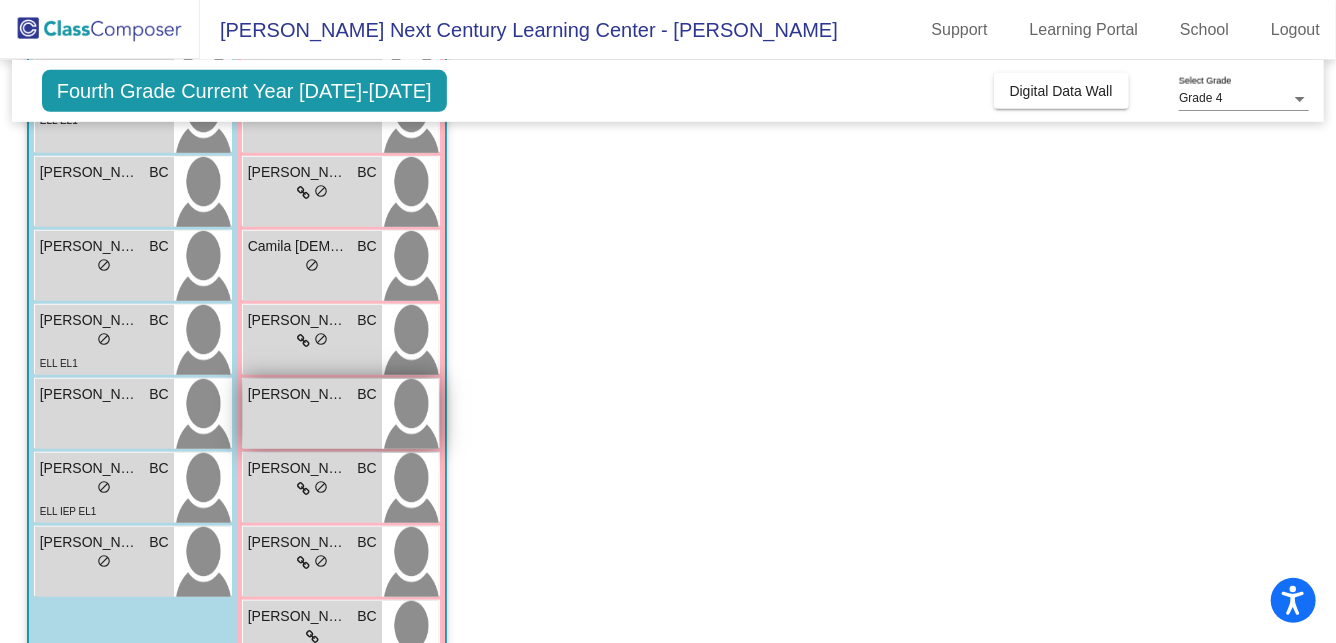 scroll, scrollTop: 458, scrollLeft: 0, axis: vertical 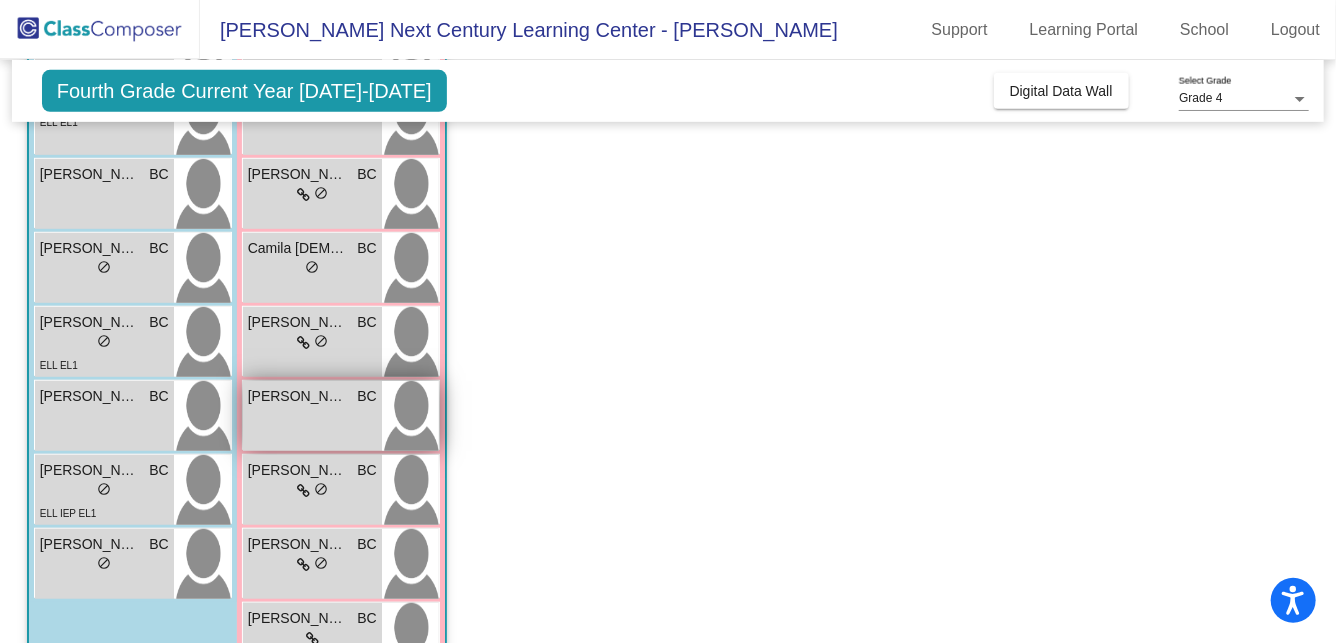 click on "[PERSON_NAME] BC lock do_not_disturb_alt" at bounding box center [312, 416] 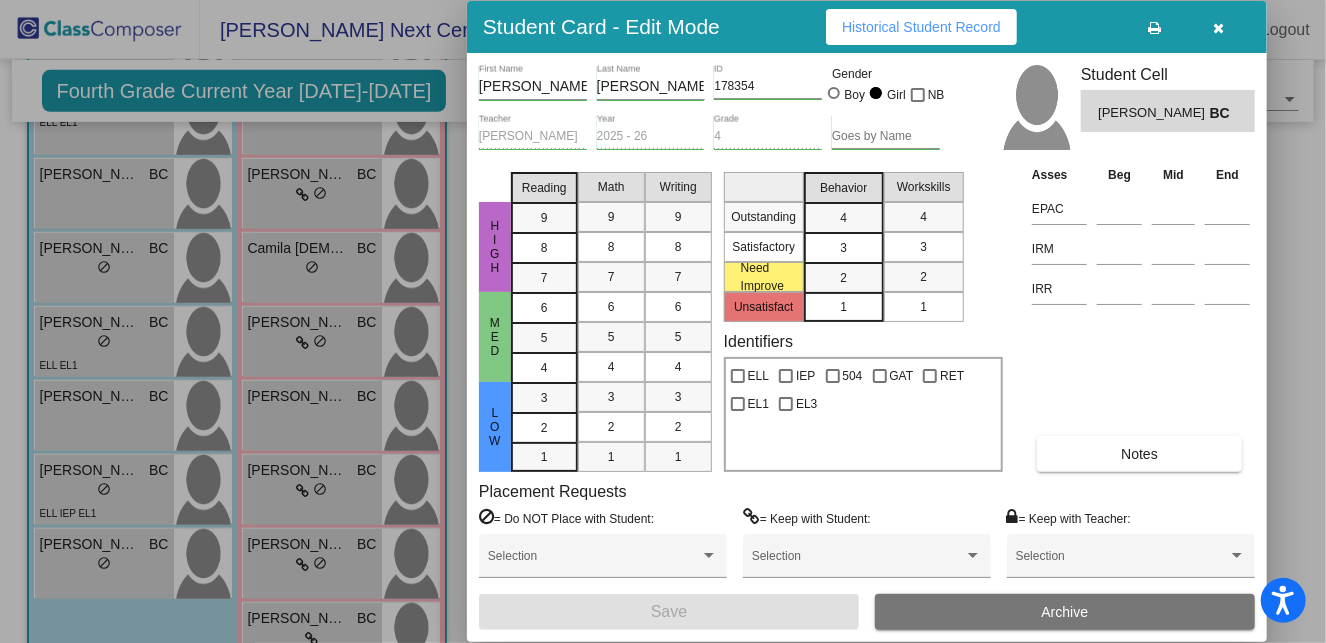click on "Historical Student Record" at bounding box center [921, 27] 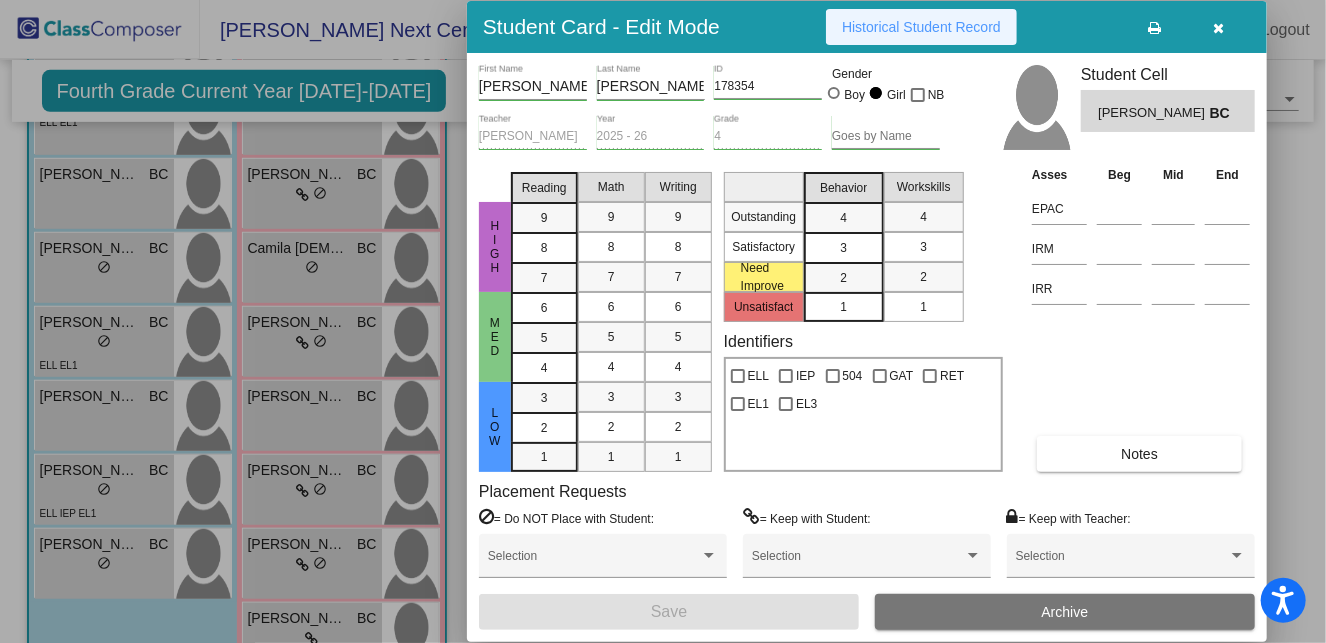 click on "Historical Student Record" at bounding box center (921, 27) 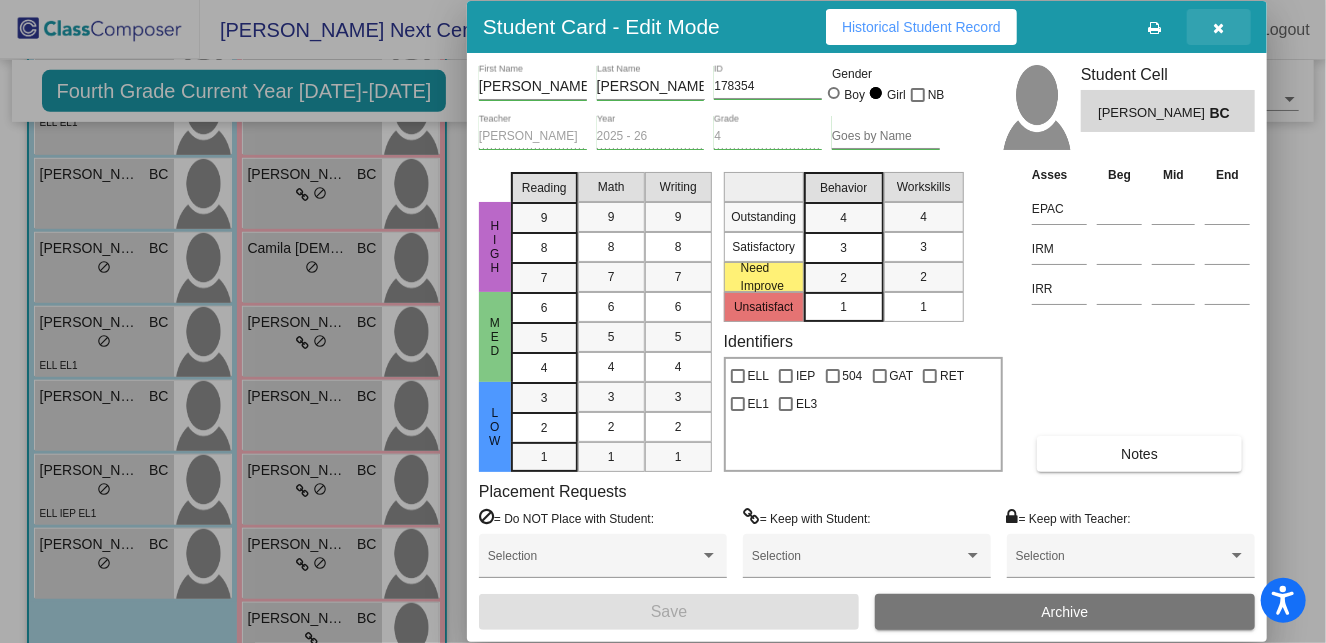 click at bounding box center (1219, 28) 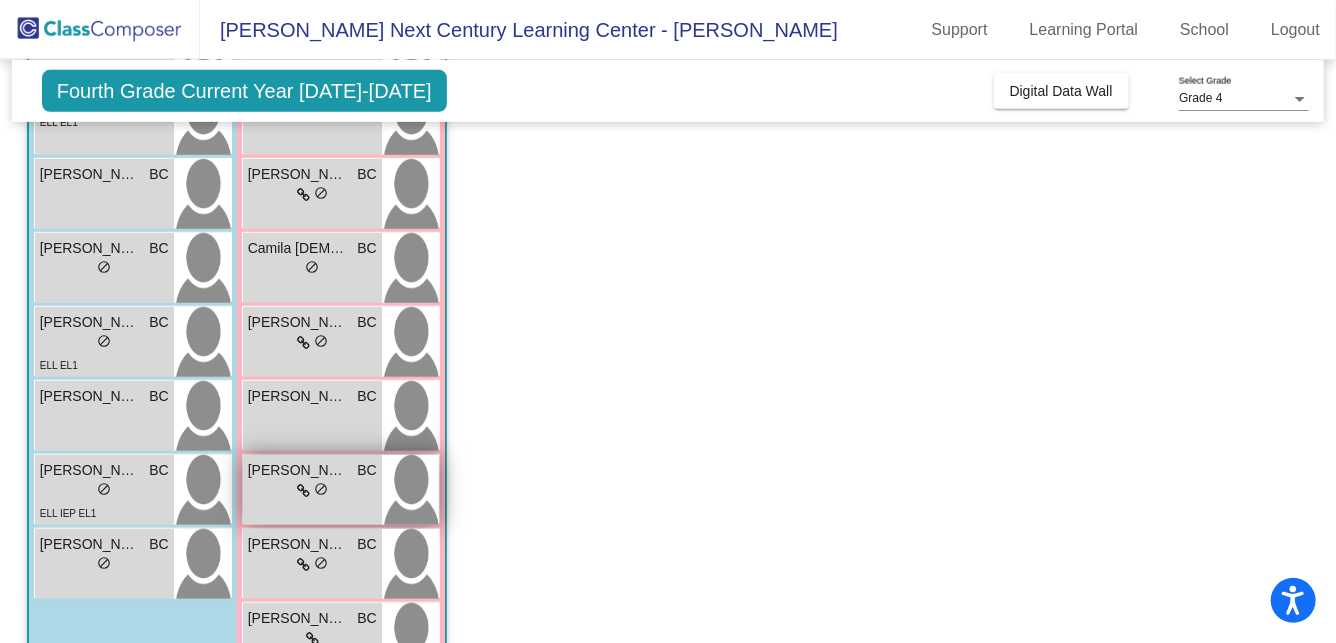 click on "[PERSON_NAME] BC lock do_not_disturb_alt" at bounding box center [312, 490] 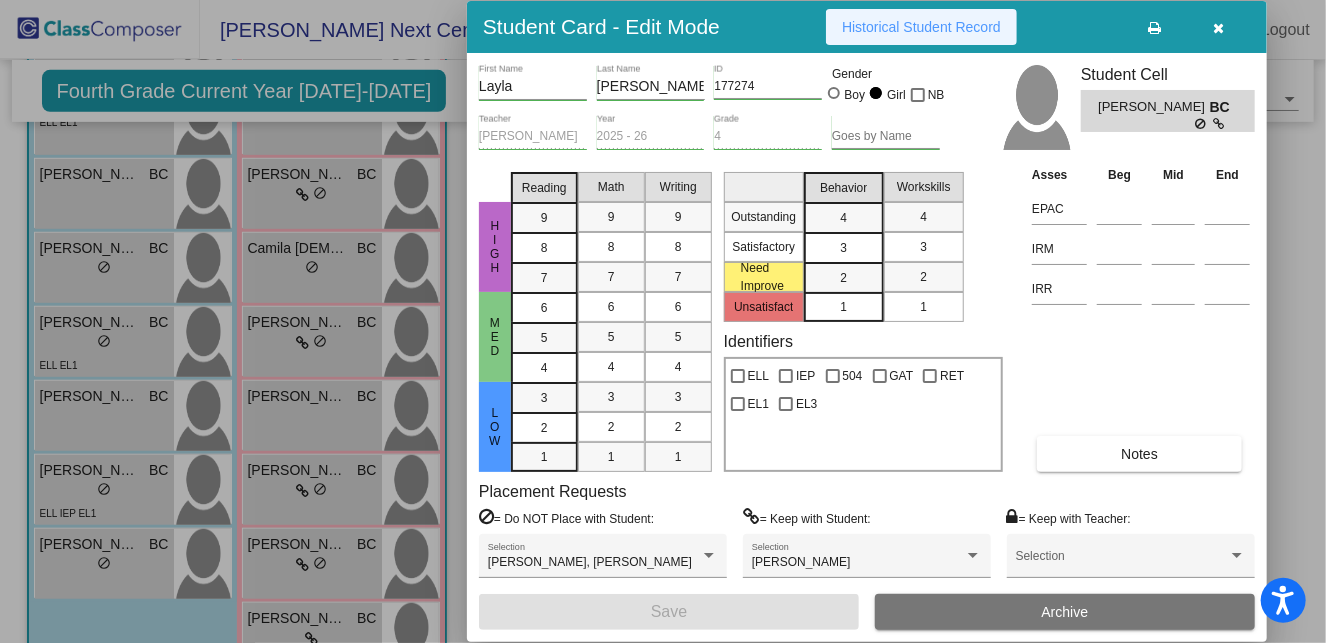 click on "Historical Student Record" at bounding box center (921, 27) 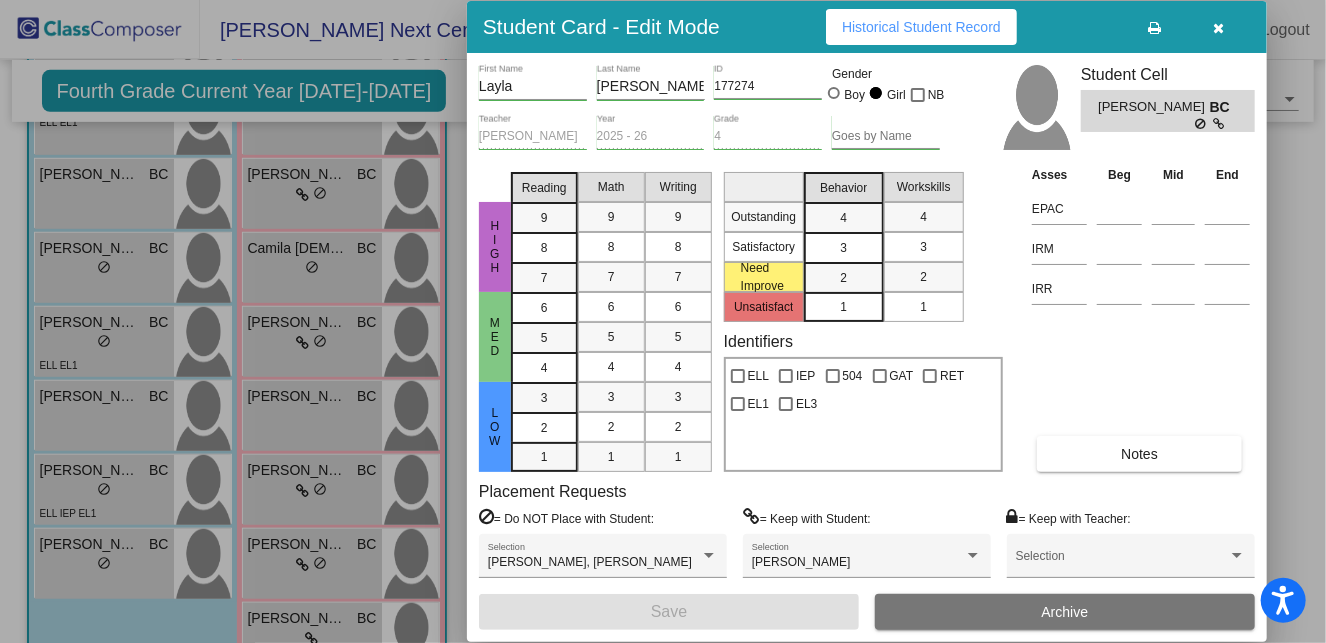 click at bounding box center [1219, 27] 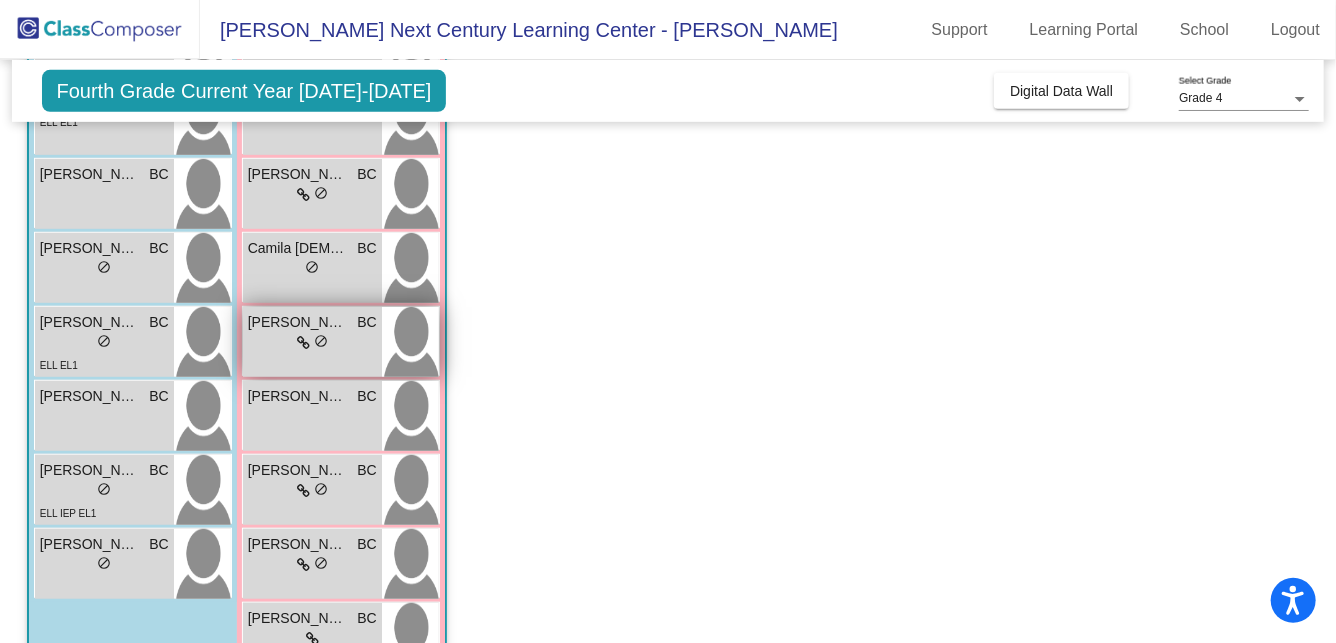 click on "[PERSON_NAME] BC lock do_not_disturb_alt" at bounding box center [312, 342] 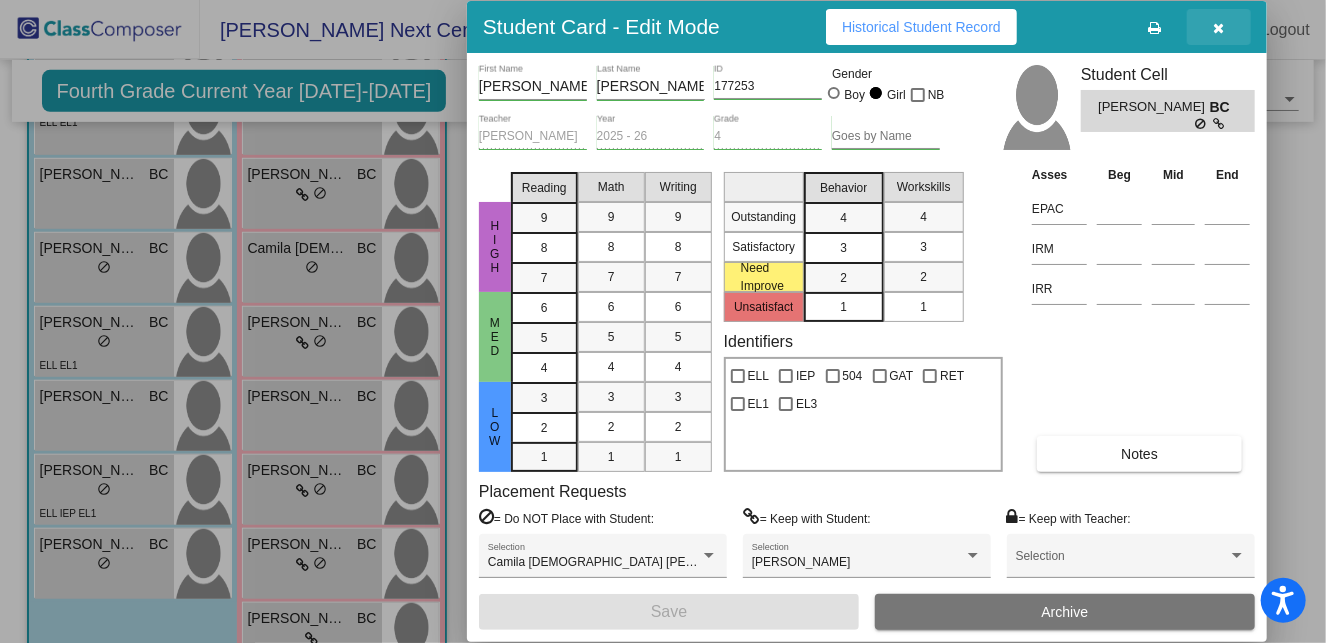click at bounding box center [1219, 27] 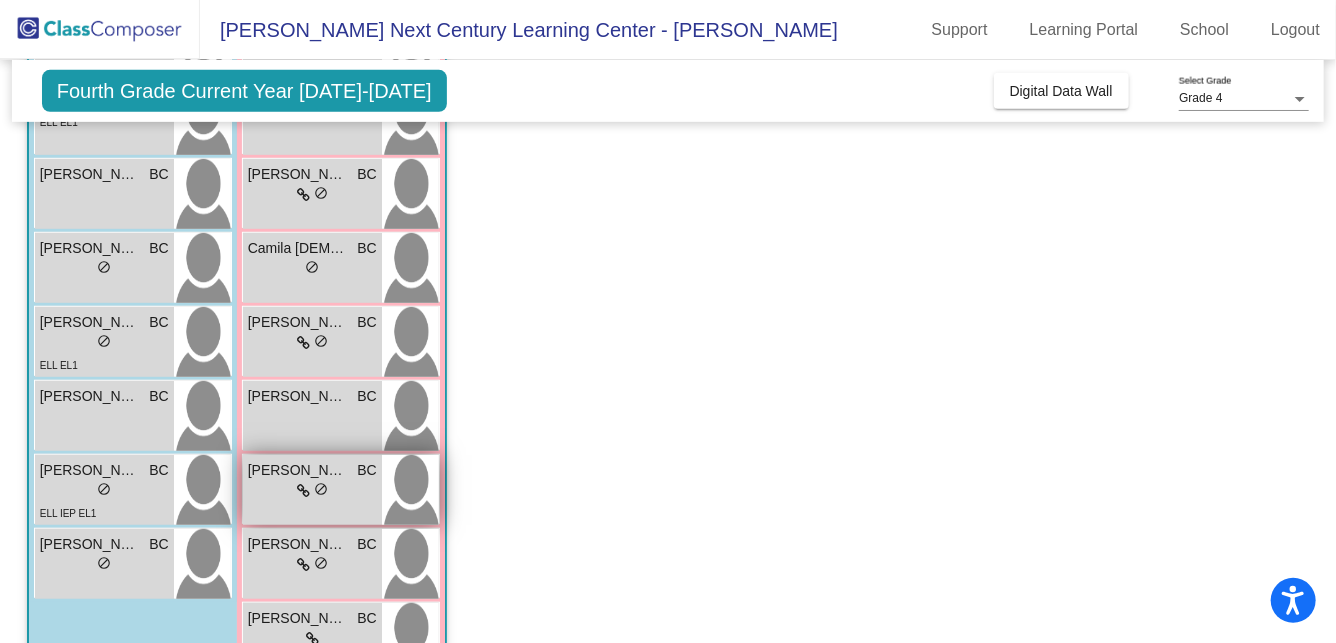 click on "lock do_not_disturb_alt" at bounding box center [312, 491] 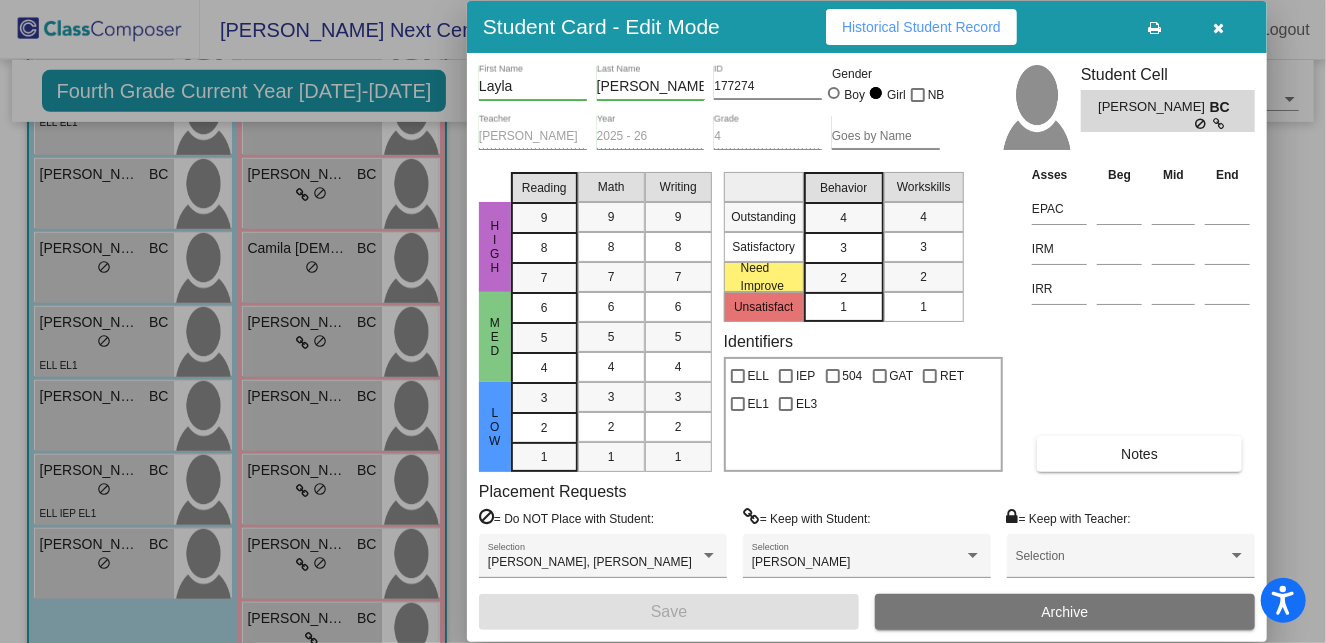 click on "Student Card - Edit Mode   Historical Student Record" at bounding box center (867, 27) 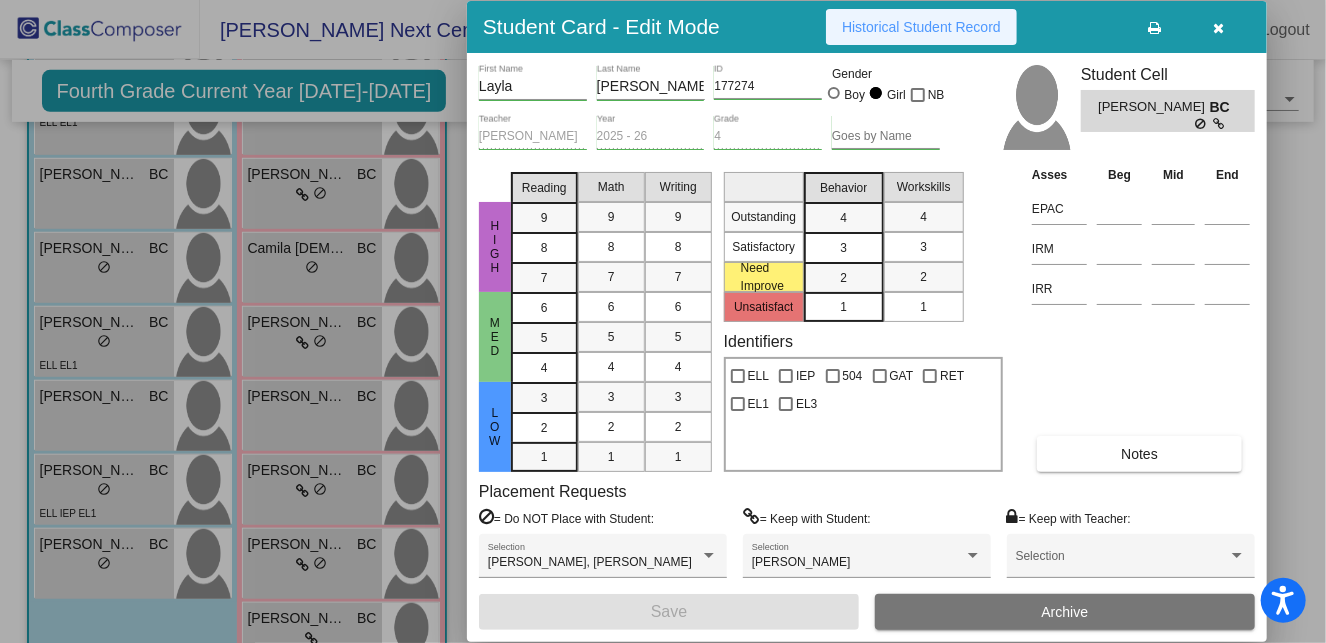 click on "Historical Student Record" at bounding box center [921, 27] 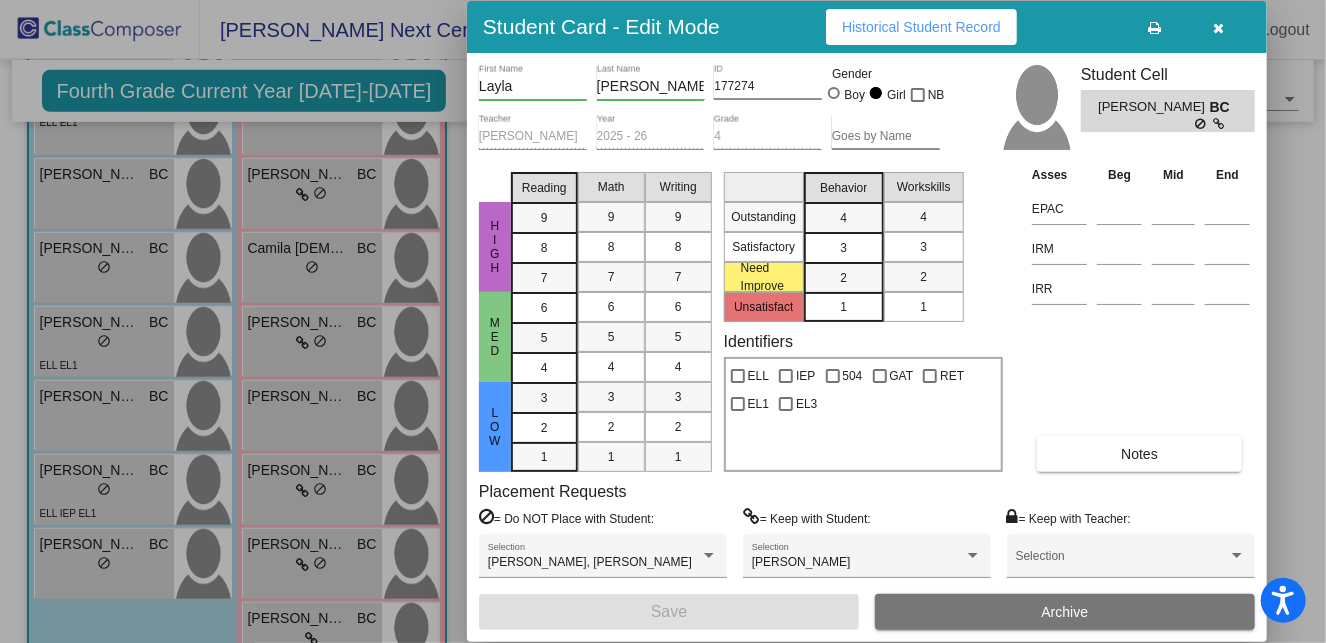 click at bounding box center (1219, 27) 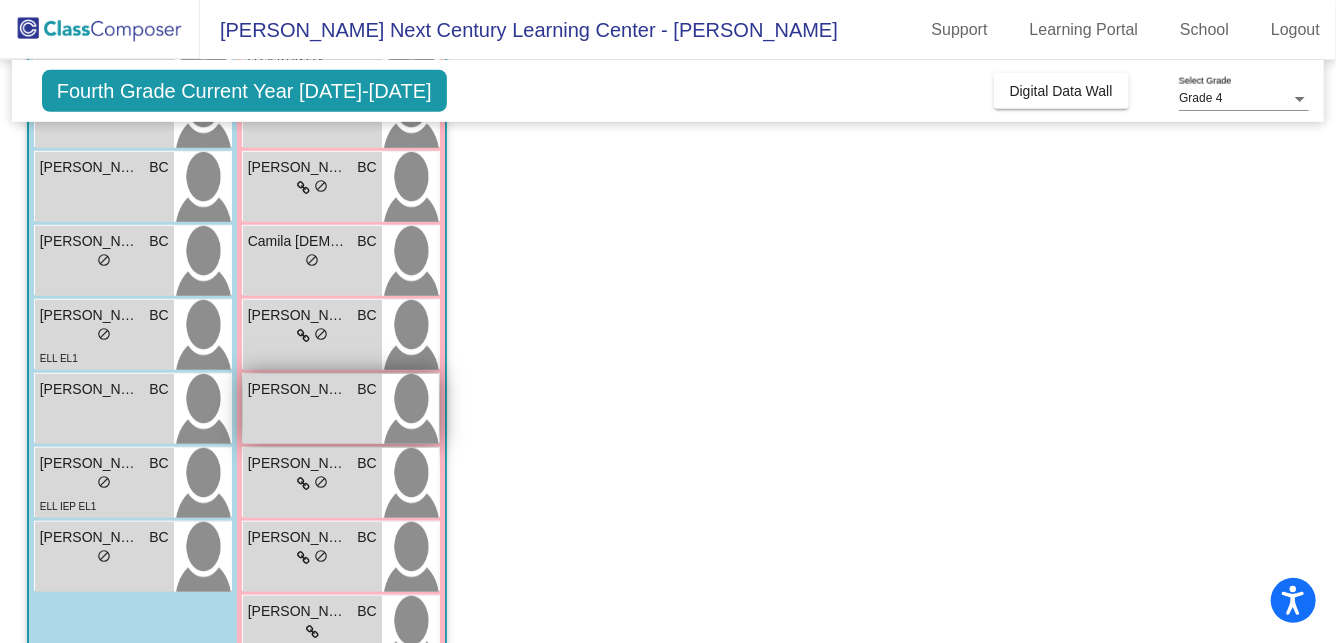scroll, scrollTop: 744, scrollLeft: 0, axis: vertical 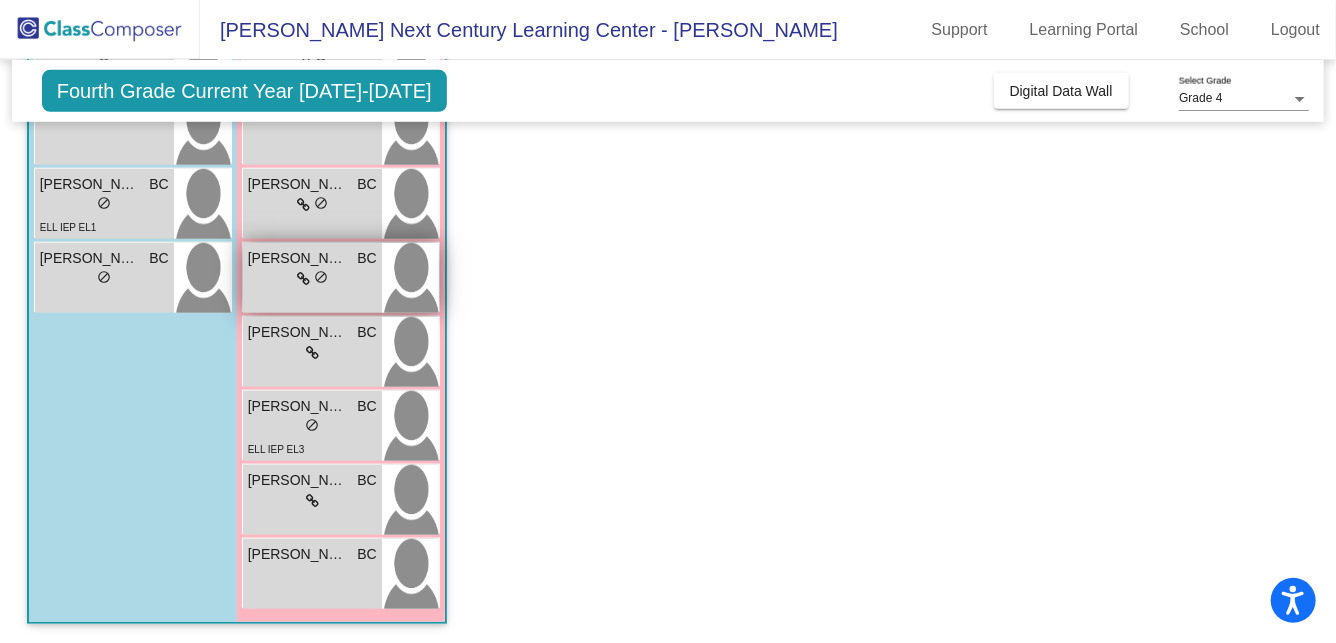 click on "[PERSON_NAME] [PERSON_NAME] lock do_not_disturb_alt" at bounding box center (312, 278) 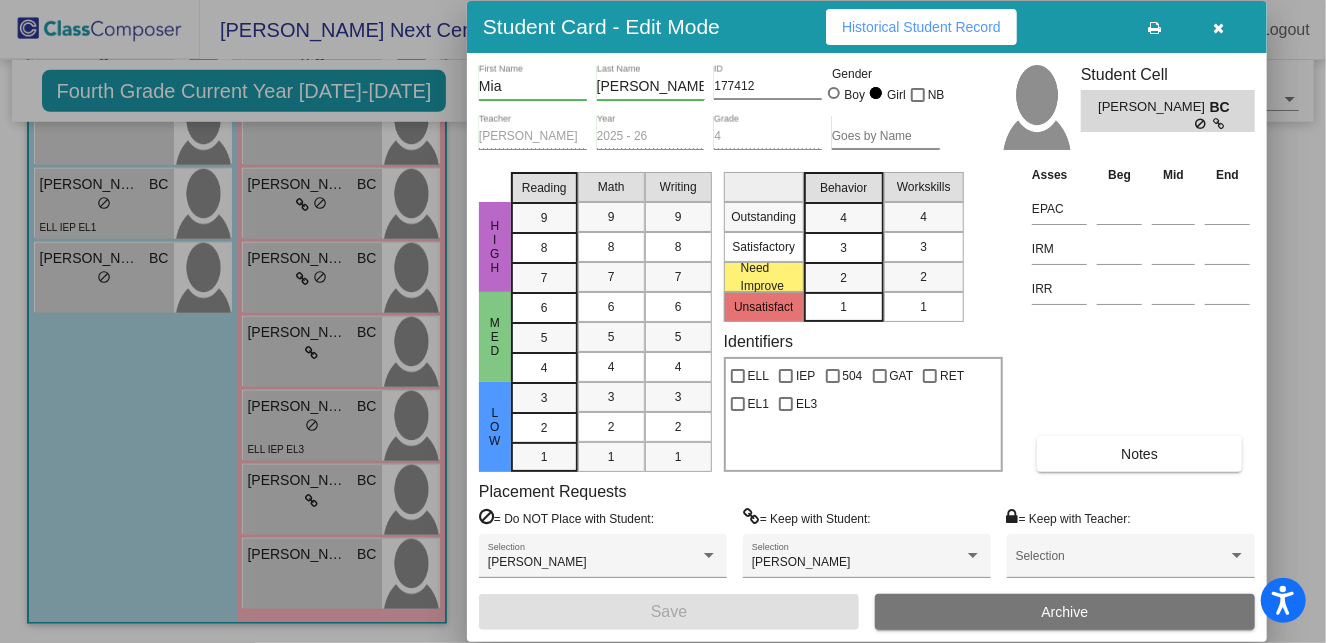click on "Historical Student Record" at bounding box center (921, 27) 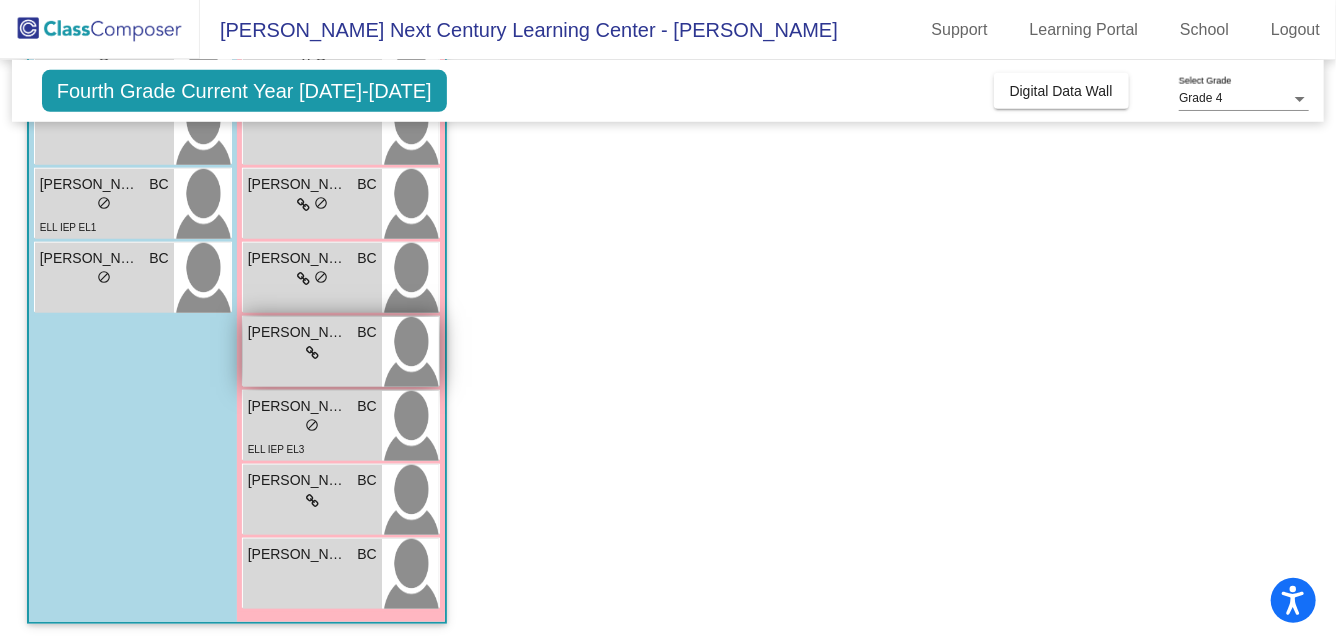 click on "lock do_not_disturb_alt" at bounding box center (312, 353) 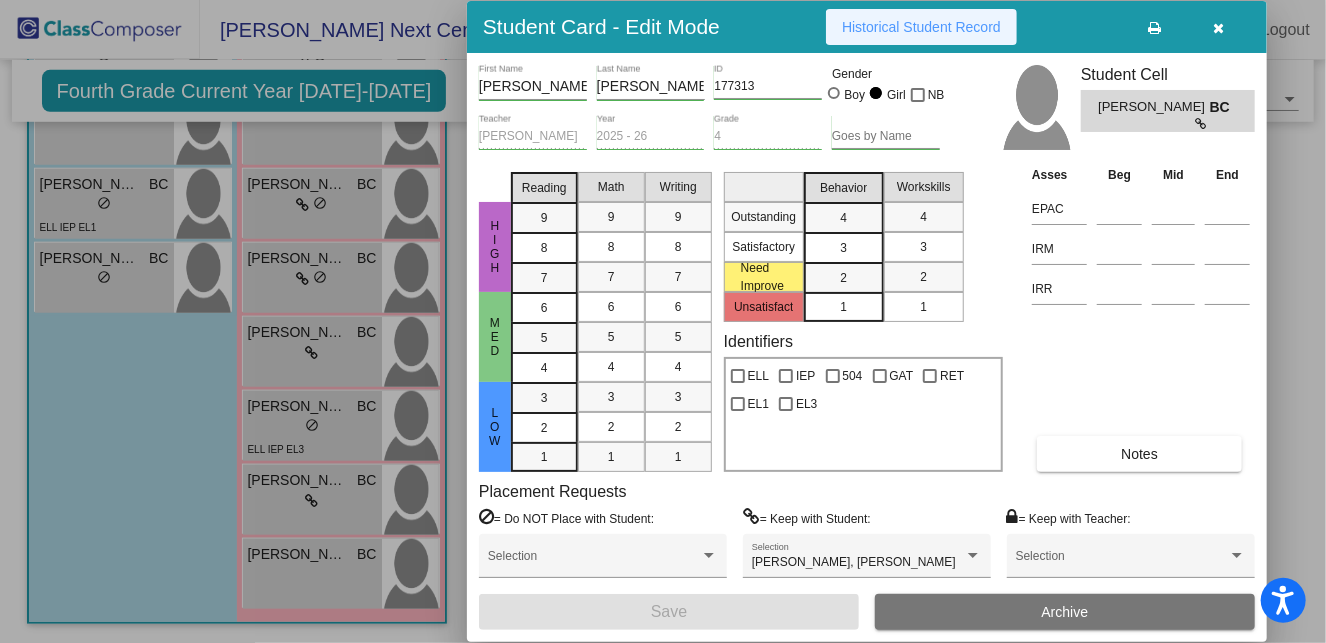 click on "Historical Student Record" at bounding box center [921, 27] 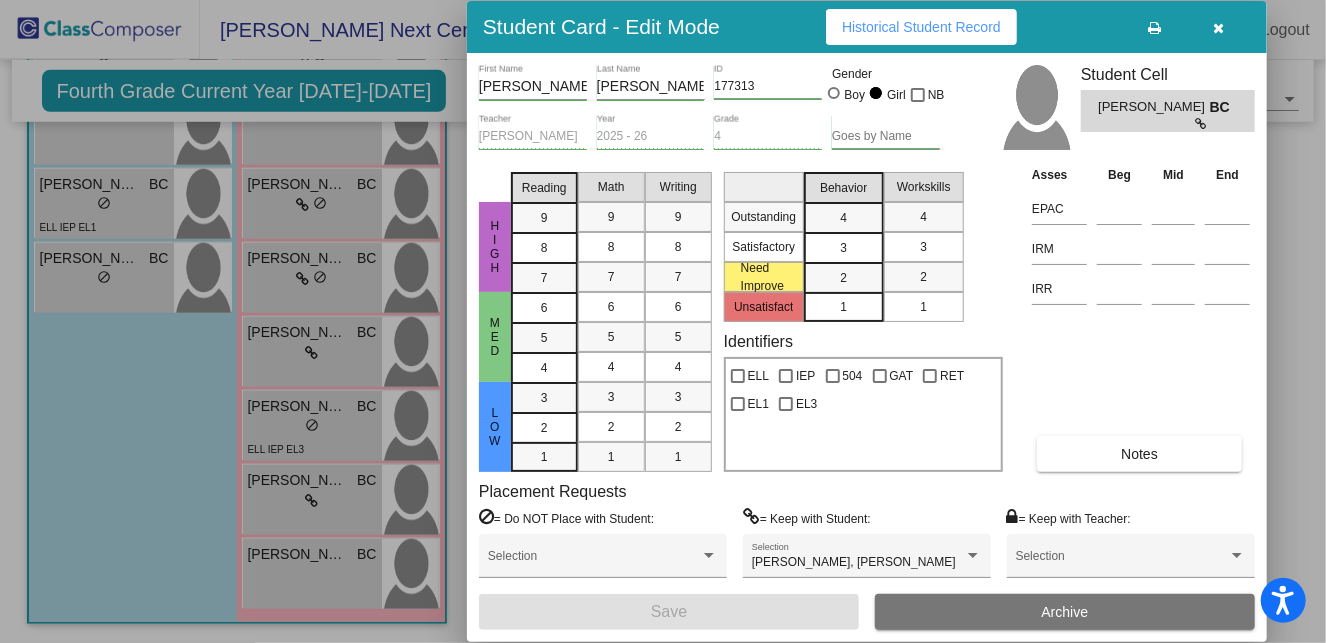 click at bounding box center [1219, 28] 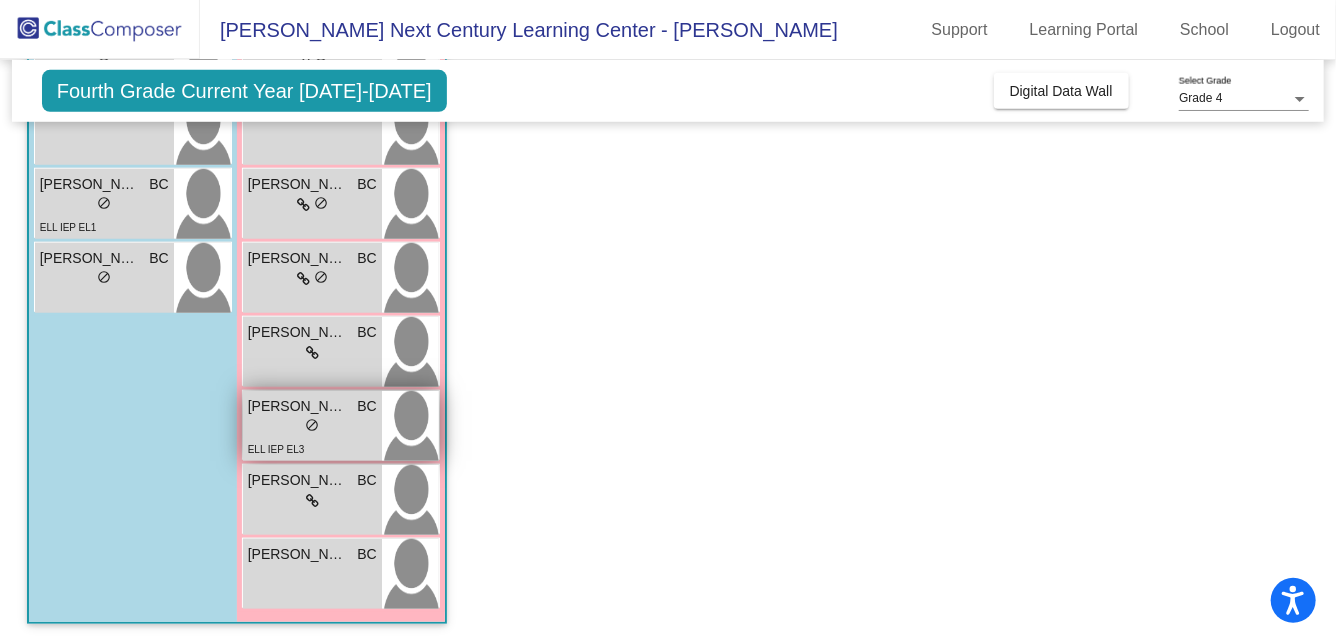 click on "lock do_not_disturb_alt" at bounding box center (312, 427) 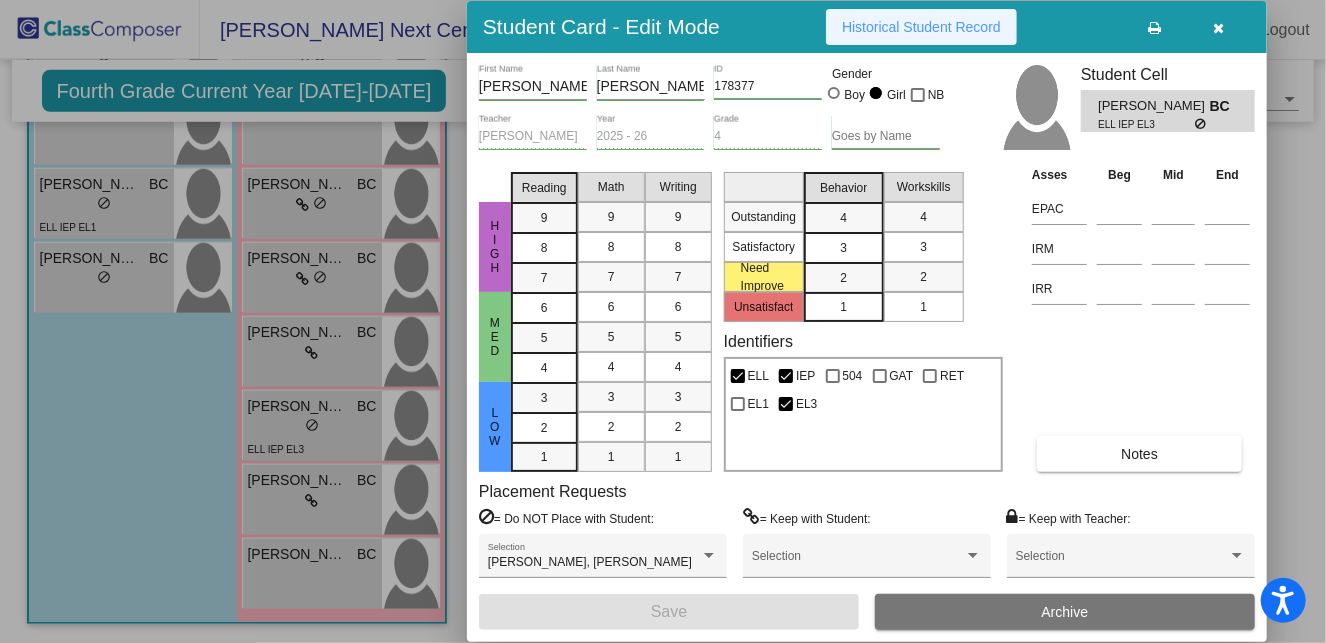 click on "Historical Student Record" at bounding box center [921, 27] 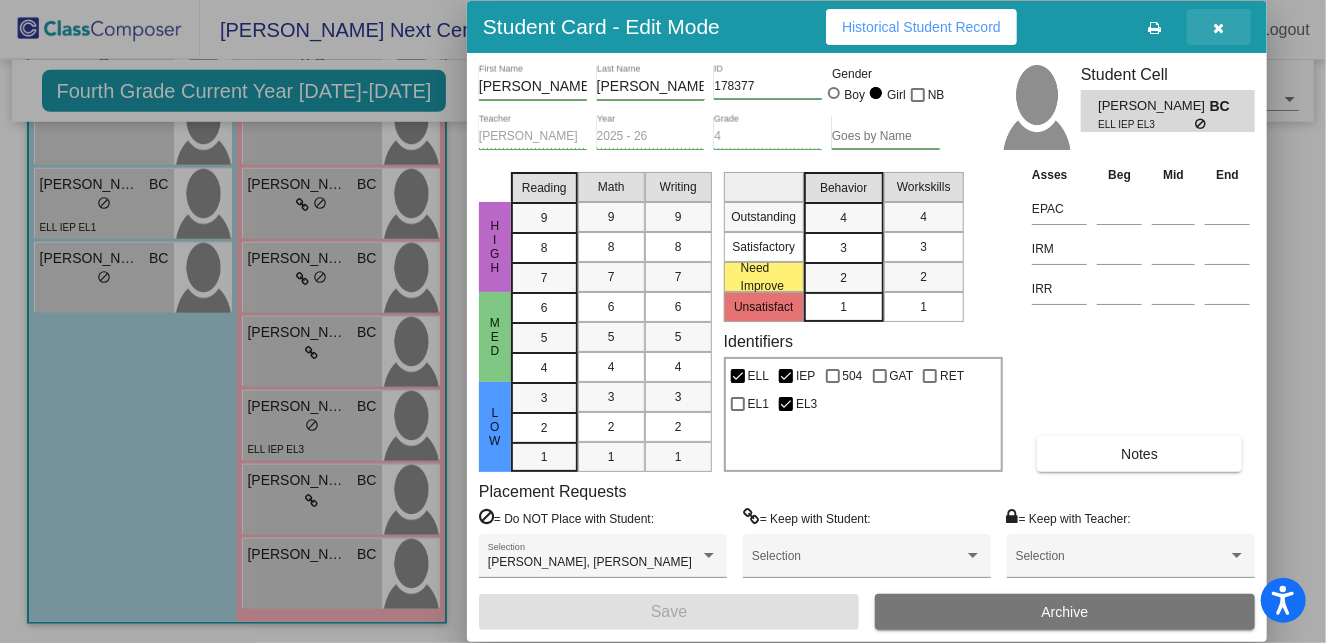 click at bounding box center (1219, 27) 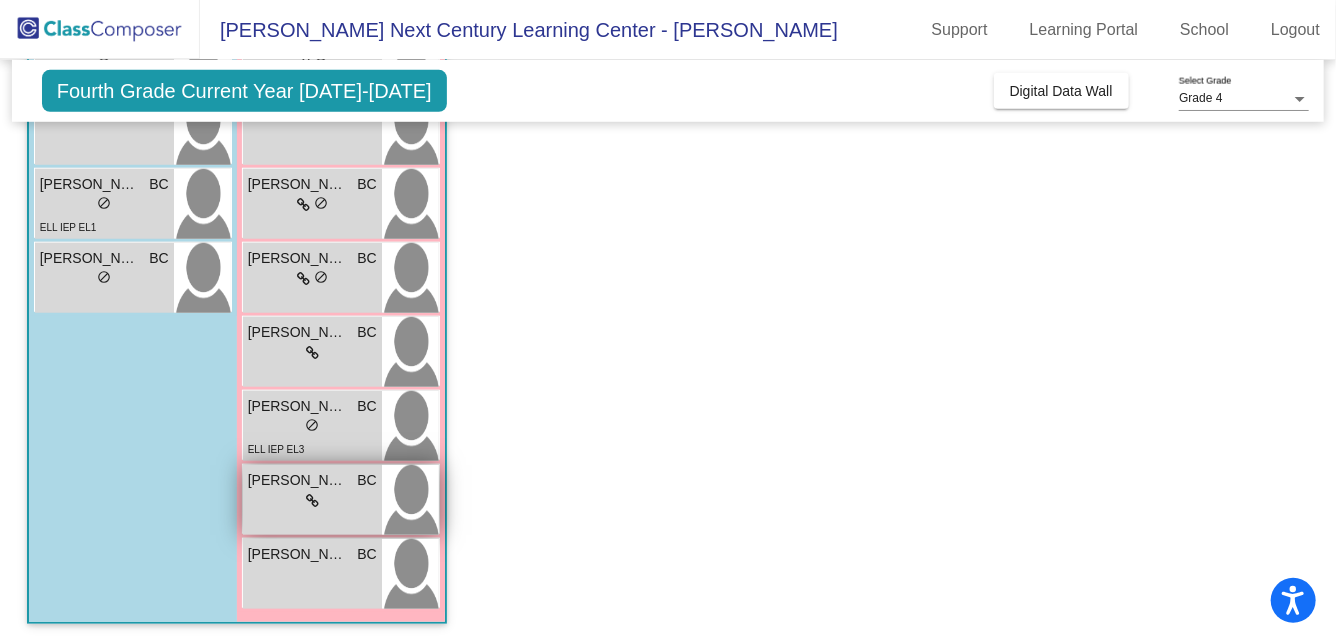 click on "lock do_not_disturb_alt" at bounding box center (312, 501) 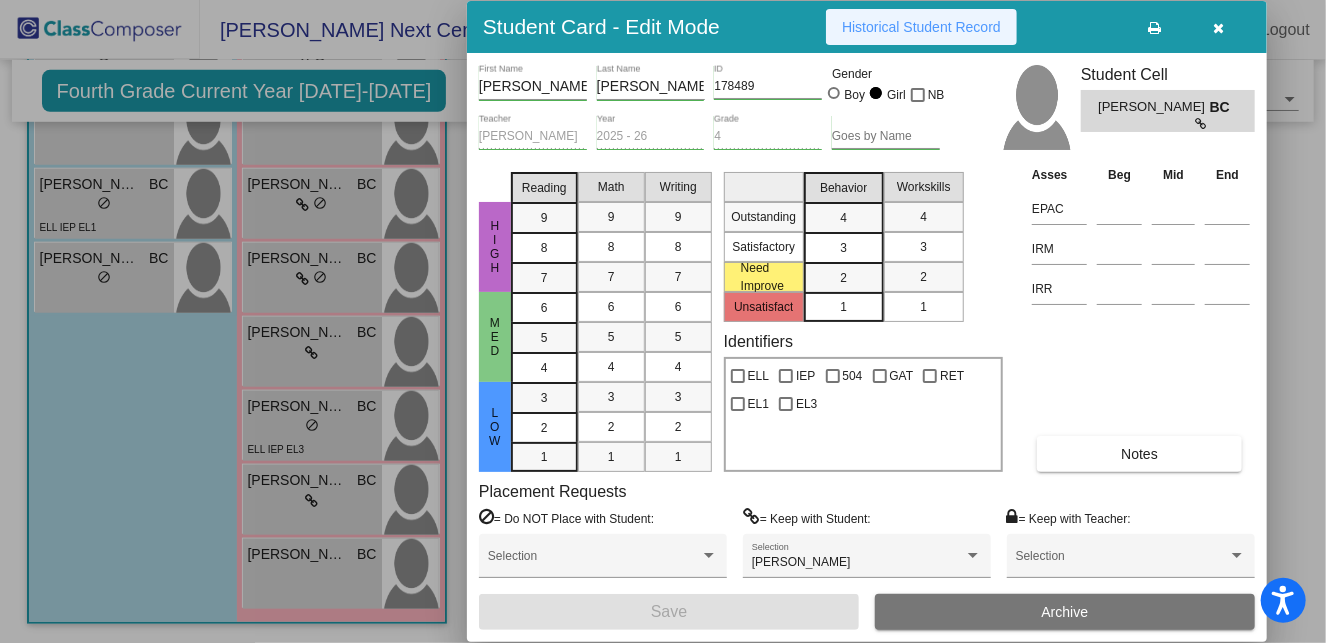 click on "Historical Student Record" at bounding box center (921, 27) 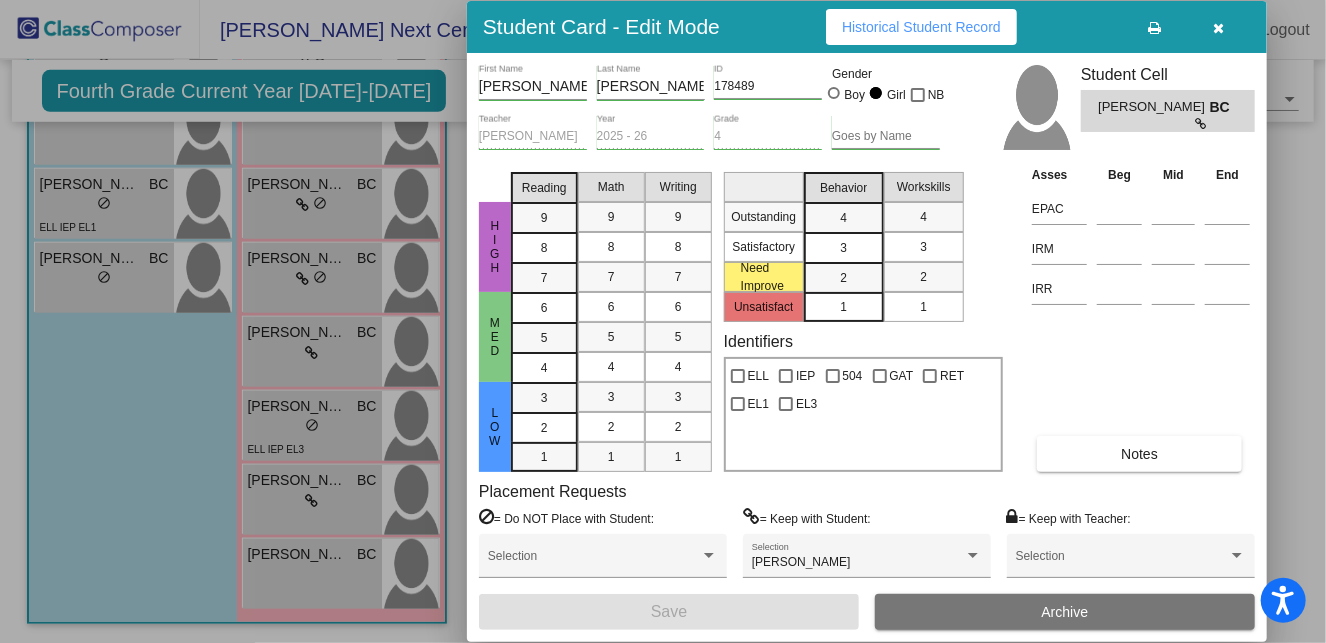 click at bounding box center (1219, 28) 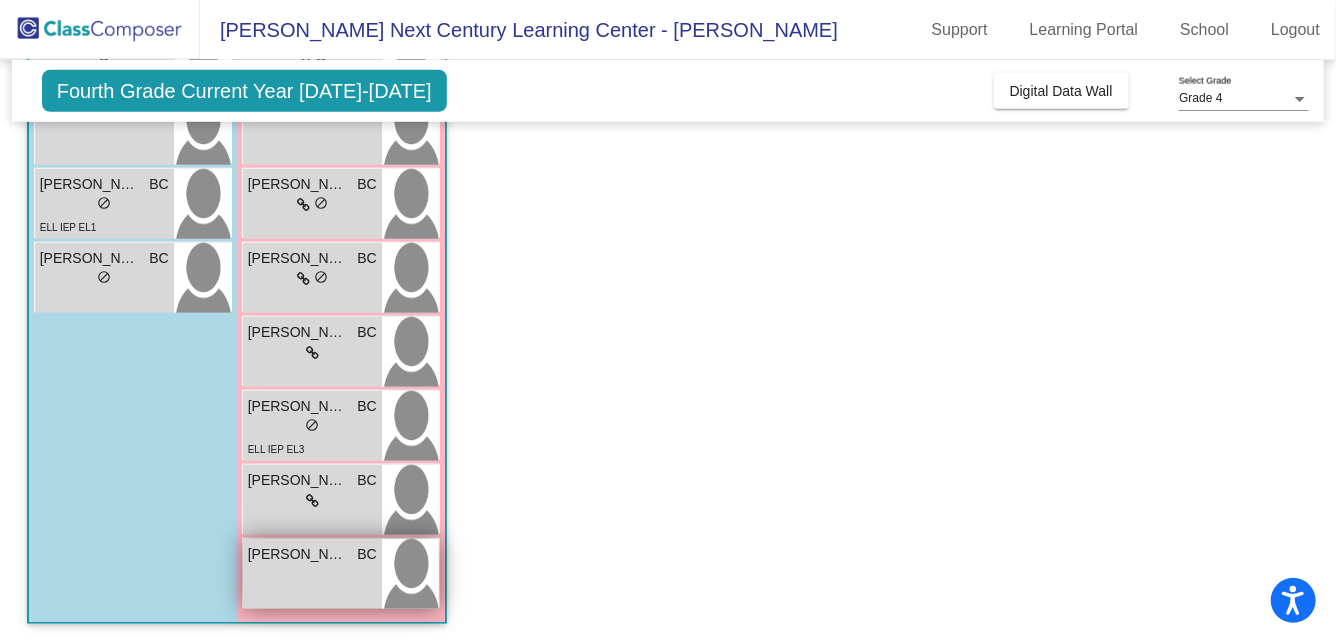 click on "[PERSON_NAME] BC lock do_not_disturb_alt" at bounding box center [312, 574] 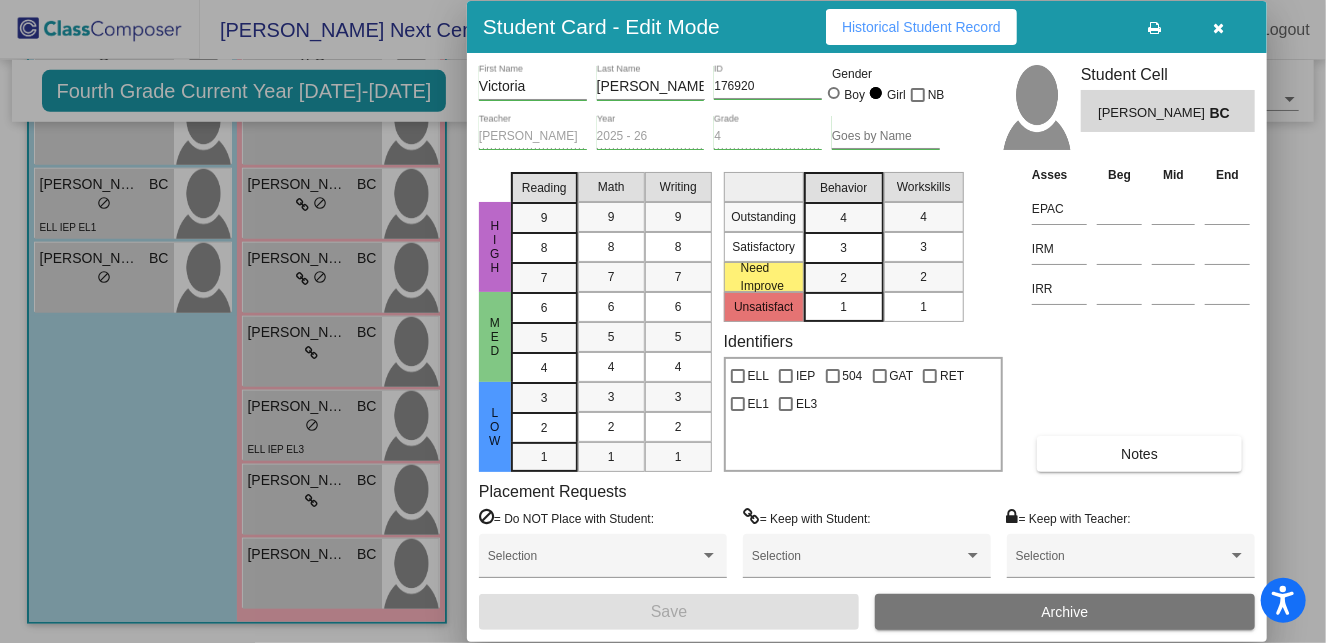 click on "Historical Student Record" at bounding box center (921, 27) 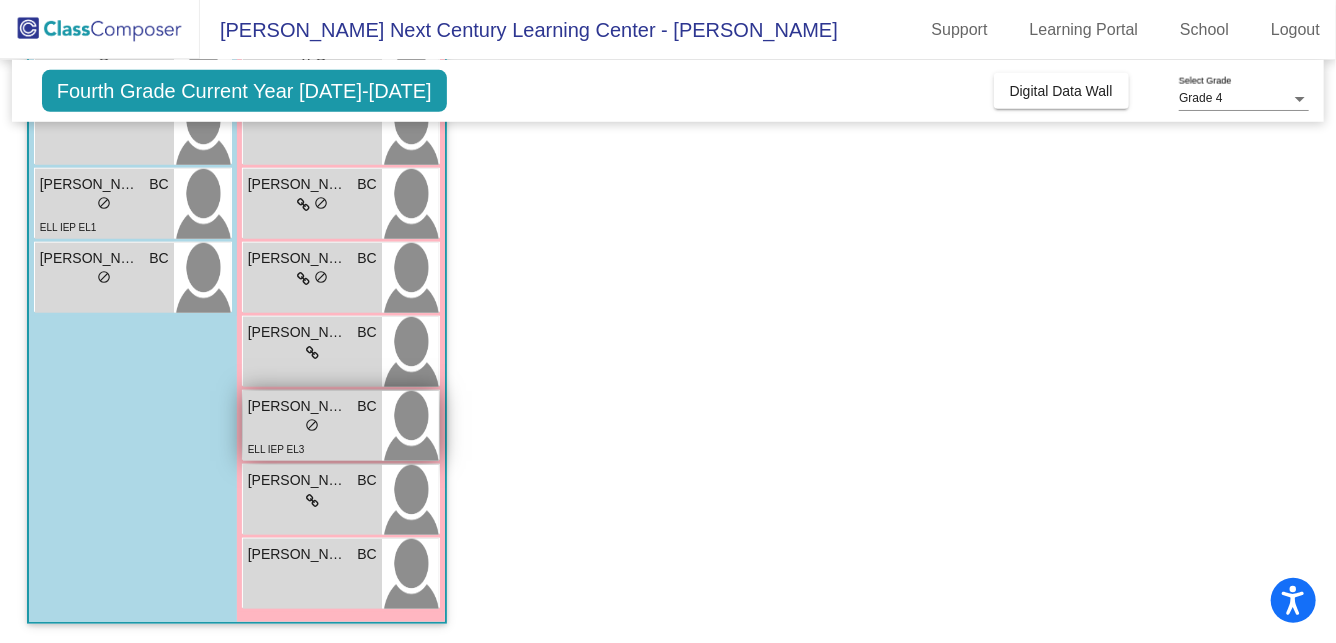click on "ELL IEP EL3" at bounding box center [276, 448] 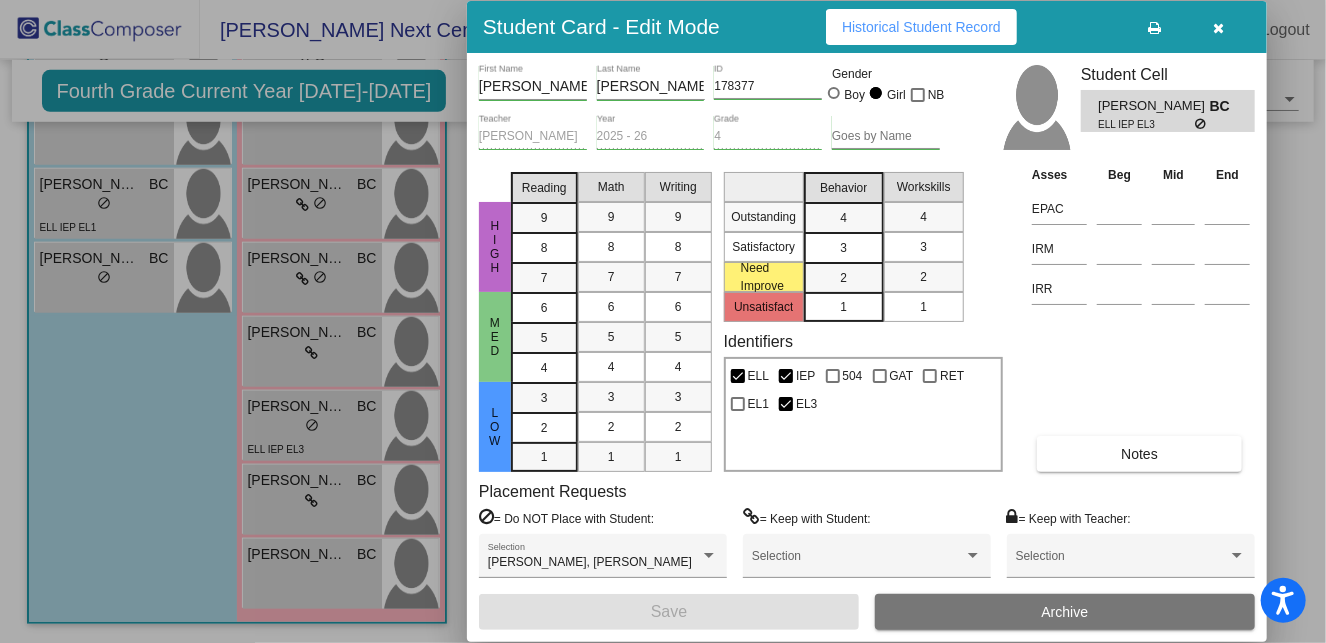 click at bounding box center (1219, 28) 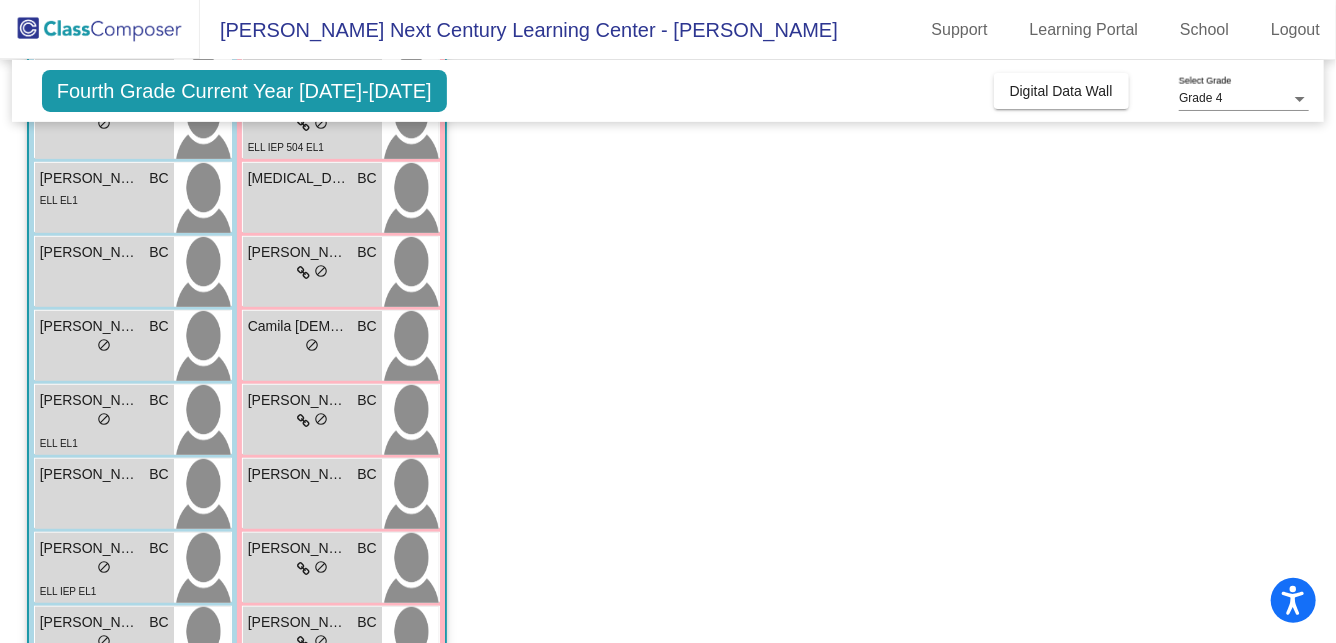 scroll, scrollTop: 0, scrollLeft: 0, axis: both 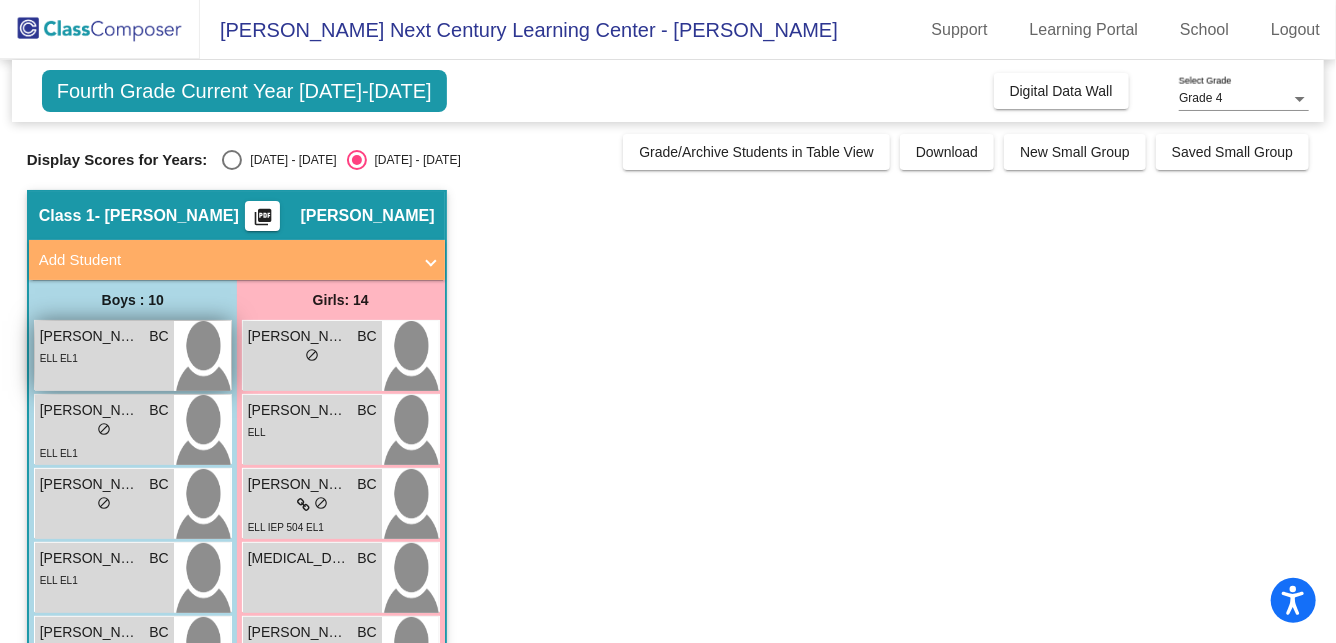 click on "[PERSON_NAME] BC lock do_not_disturb_alt ELL EL1" at bounding box center [104, 356] 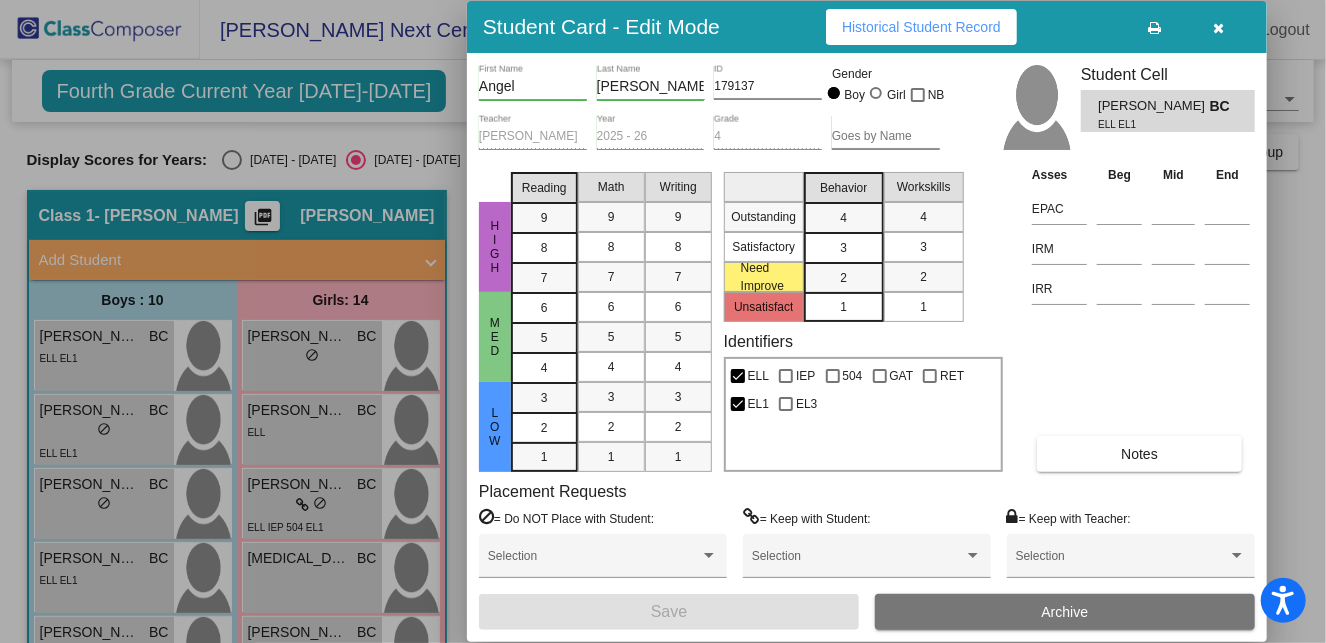 click at bounding box center [1219, 28] 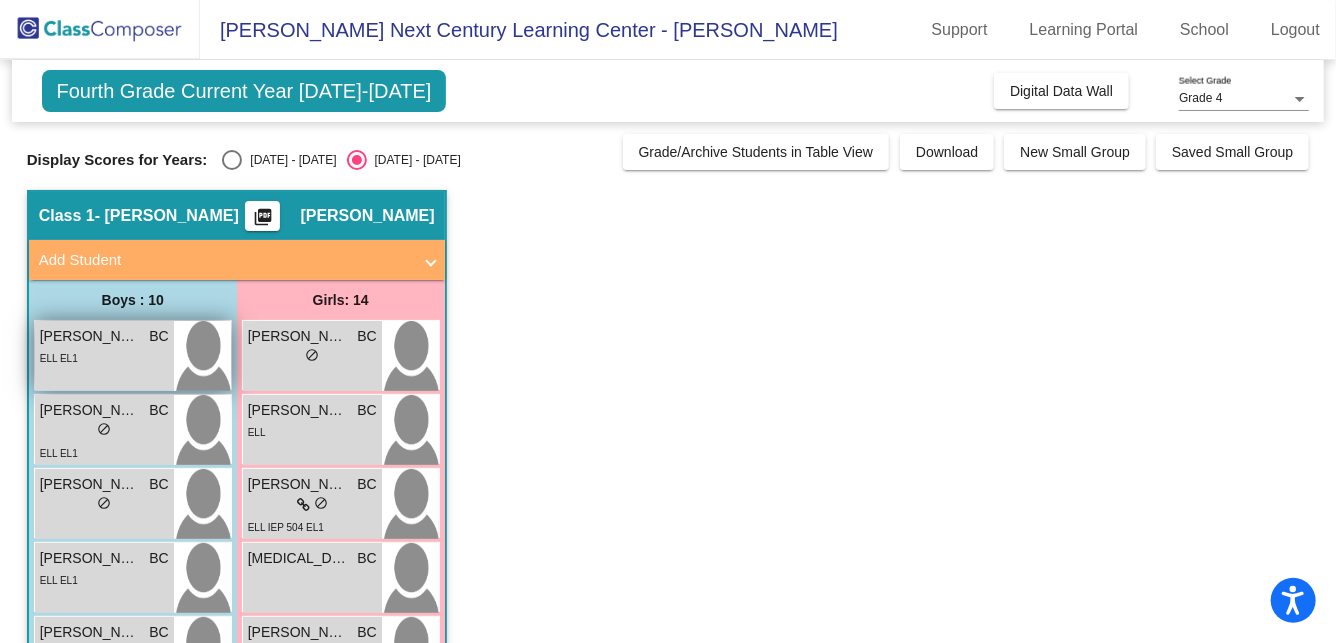 click on "ELL EL1" at bounding box center (104, 357) 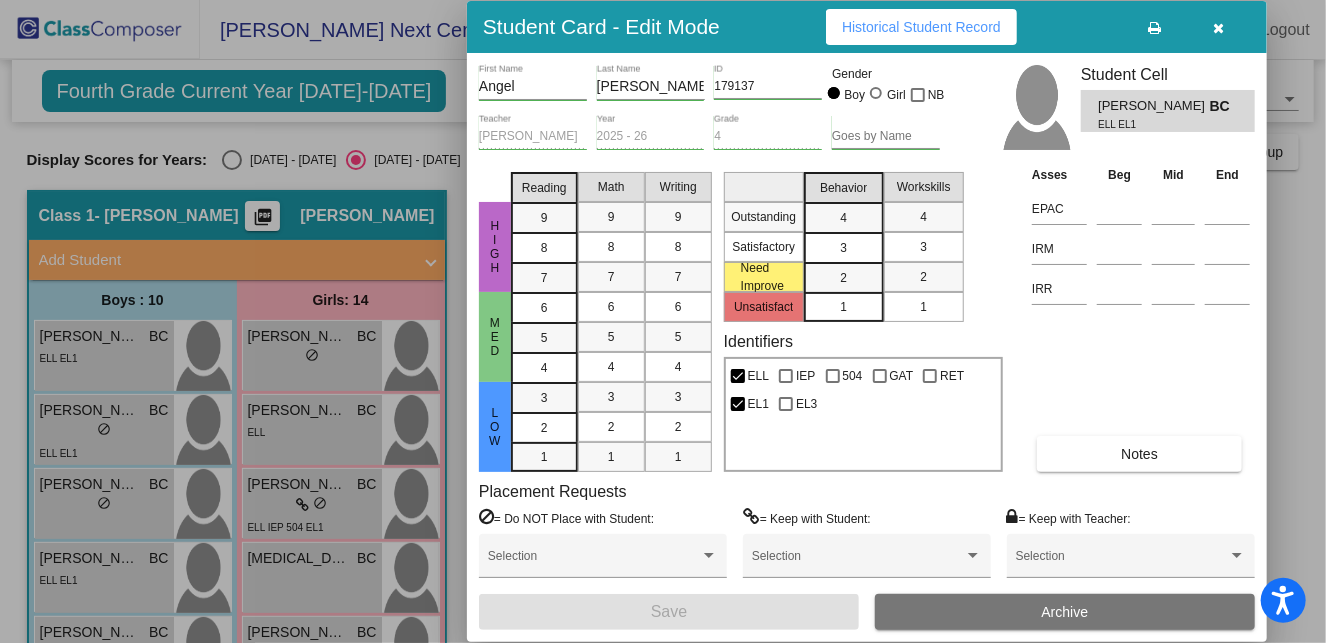 click on "Historical Student Record" at bounding box center [921, 27] 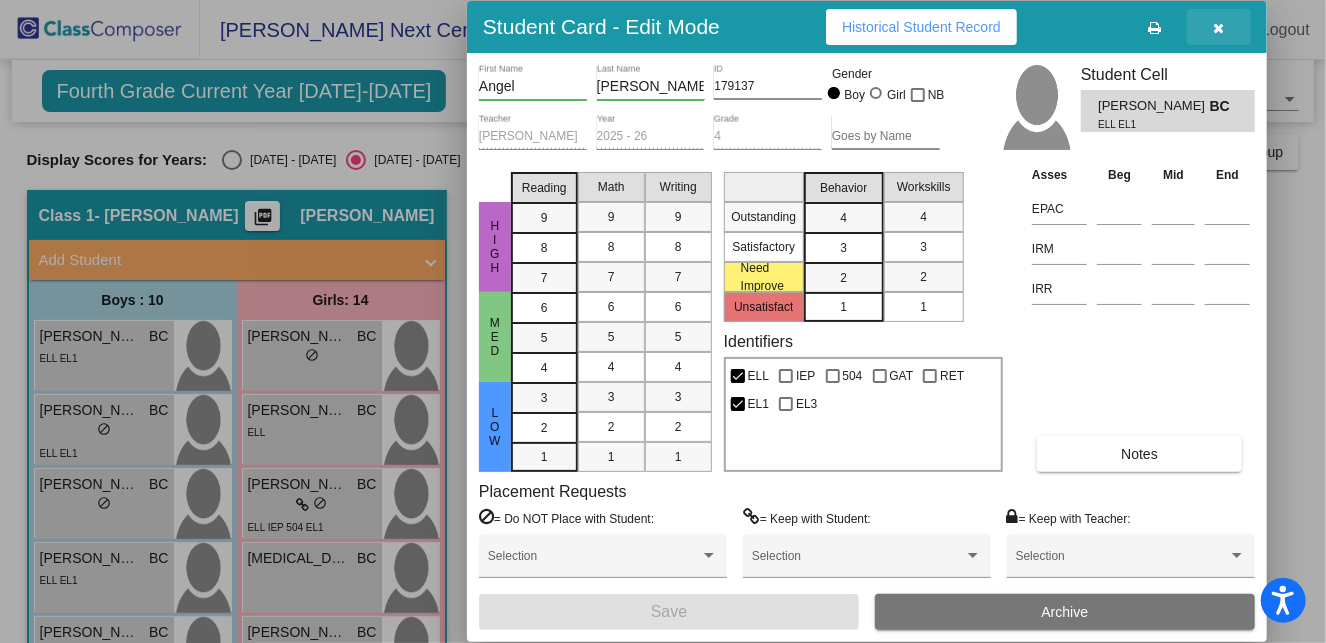 click at bounding box center [1219, 27] 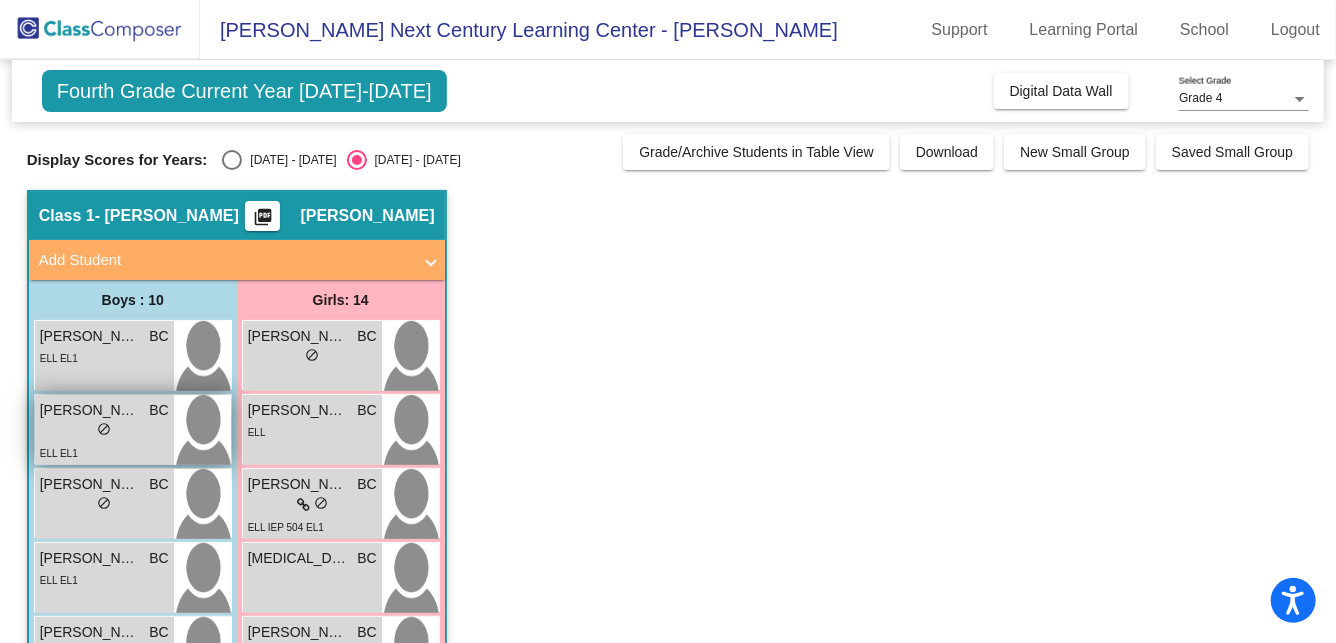 click on "lock do_not_disturb_alt" at bounding box center (104, 431) 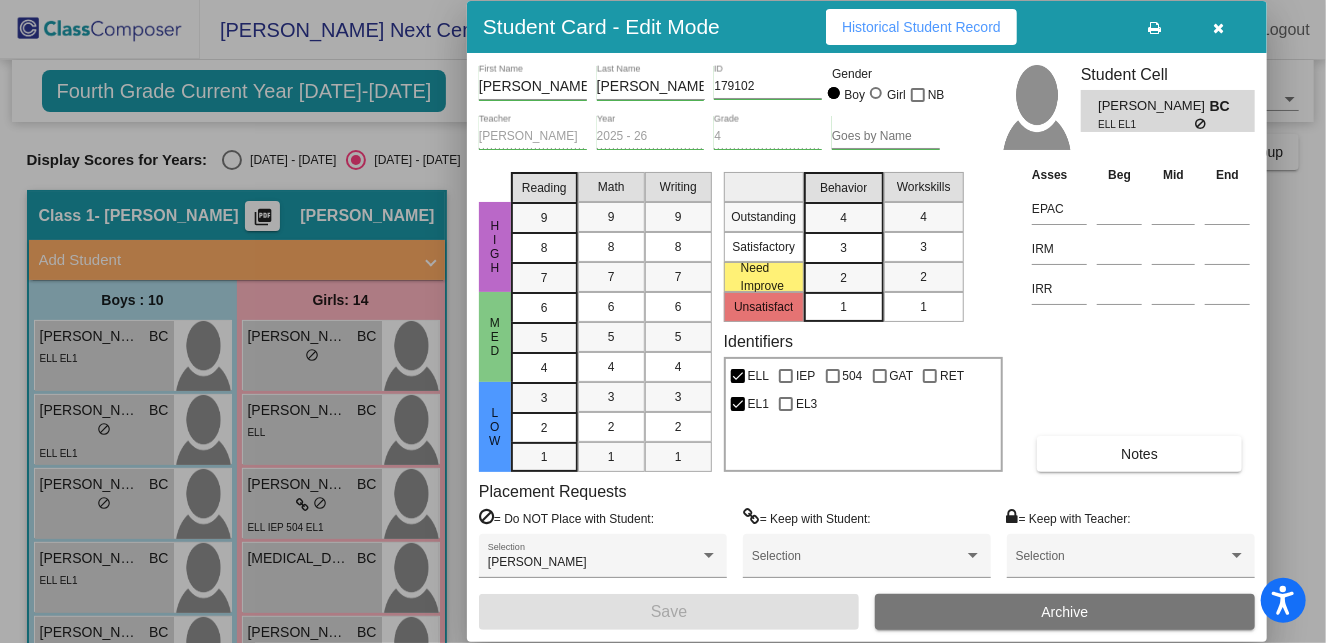click on "Historical Student Record" at bounding box center (921, 27) 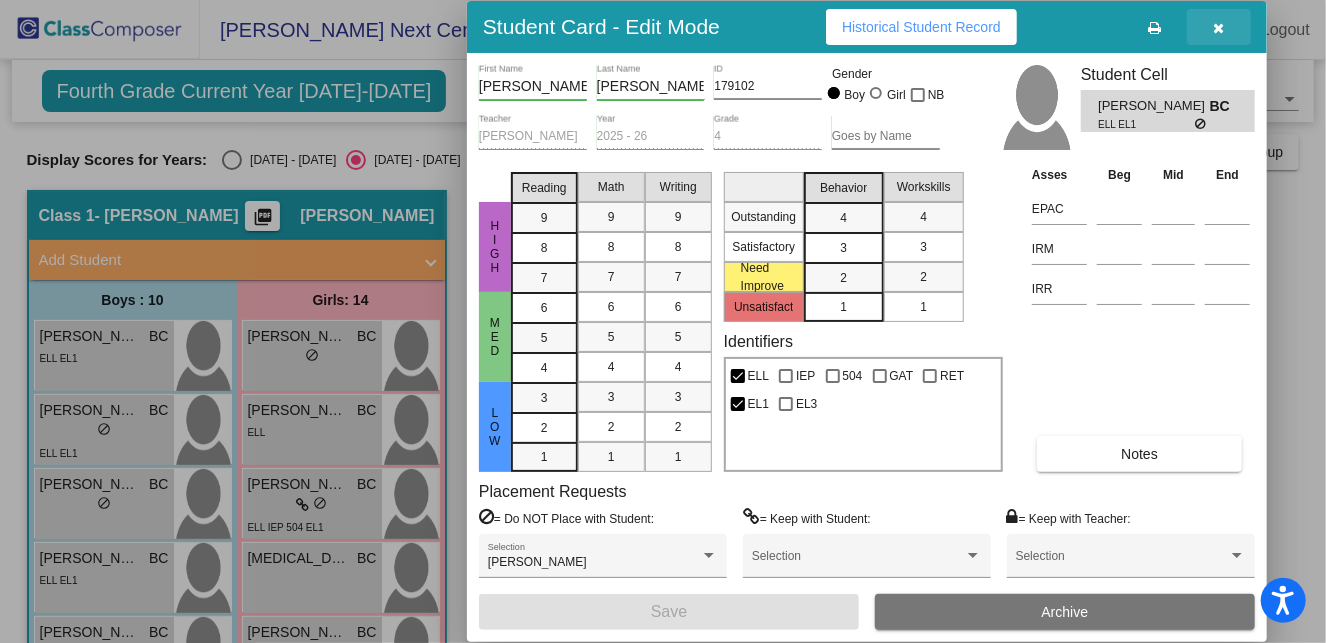 click at bounding box center (1219, 28) 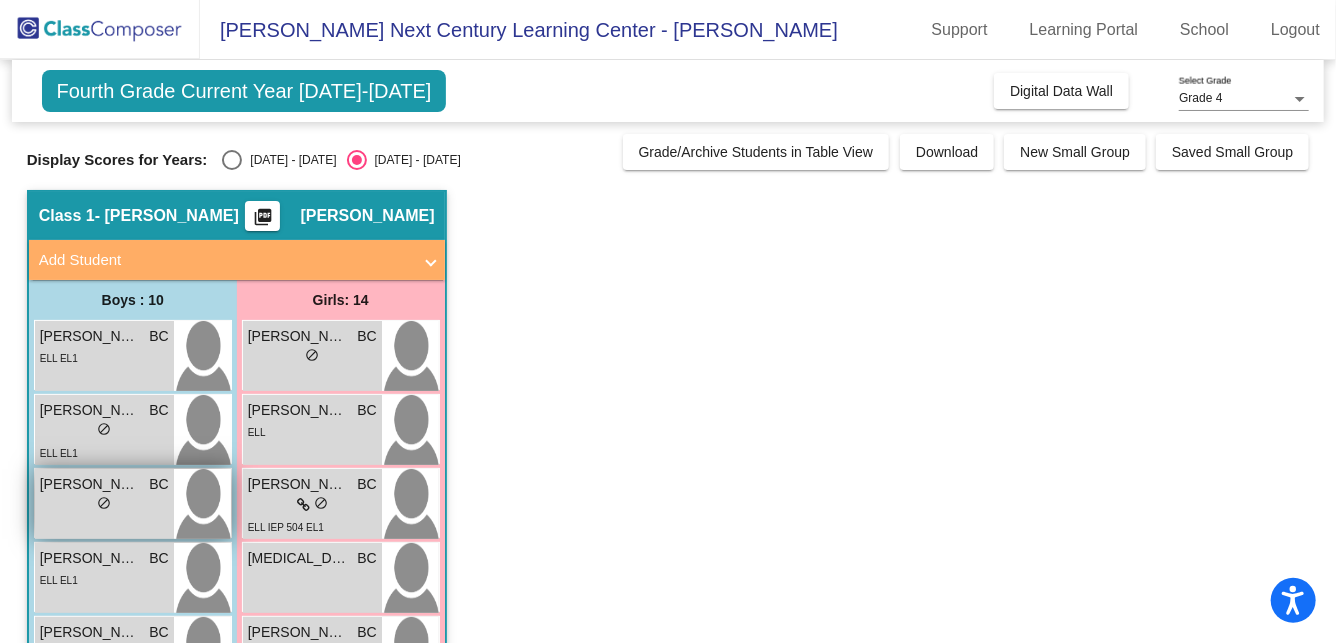 click on "lock do_not_disturb_alt" at bounding box center [104, 505] 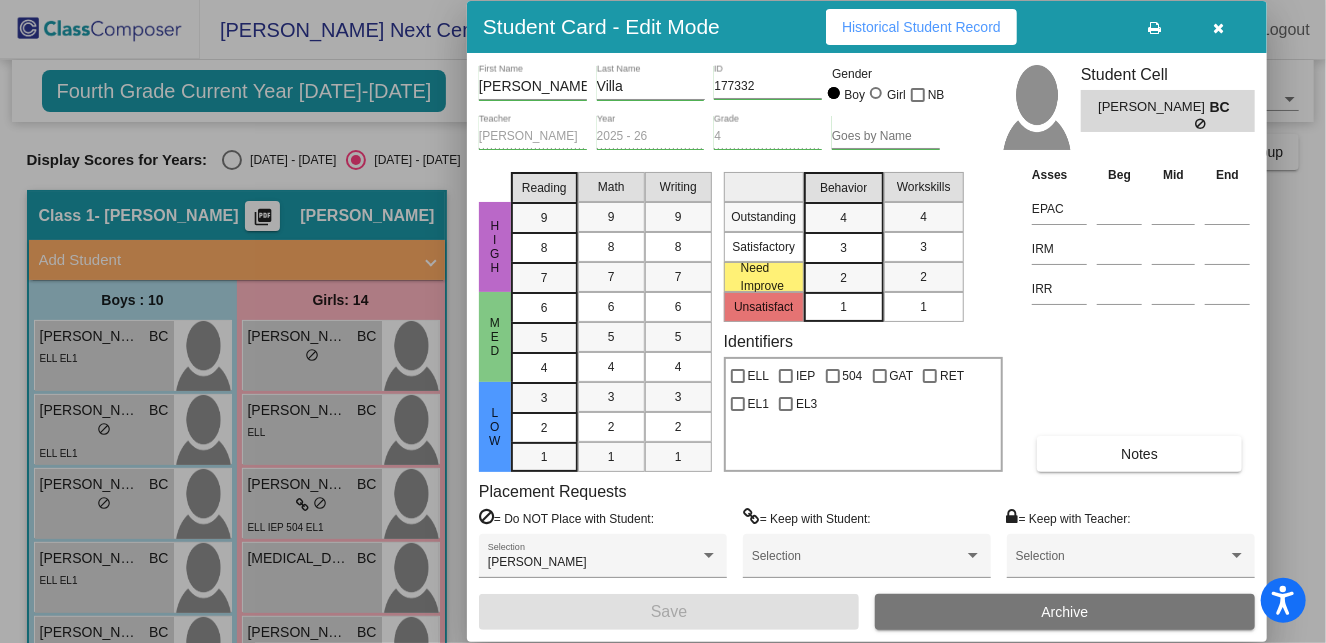 click on "Historical Student Record" at bounding box center [921, 27] 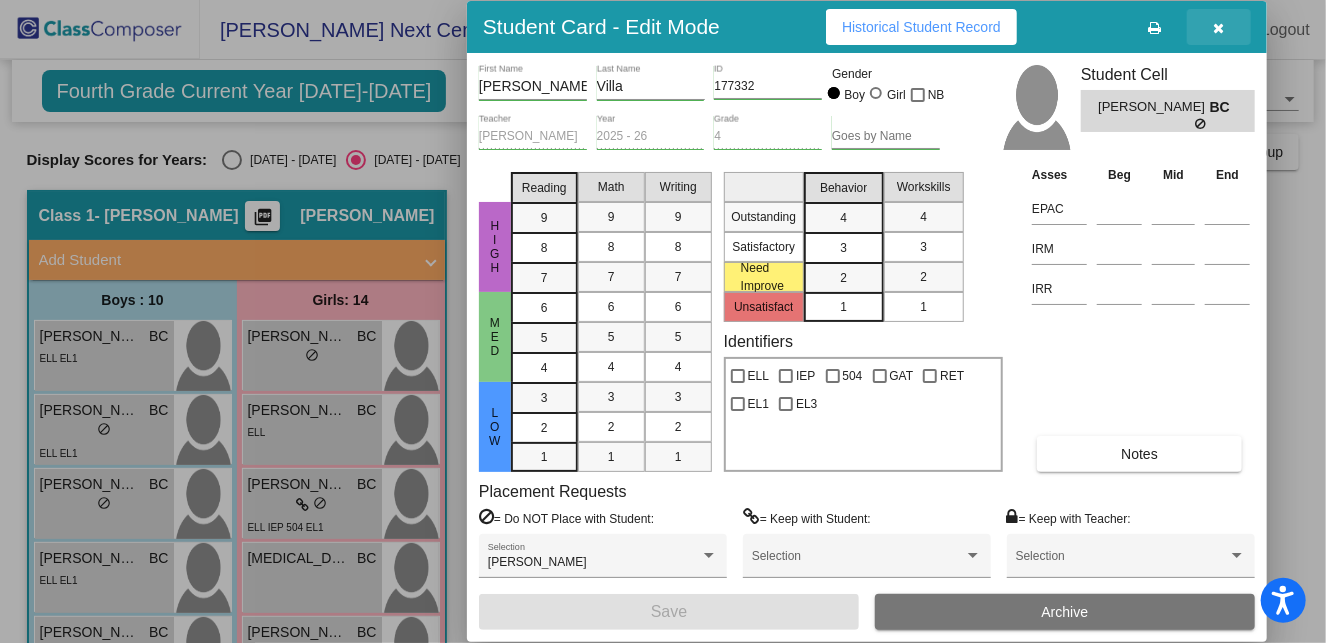 click at bounding box center [1219, 27] 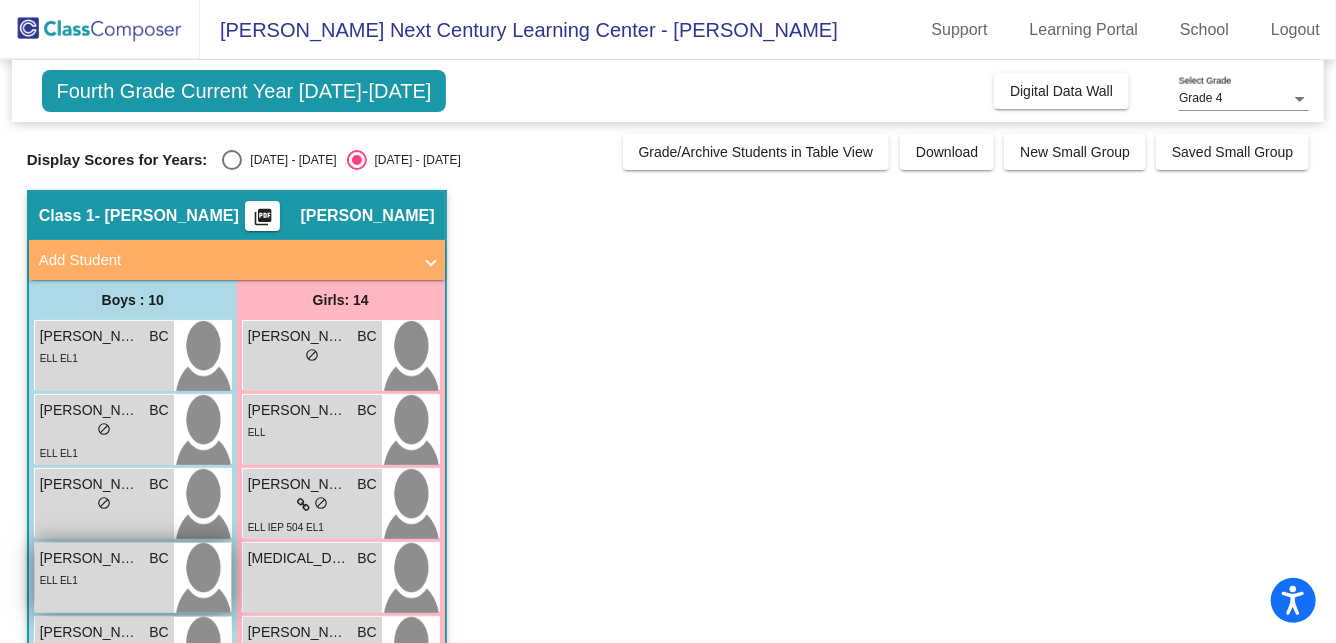 click on "ELL EL1" at bounding box center (104, 579) 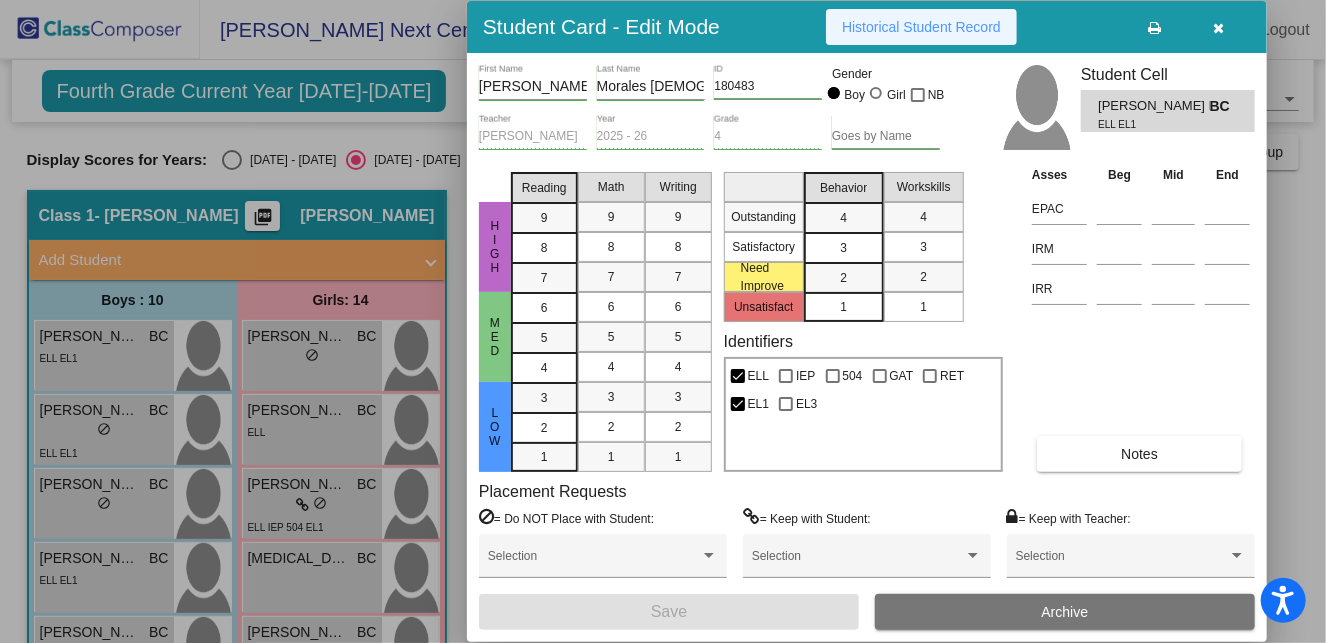 click on "Historical Student Record" at bounding box center (921, 27) 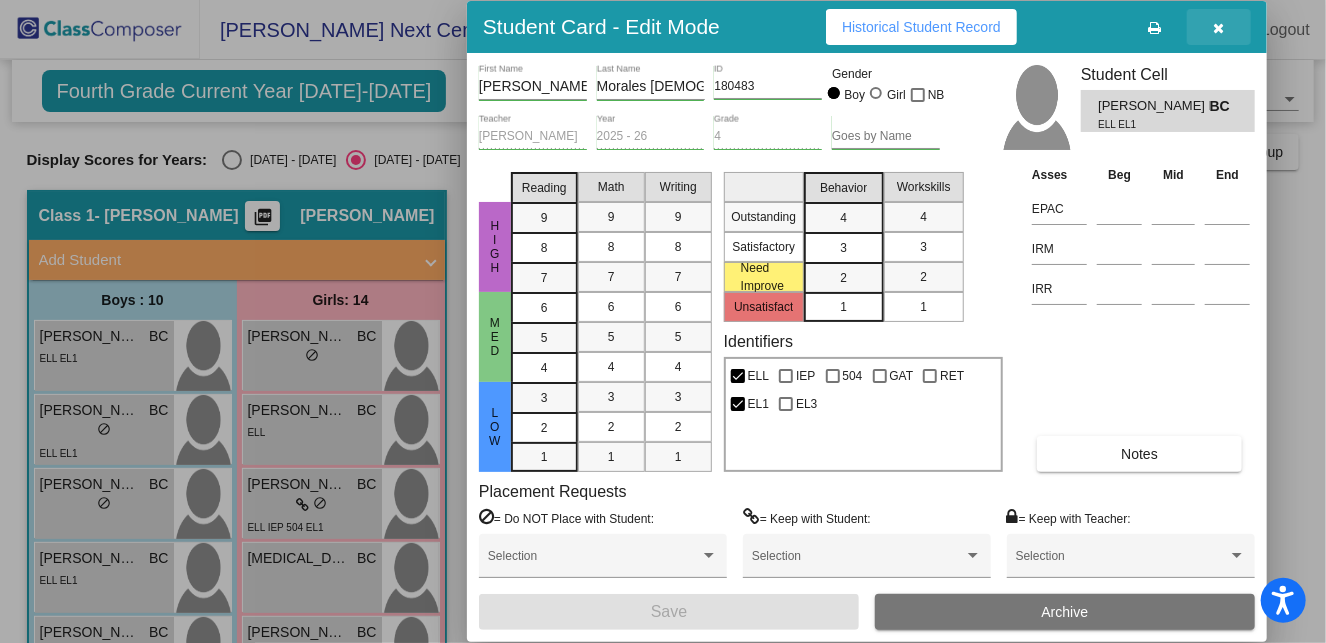 click at bounding box center [1219, 27] 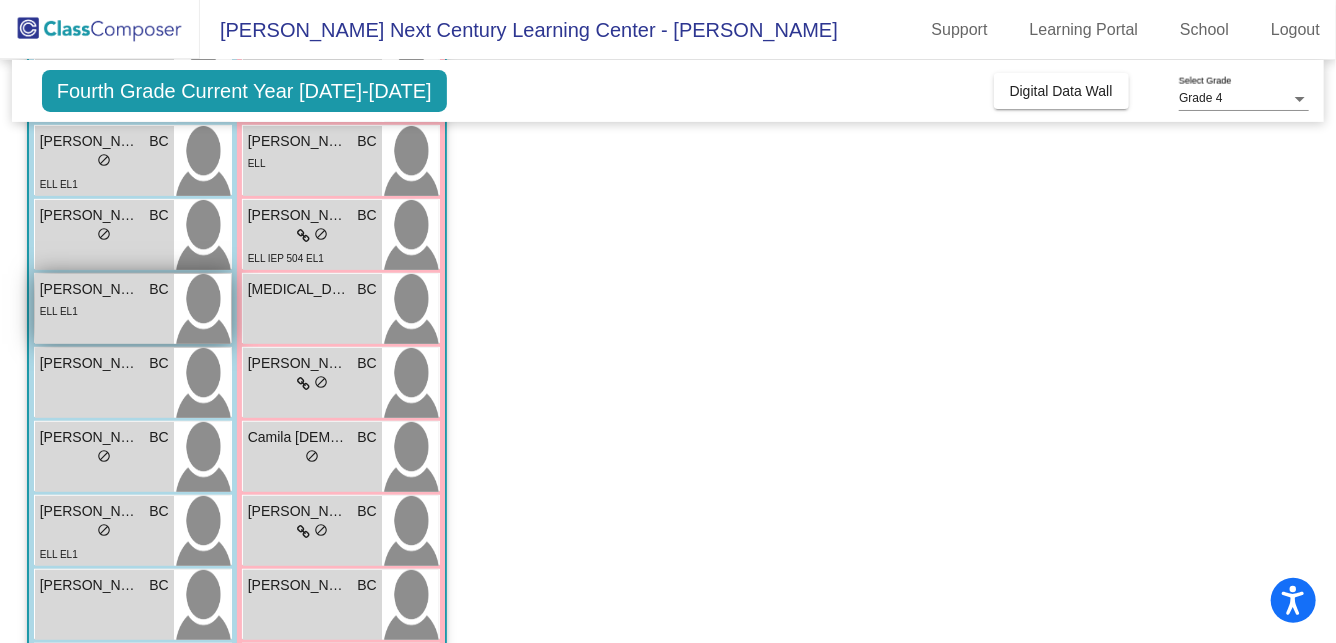 scroll, scrollTop: 358, scrollLeft: 0, axis: vertical 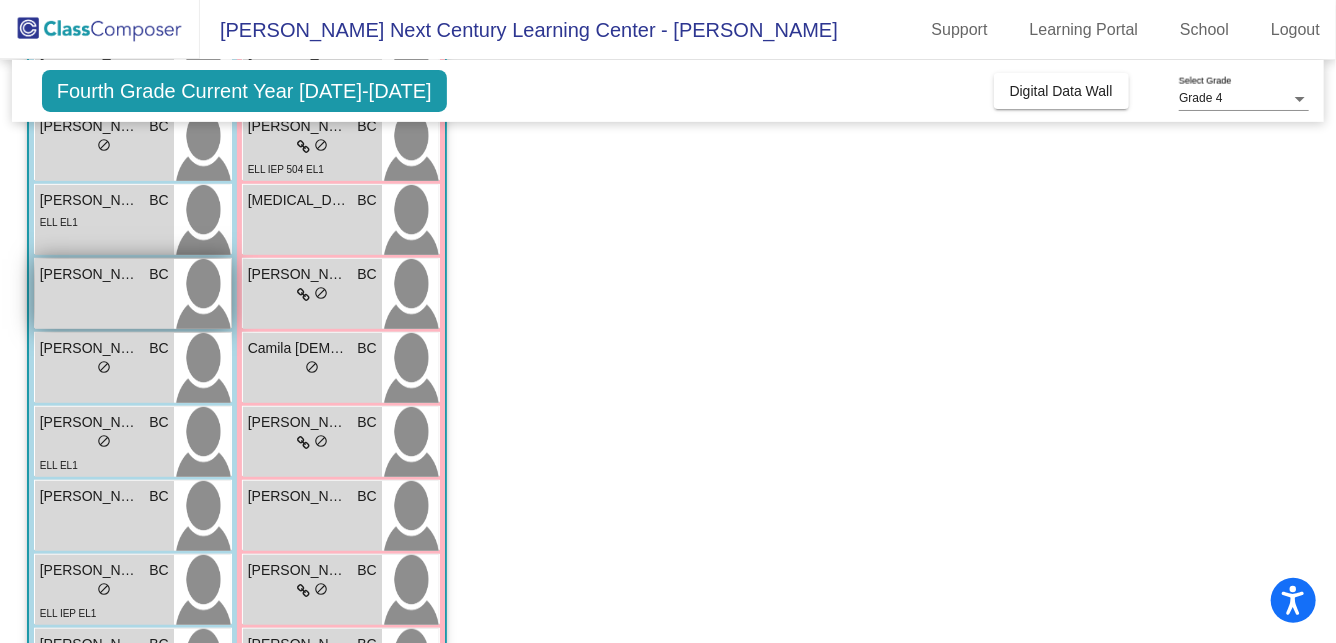 click on "[PERSON_NAME]" at bounding box center [90, 274] 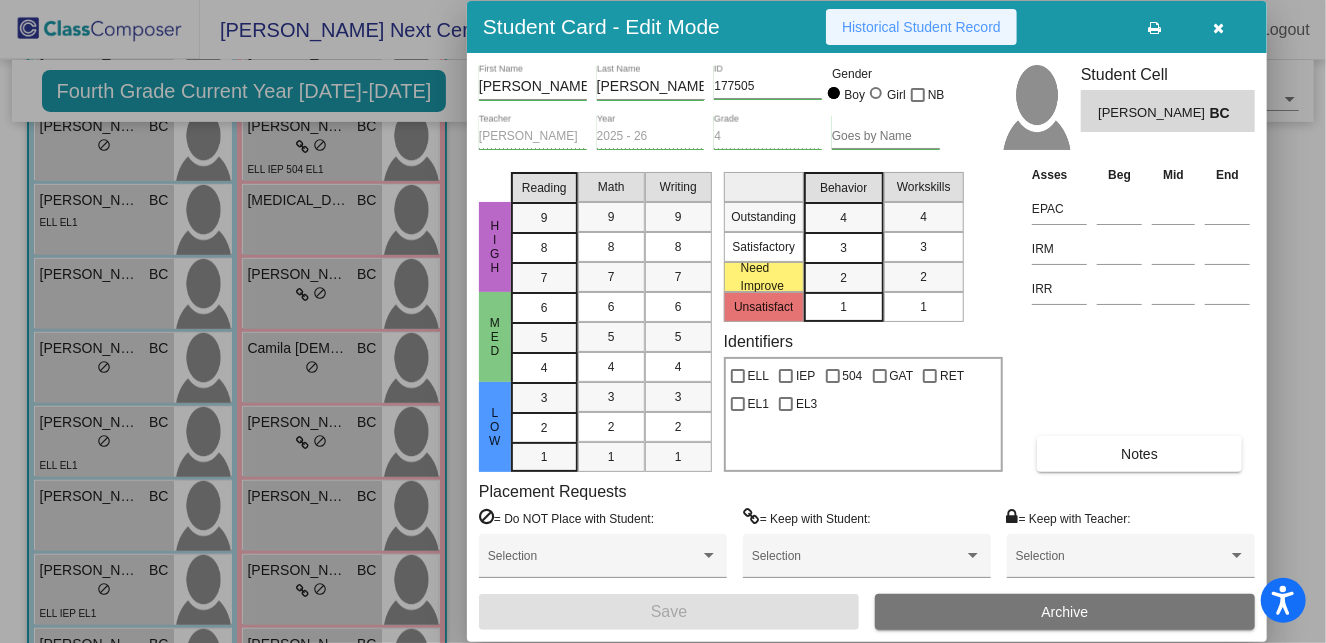 click on "Historical Student Record" at bounding box center (921, 27) 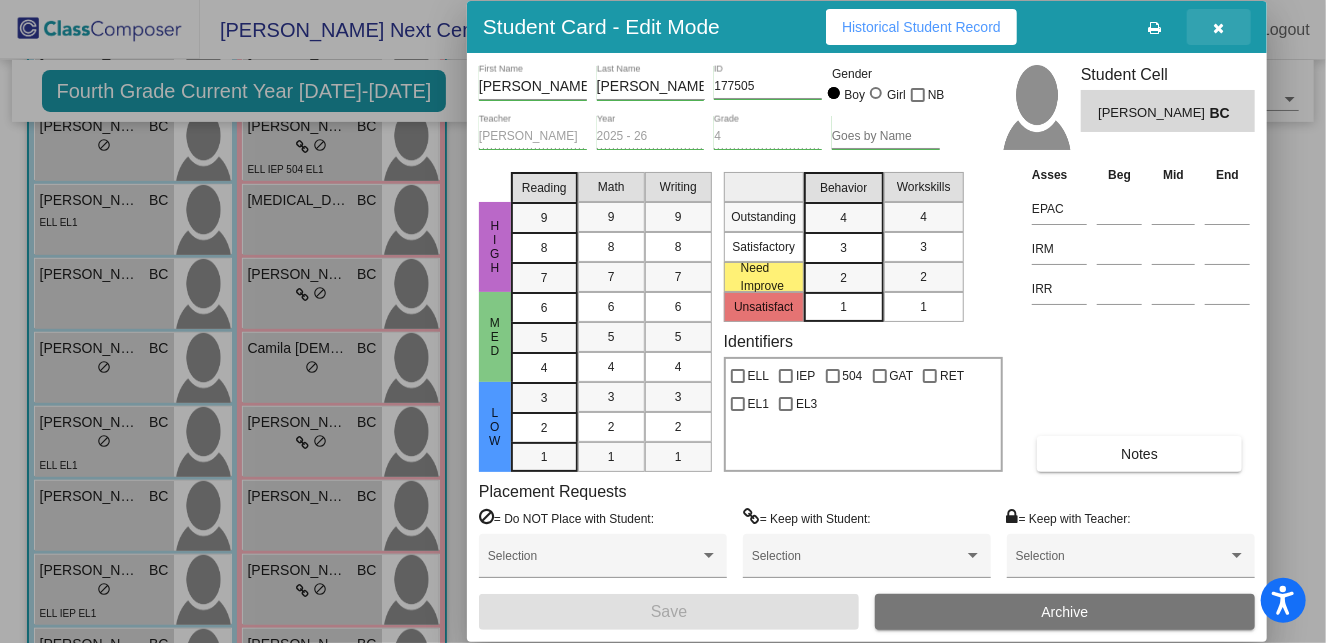 click at bounding box center [1219, 28] 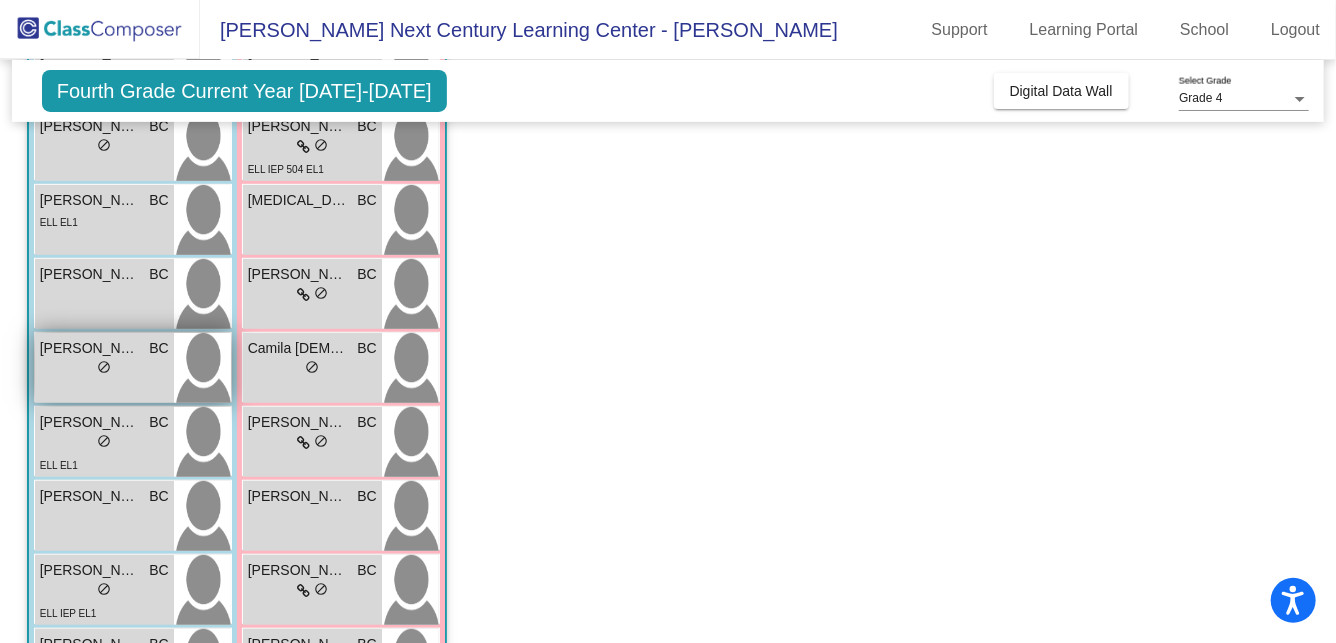 click on "lock do_not_disturb_alt" at bounding box center [104, 369] 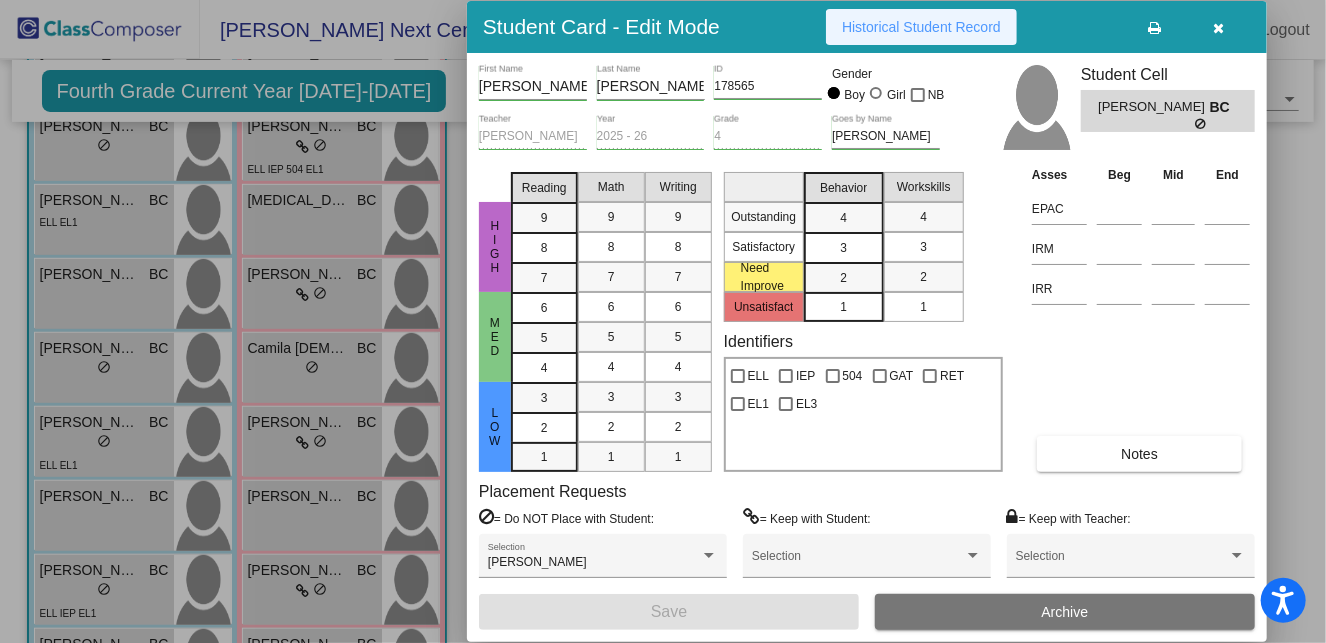 click on "Historical Student Record" at bounding box center [921, 27] 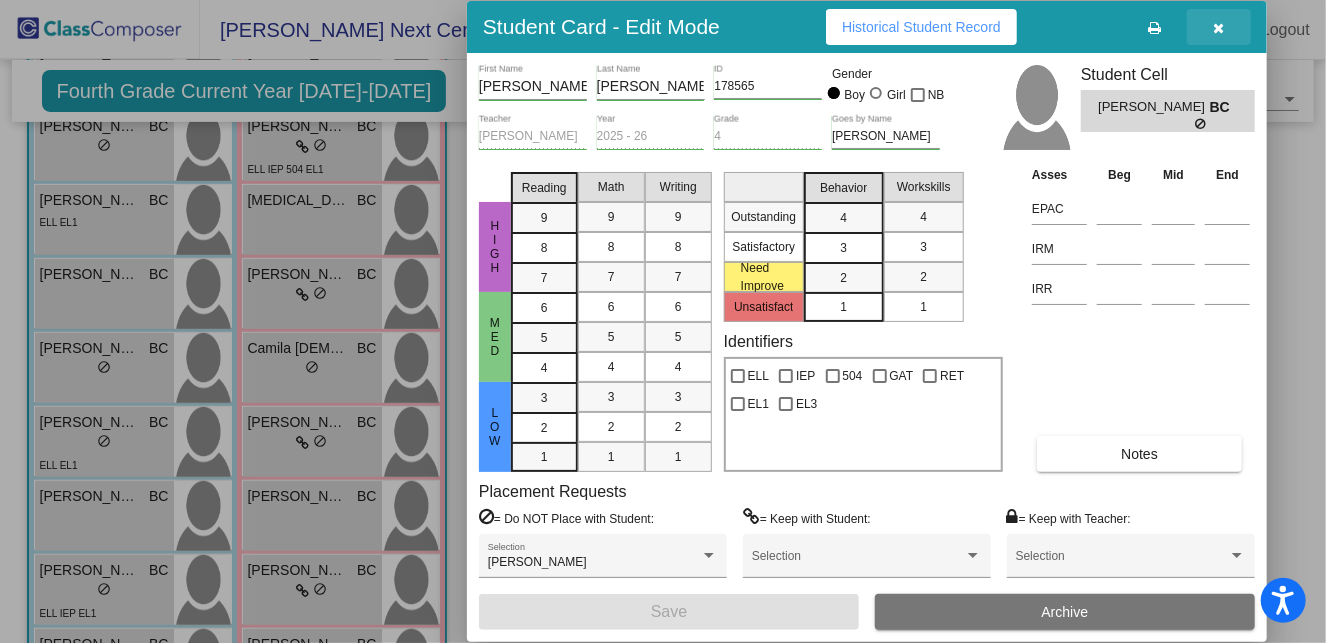 click at bounding box center [1219, 27] 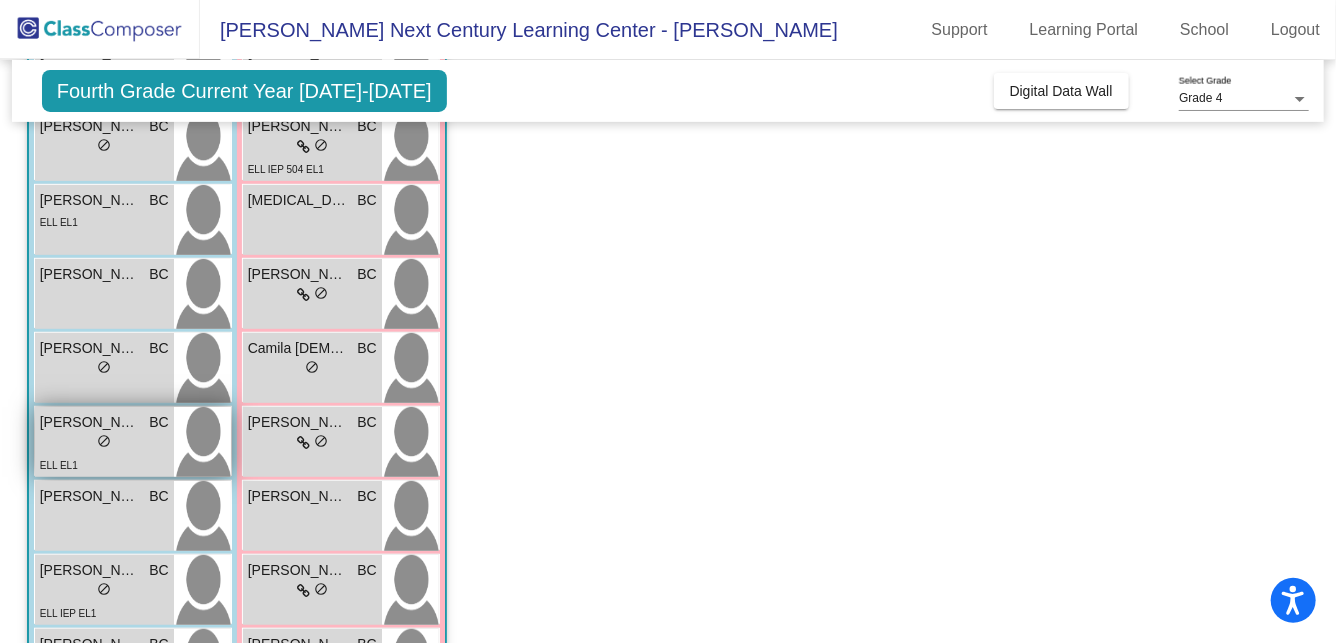 click on "lock do_not_disturb_alt" at bounding box center [104, 443] 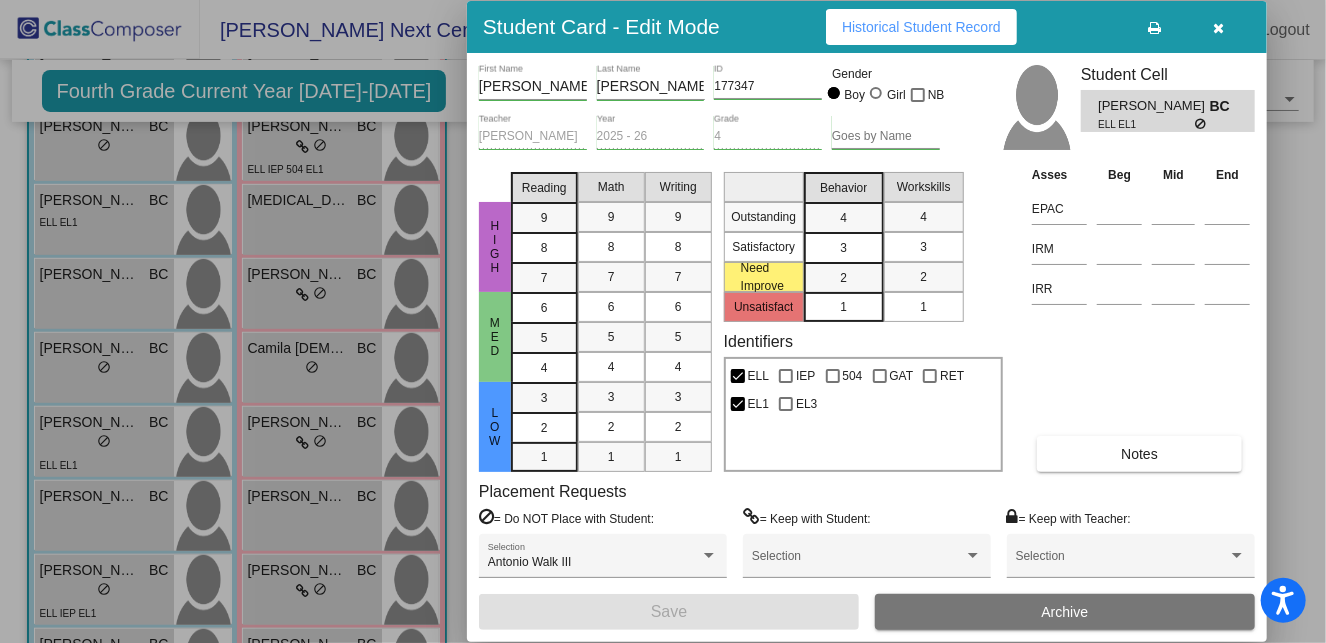 click on "Historical Student Record" at bounding box center (921, 27) 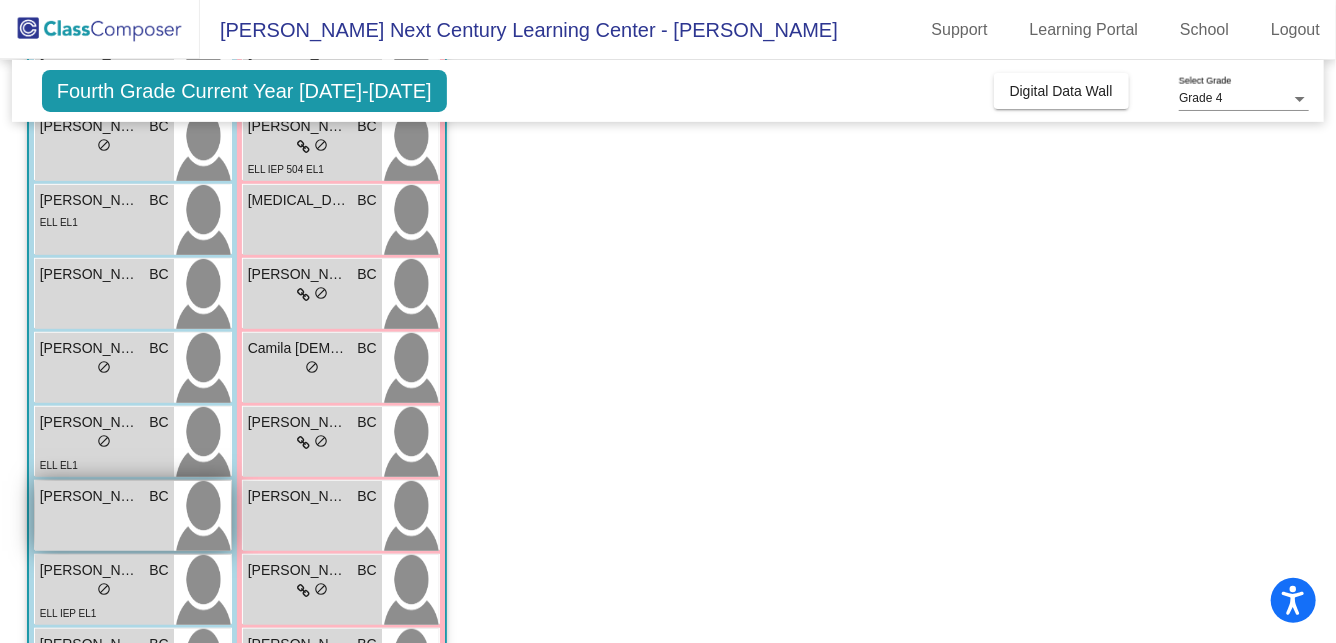 click on "[PERSON_NAME] BC lock do_not_disturb_alt" at bounding box center (104, 516) 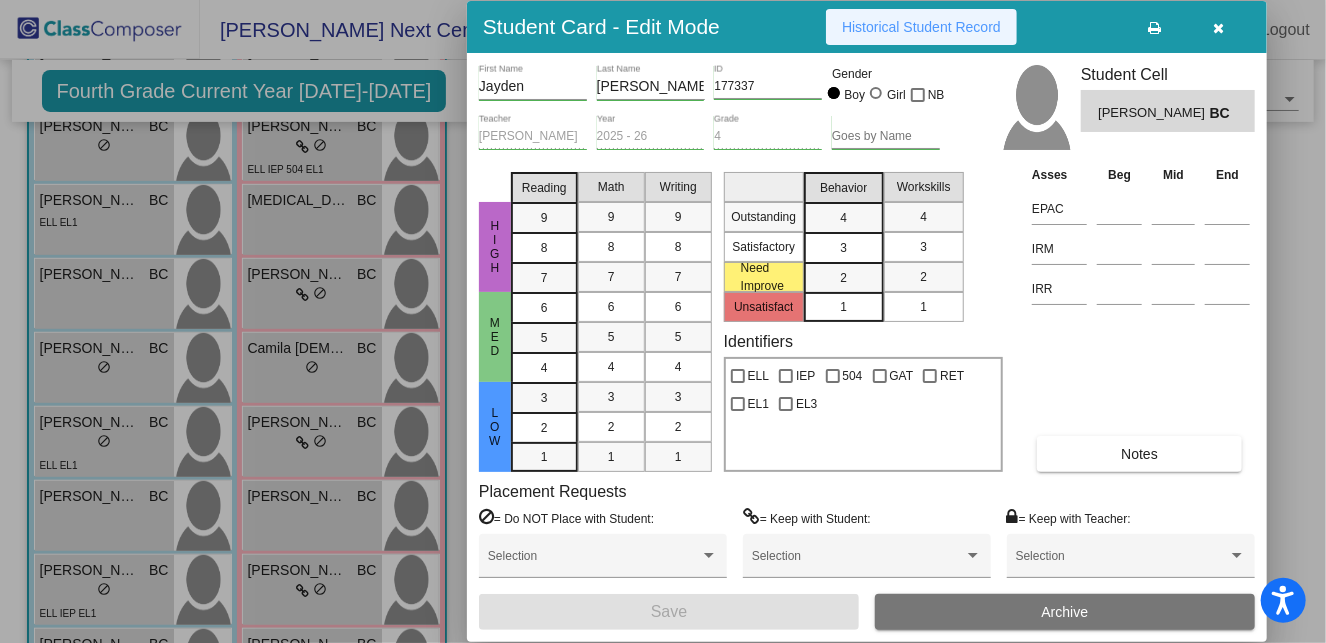 click on "Historical Student Record" at bounding box center [921, 27] 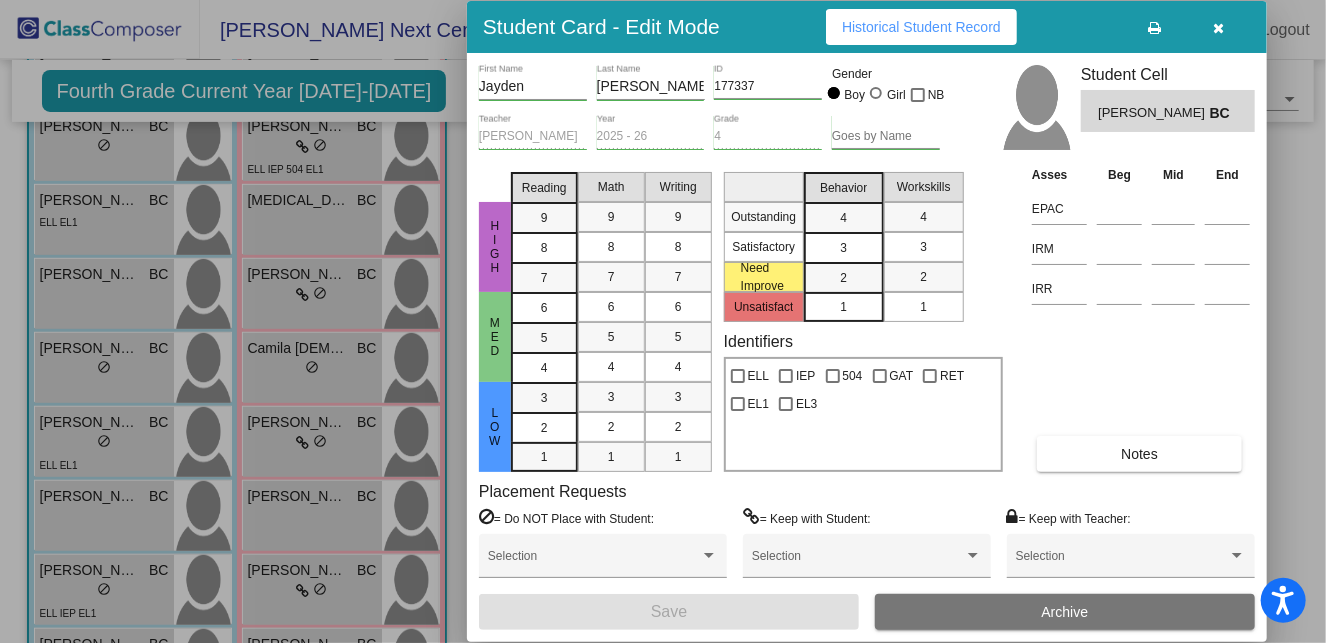 click at bounding box center (1219, 28) 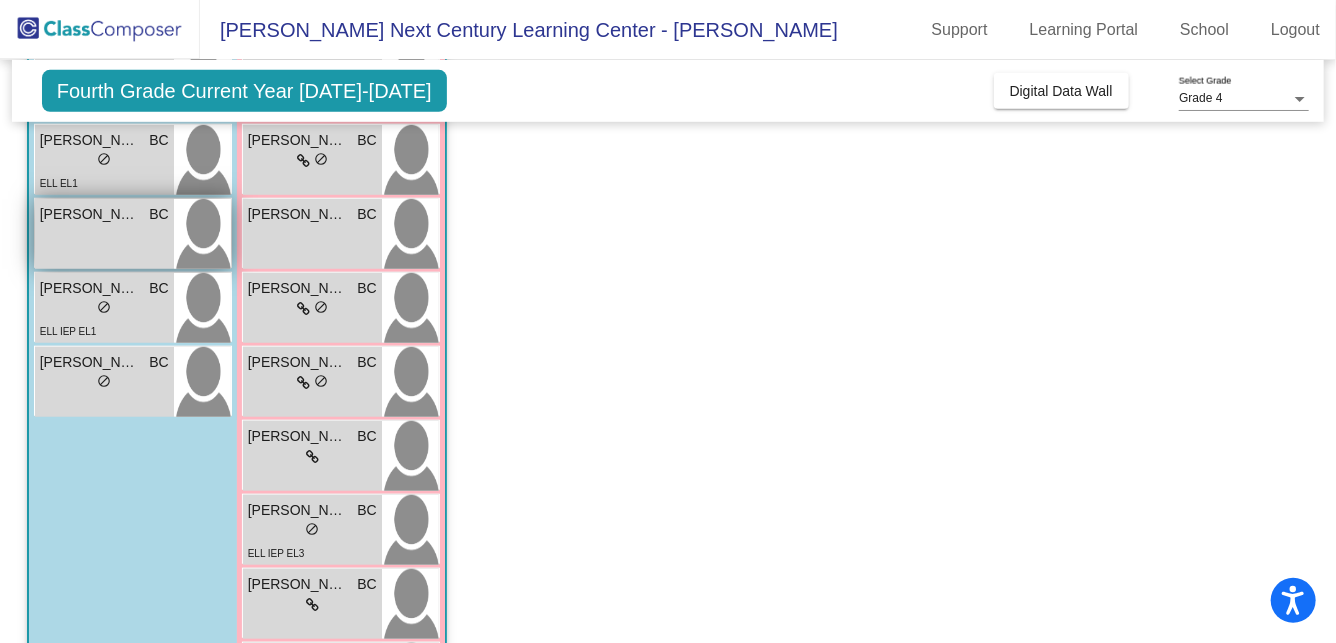 scroll, scrollTop: 652, scrollLeft: 0, axis: vertical 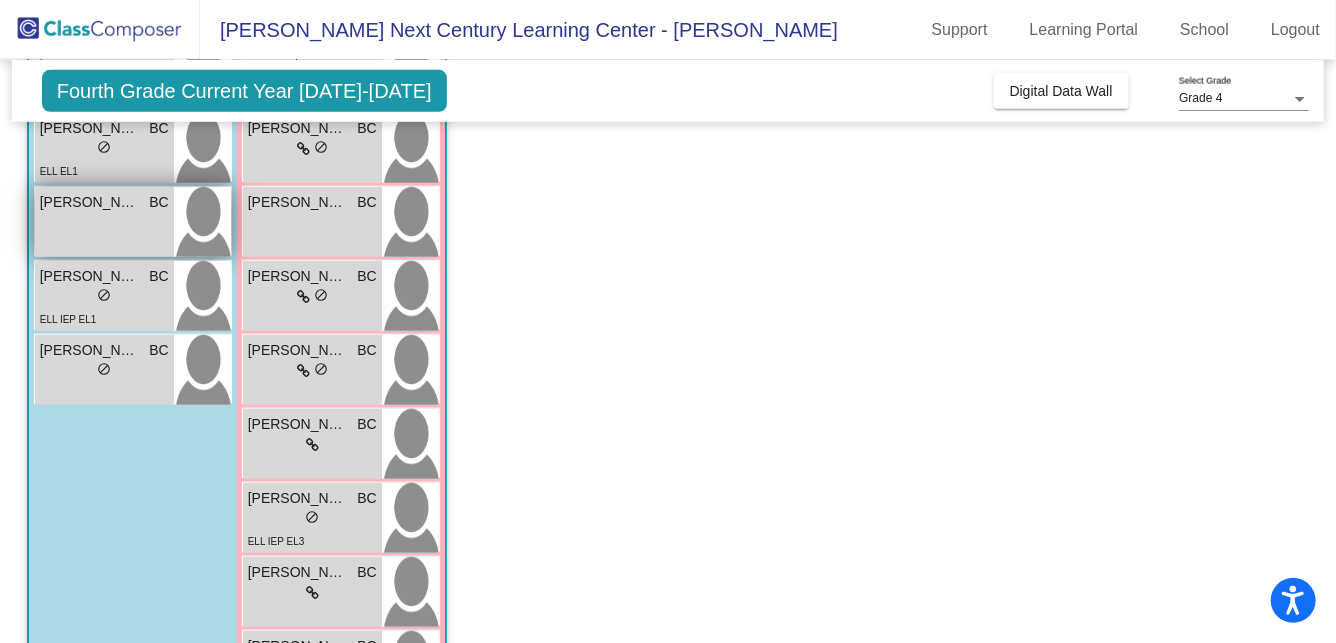 click on "[PERSON_NAME] BC lock do_not_disturb_alt" at bounding box center [104, 222] 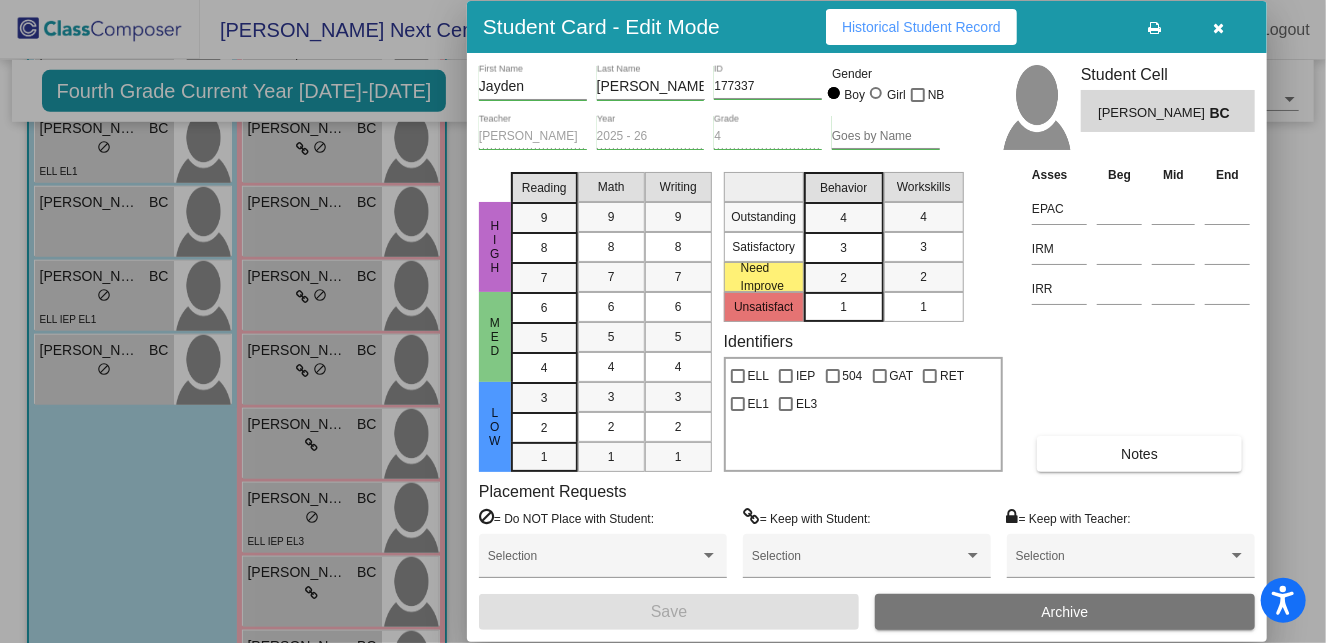 click at bounding box center (1219, 27) 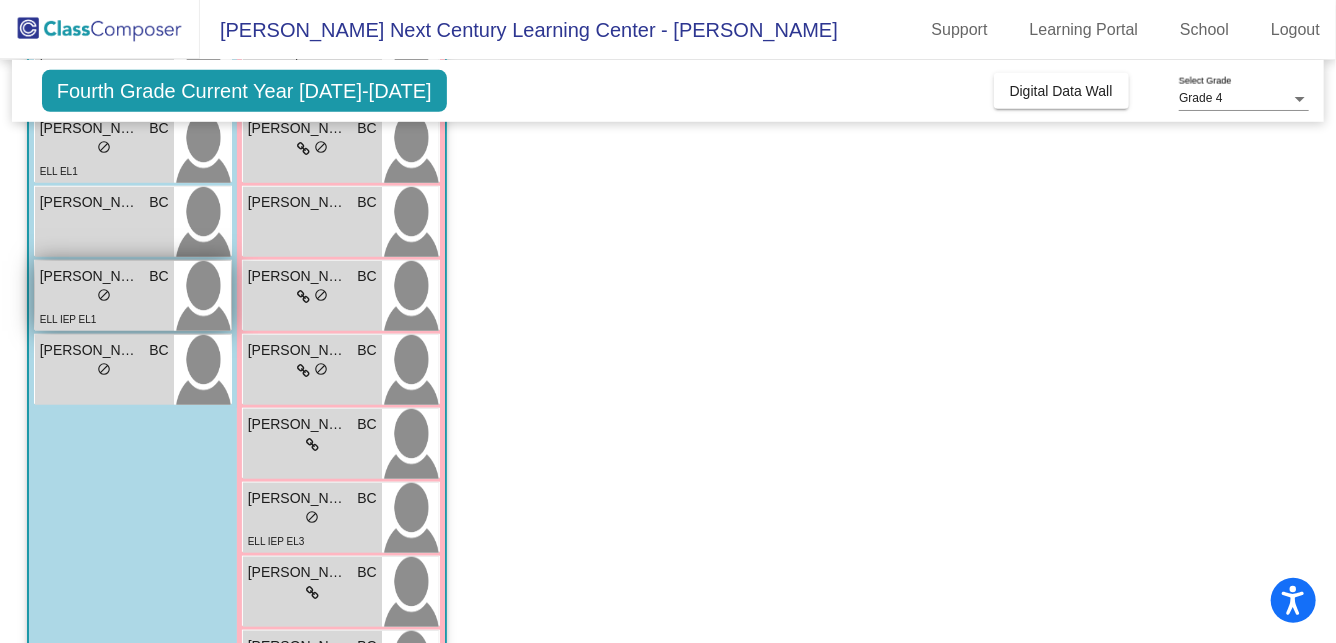click on "lock do_not_disturb_alt" at bounding box center [104, 297] 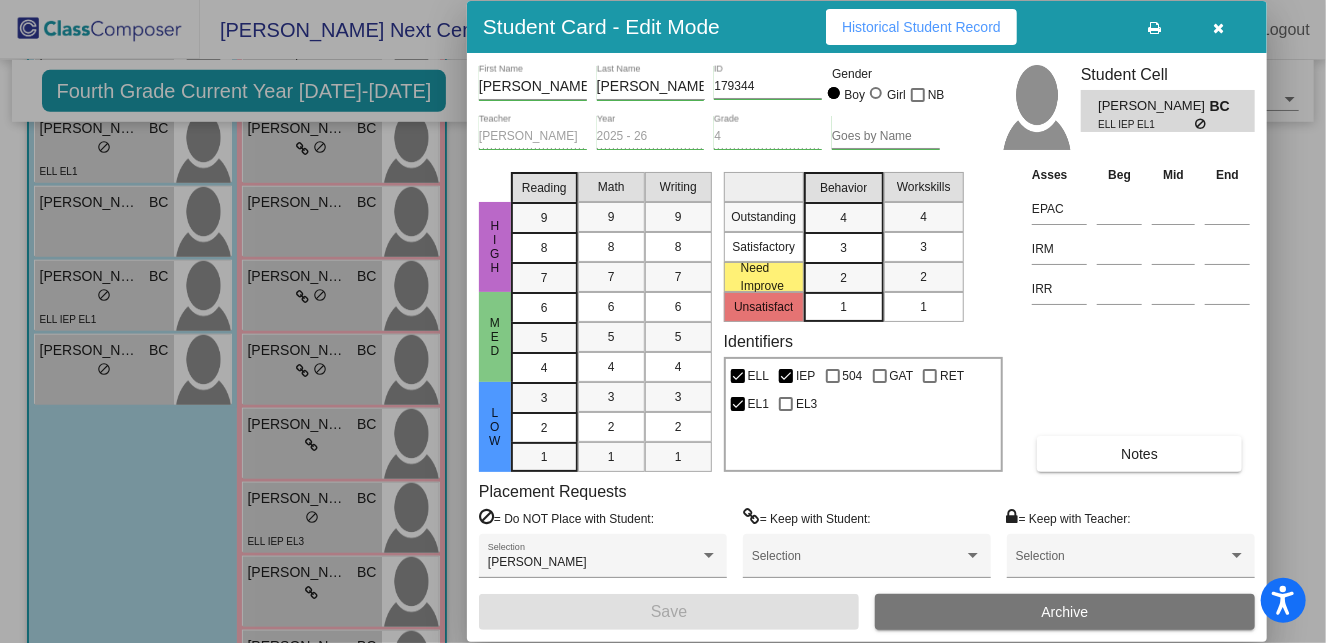 click on "Student Card - Edit Mode   Historical Student Record" at bounding box center (867, 27) 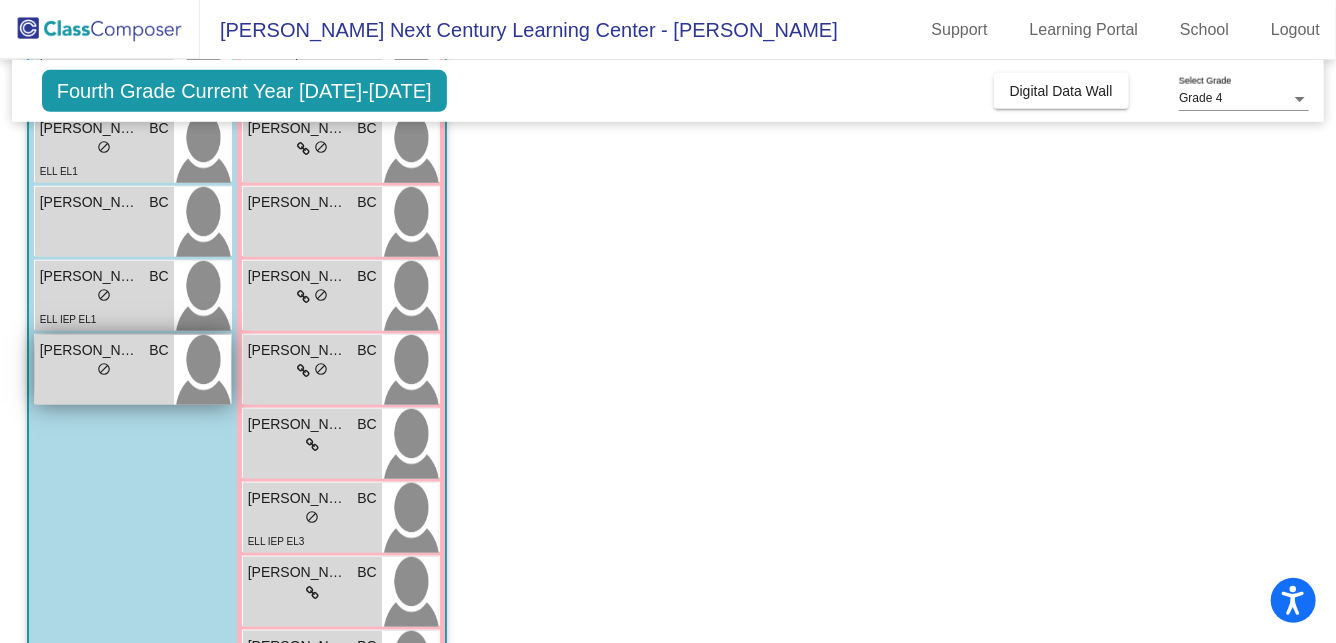 click on "lock do_not_disturb_alt" at bounding box center [104, 371] 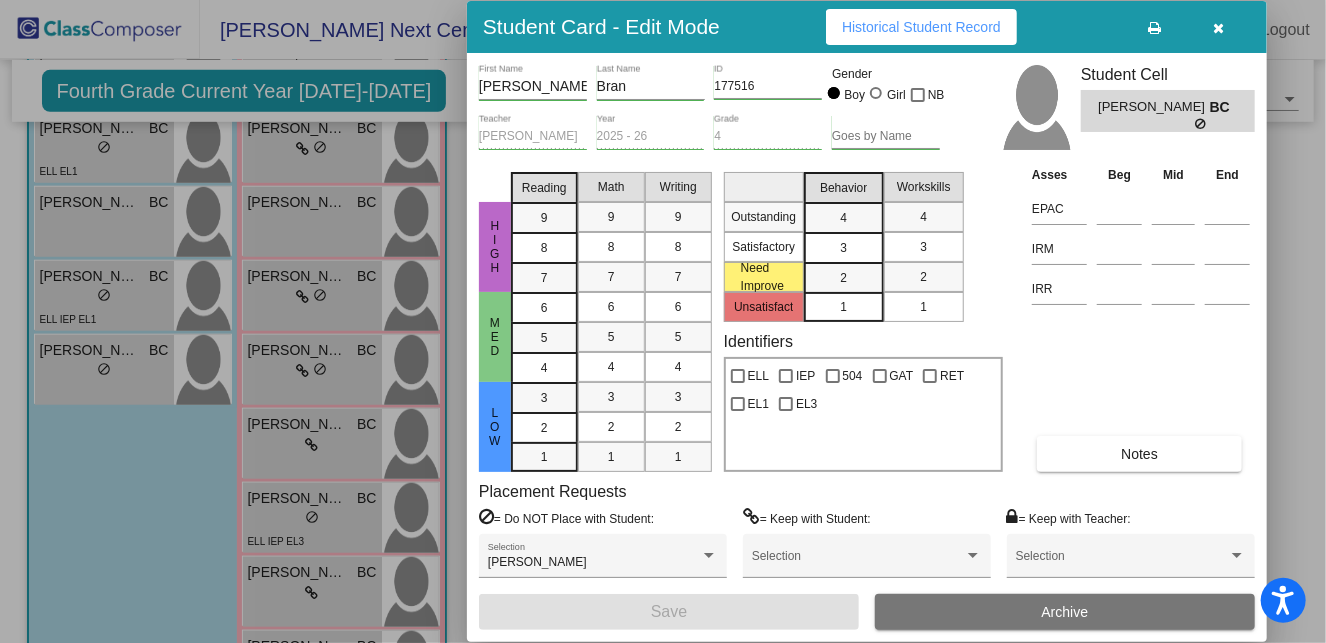 click on "Historical Student Record" at bounding box center [921, 27] 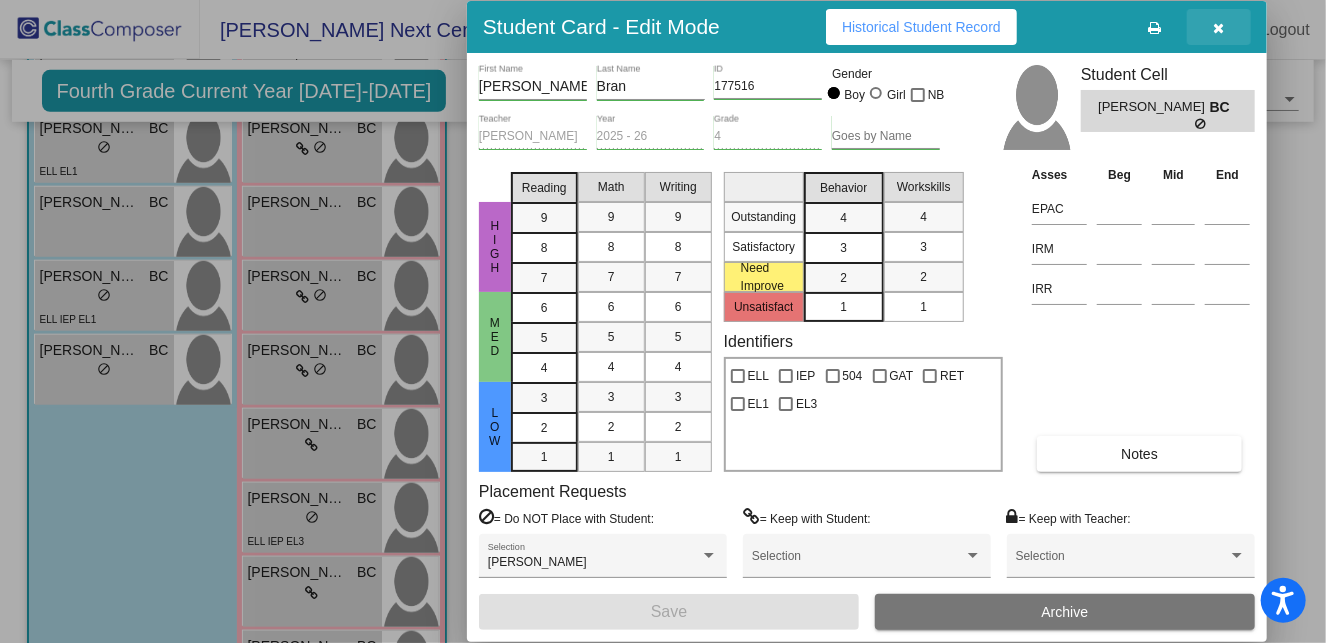 click at bounding box center [1219, 27] 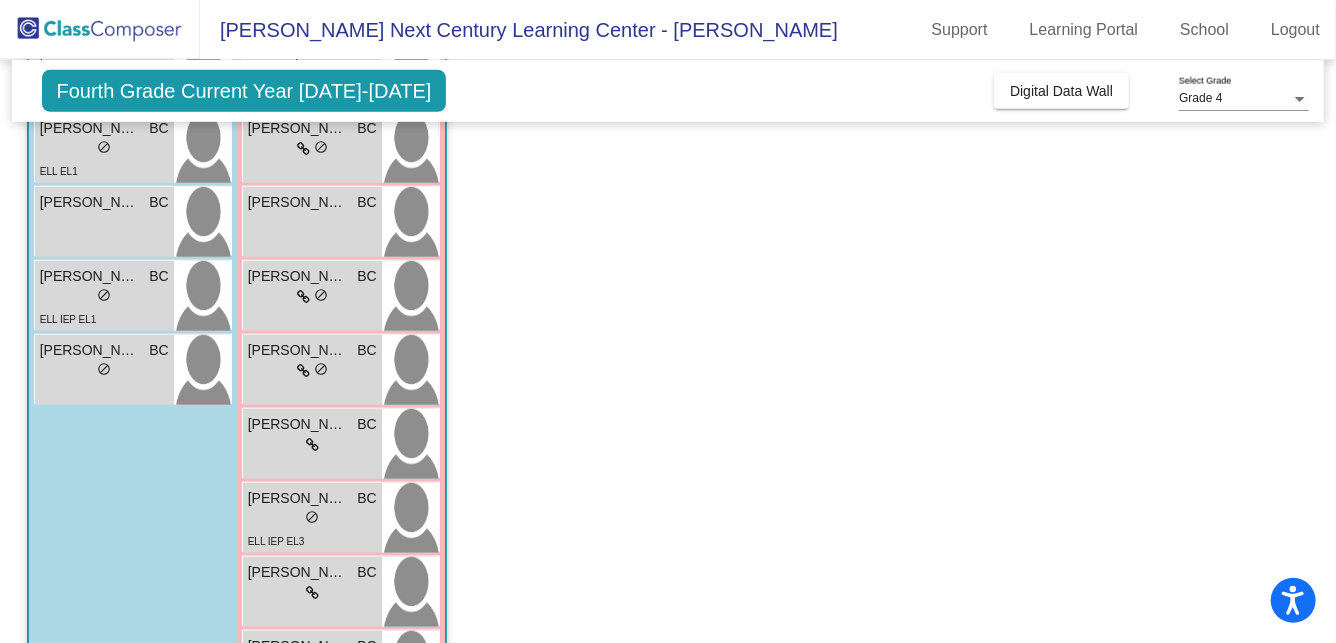 scroll, scrollTop: 0, scrollLeft: 0, axis: both 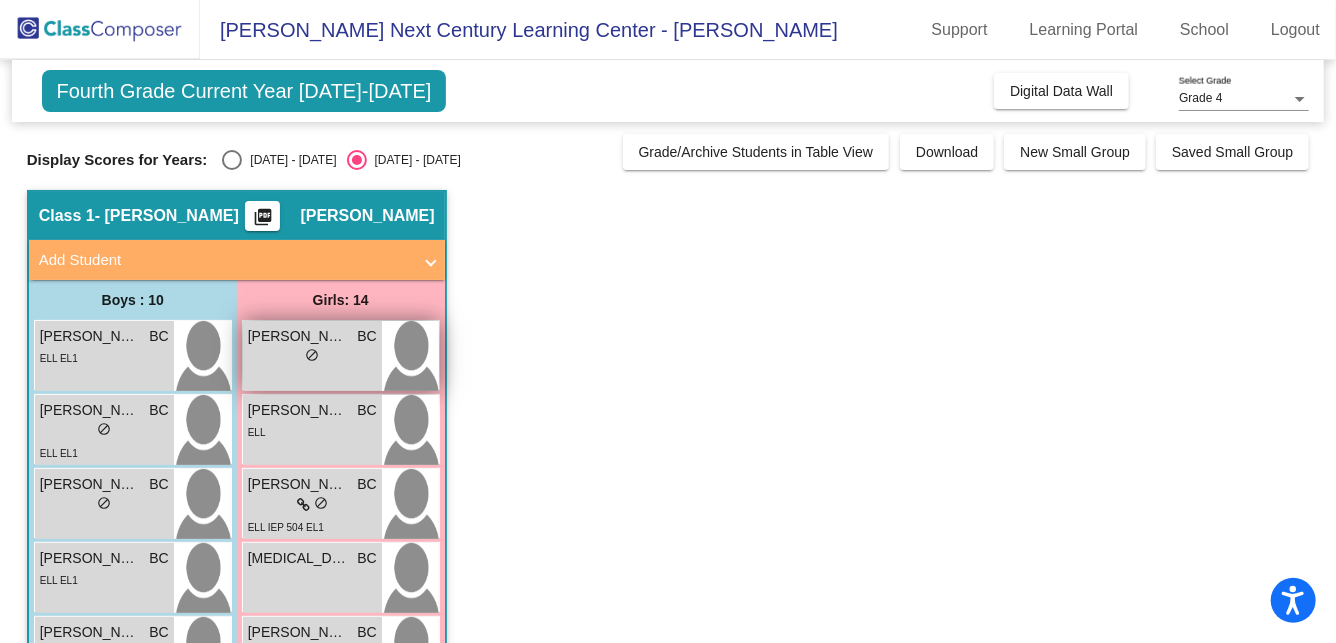 click on "lock do_not_disturb_alt" at bounding box center (312, 357) 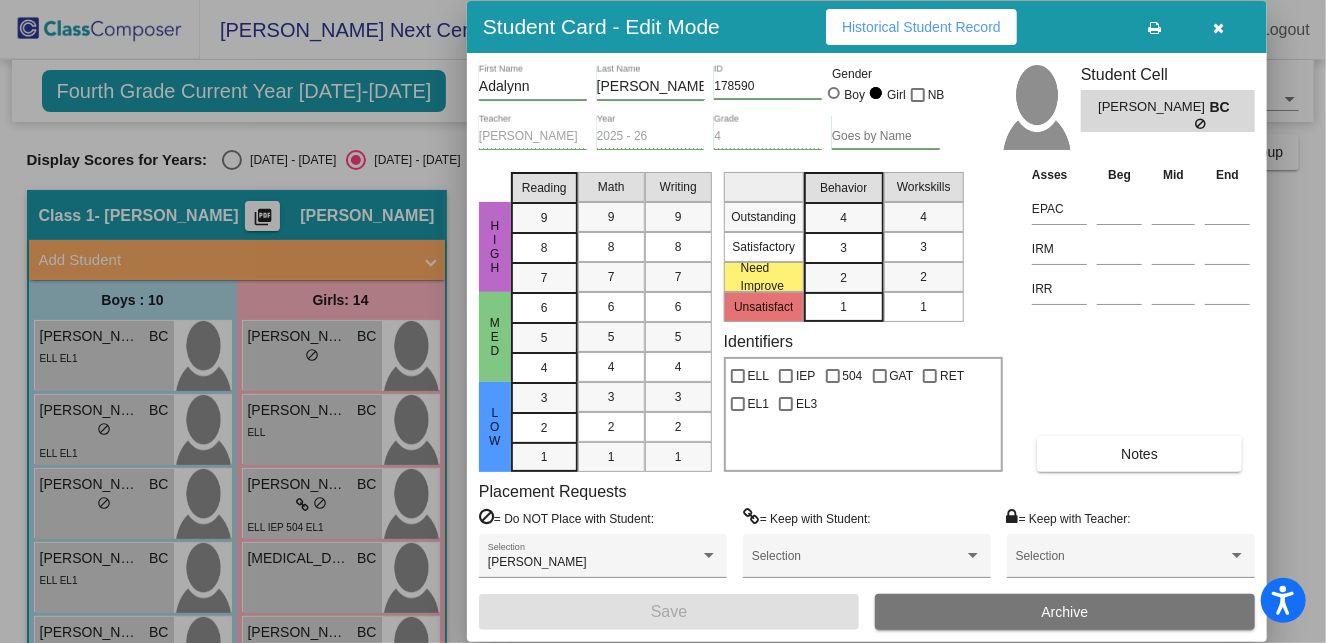 click on "Historical Student Record" at bounding box center [921, 27] 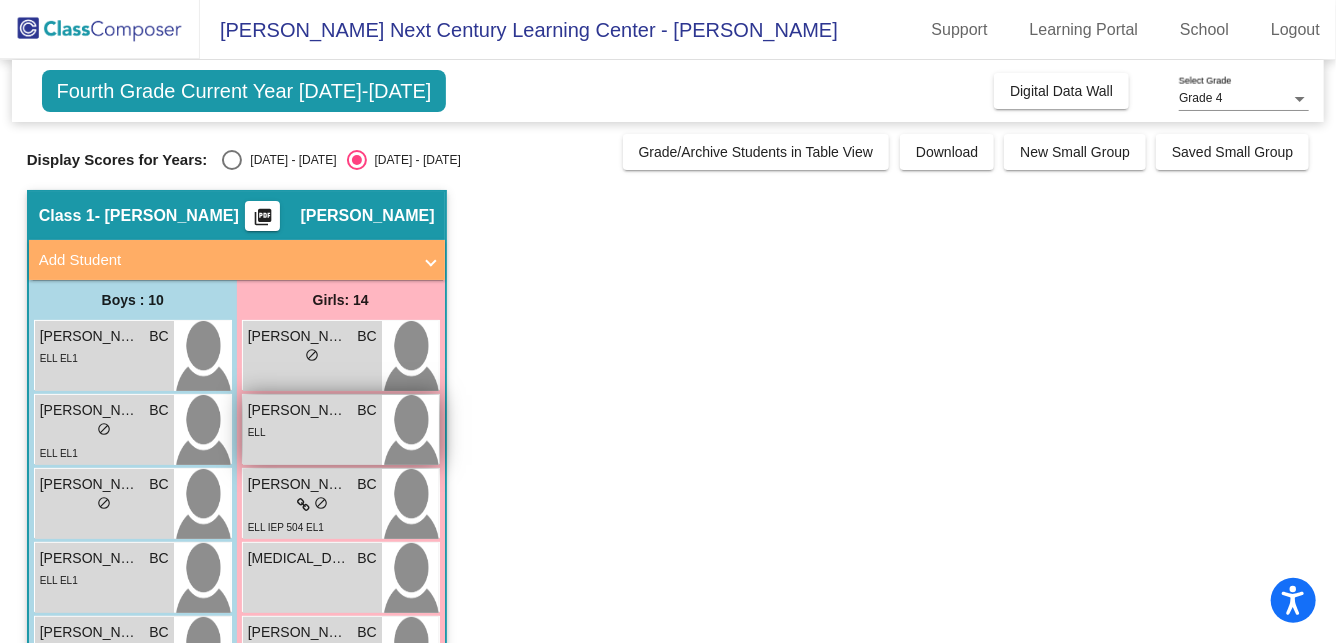 click on "[PERSON_NAME]" at bounding box center (298, 410) 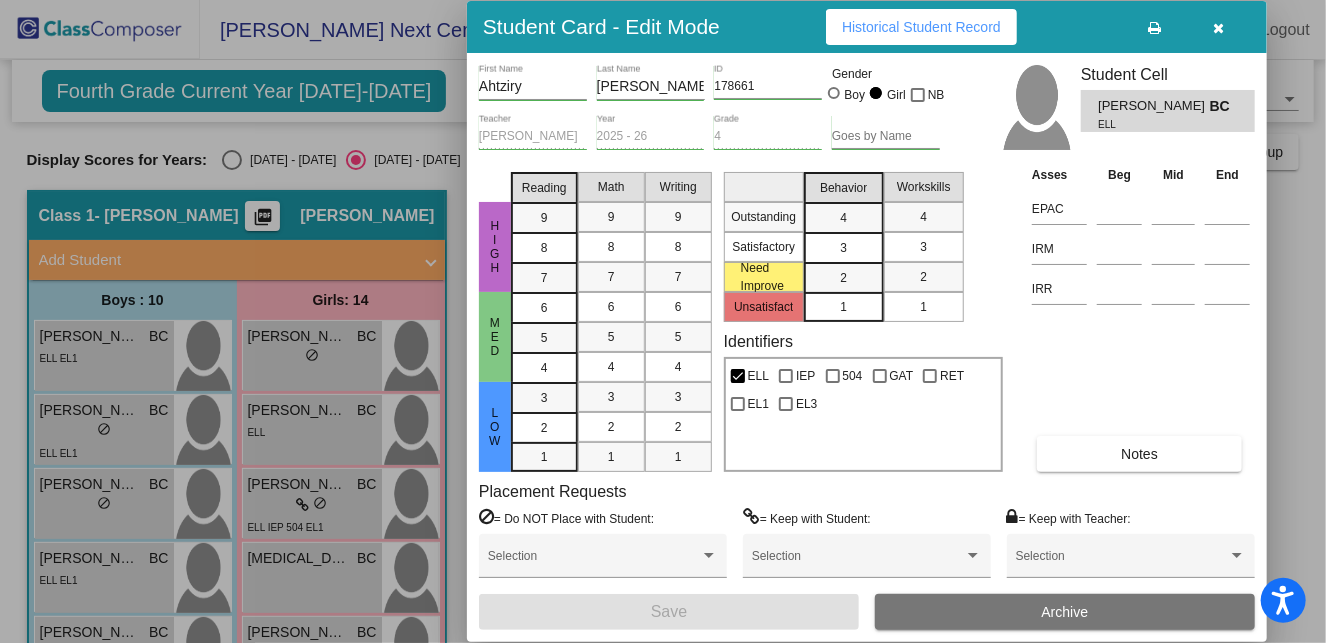 click on "Historical Student Record" at bounding box center [921, 27] 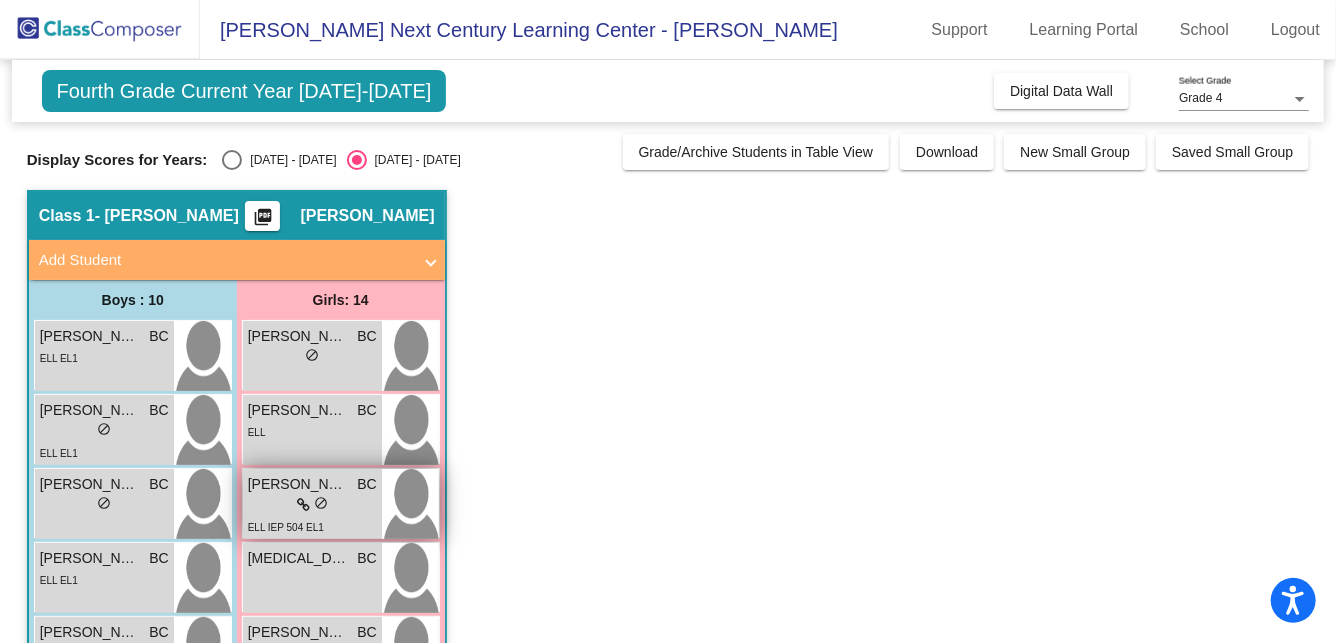 click on "lock do_not_disturb_alt" at bounding box center (312, 505) 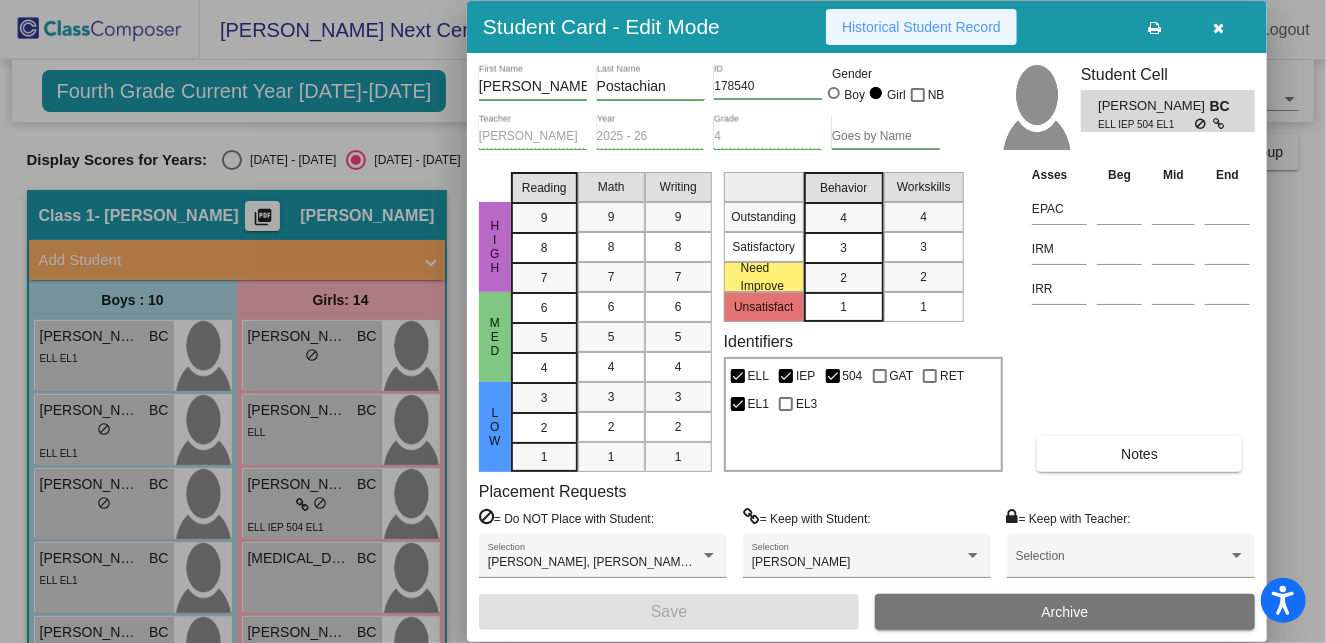 click on "Historical Student Record" at bounding box center [921, 27] 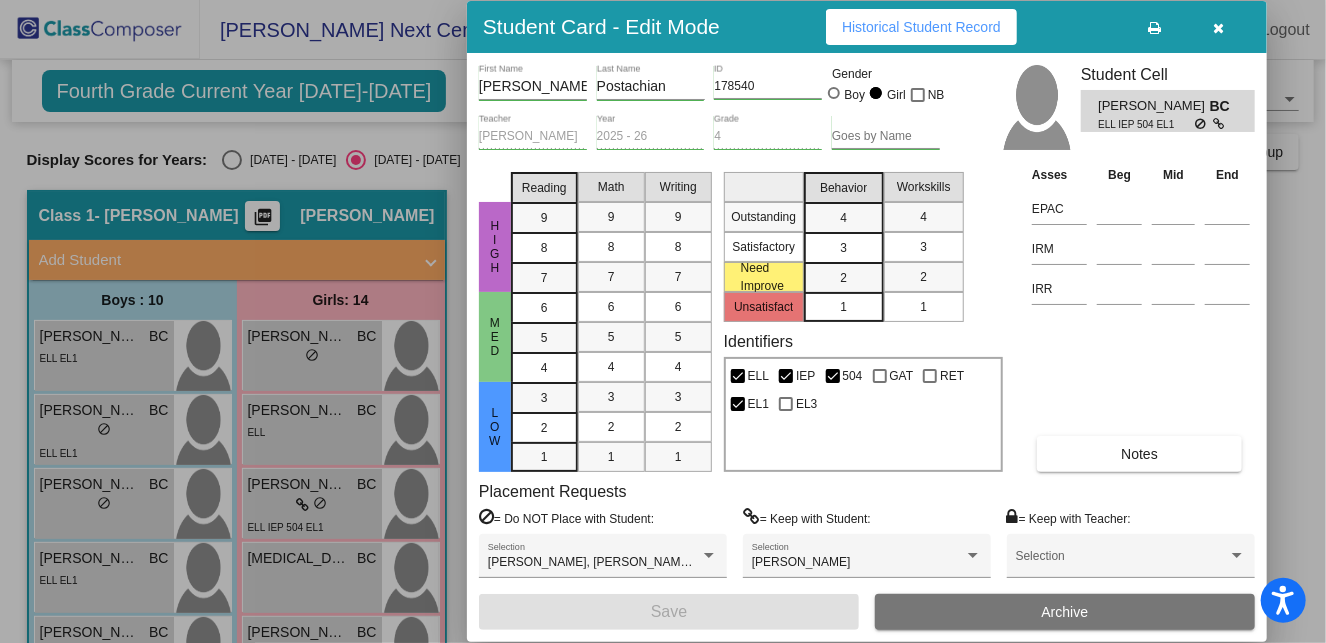 click at bounding box center [1219, 27] 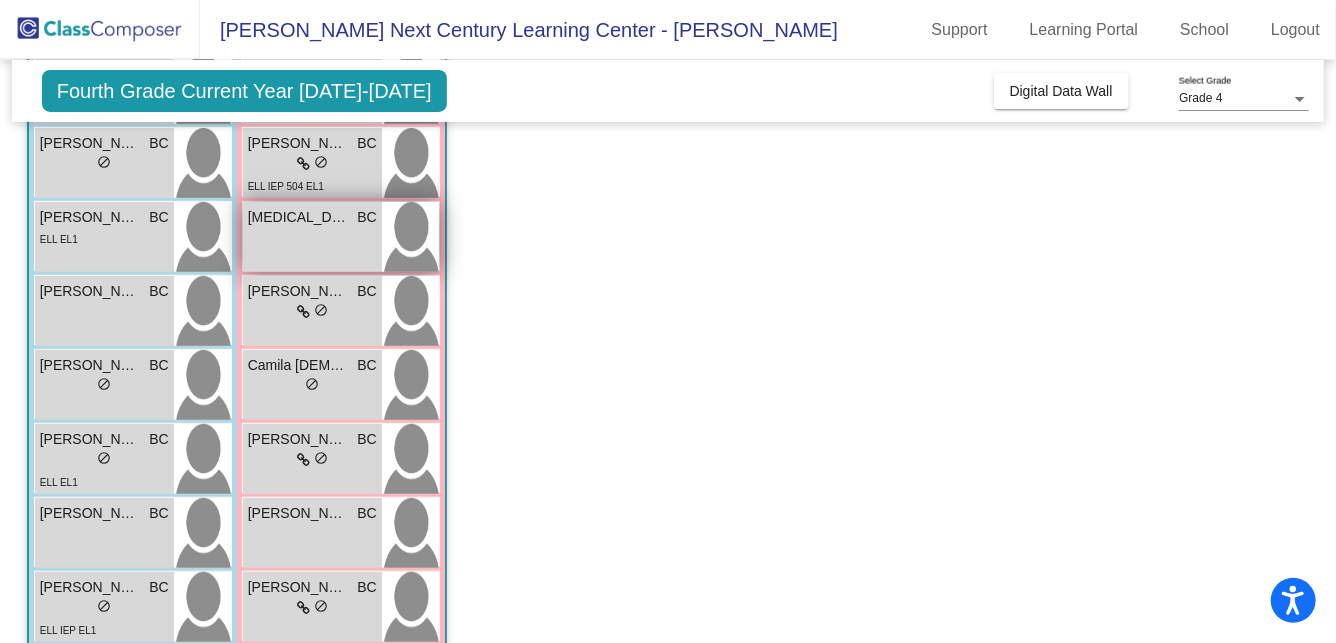 scroll, scrollTop: 356, scrollLeft: 0, axis: vertical 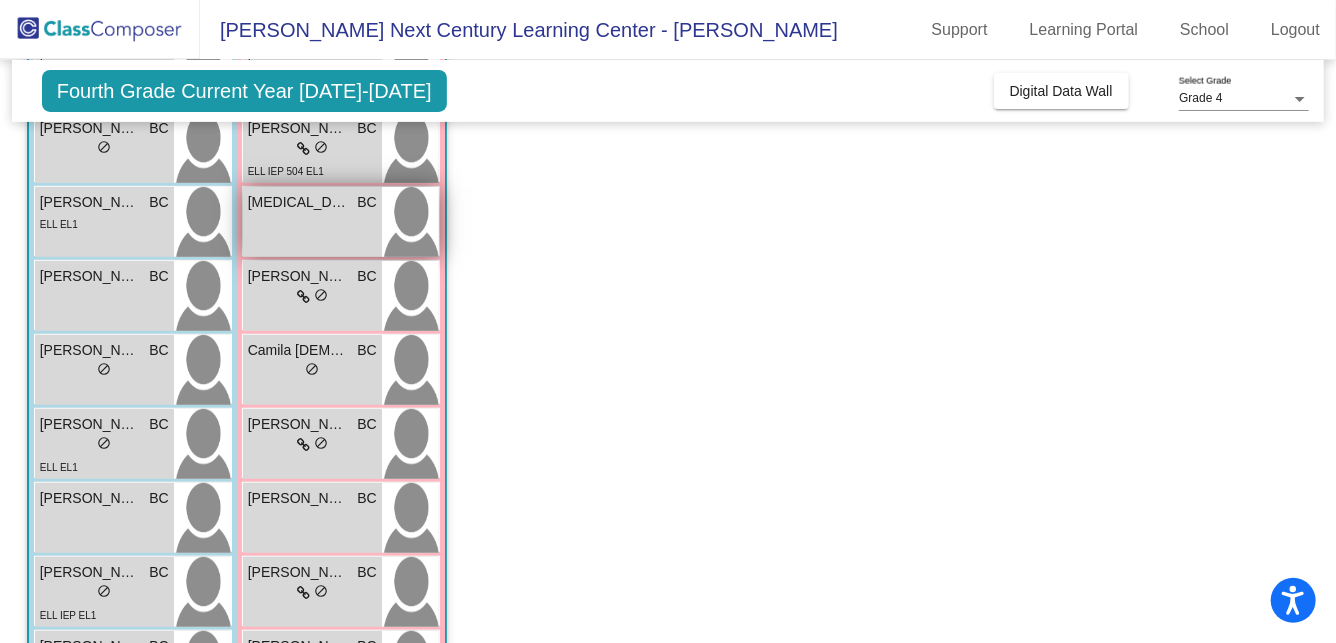 click on "[MEDICAL_DATA][PERSON_NAME] [PERSON_NAME] lock do_not_disturb_alt" at bounding box center [312, 222] 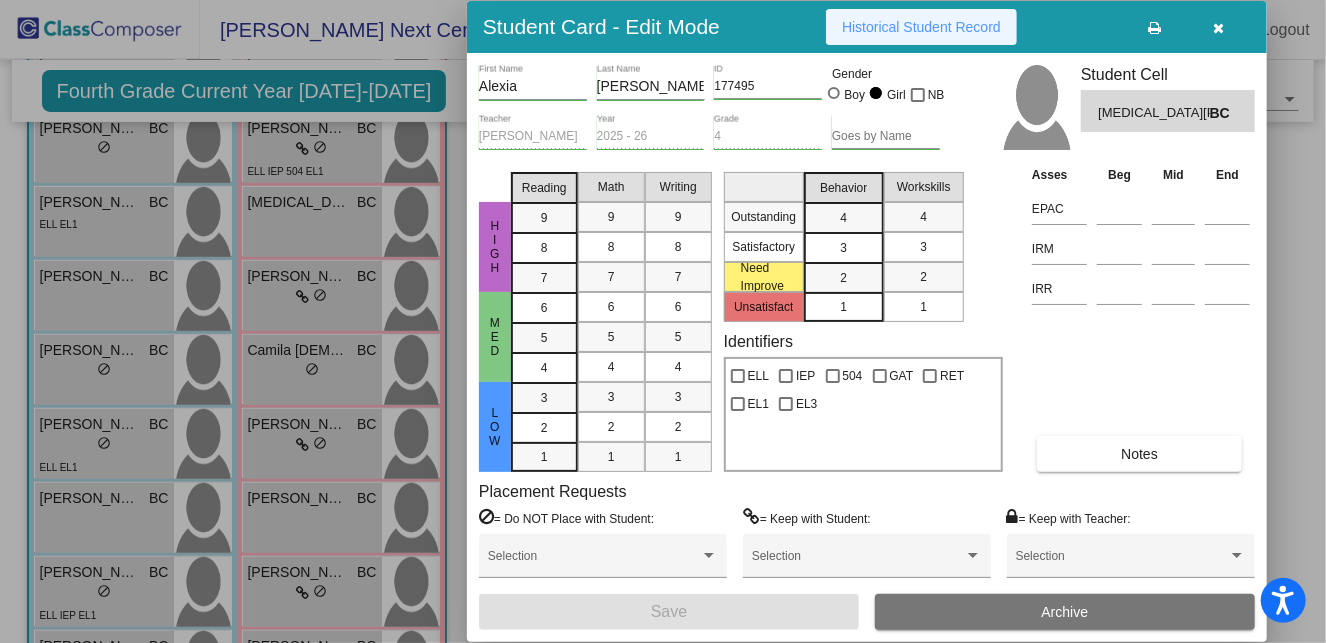 click on "Historical Student Record" at bounding box center (921, 27) 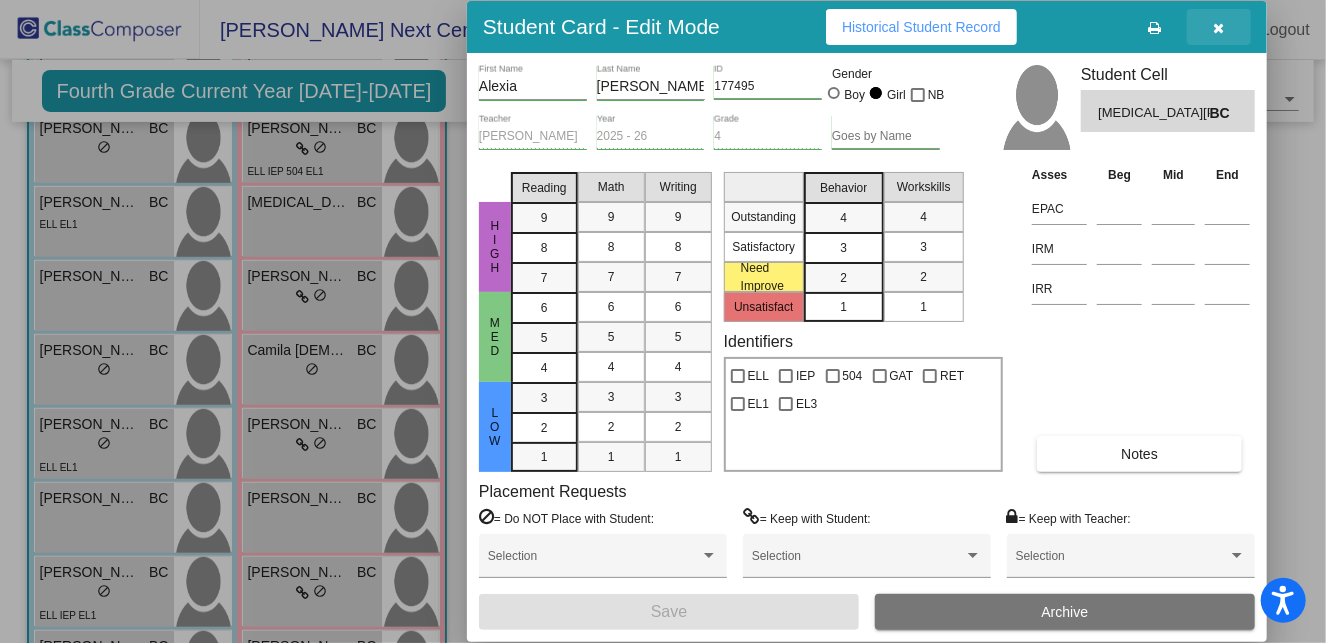 click at bounding box center [1219, 28] 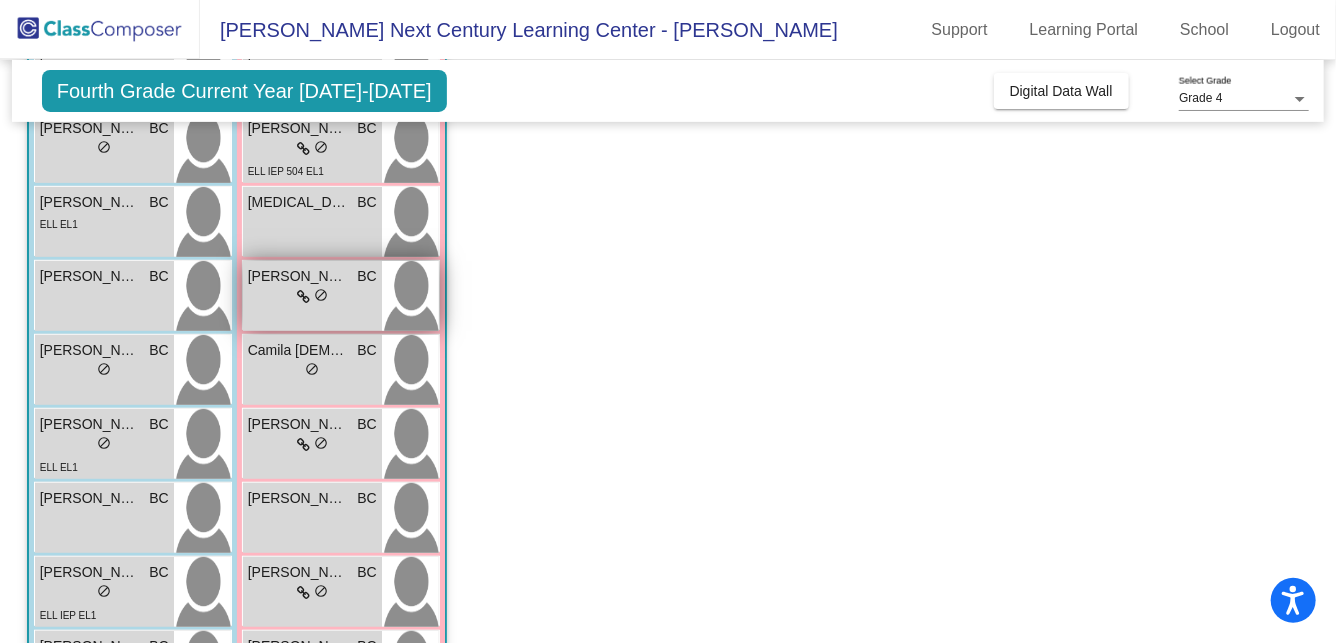 click on "lock do_not_disturb_alt" at bounding box center (312, 297) 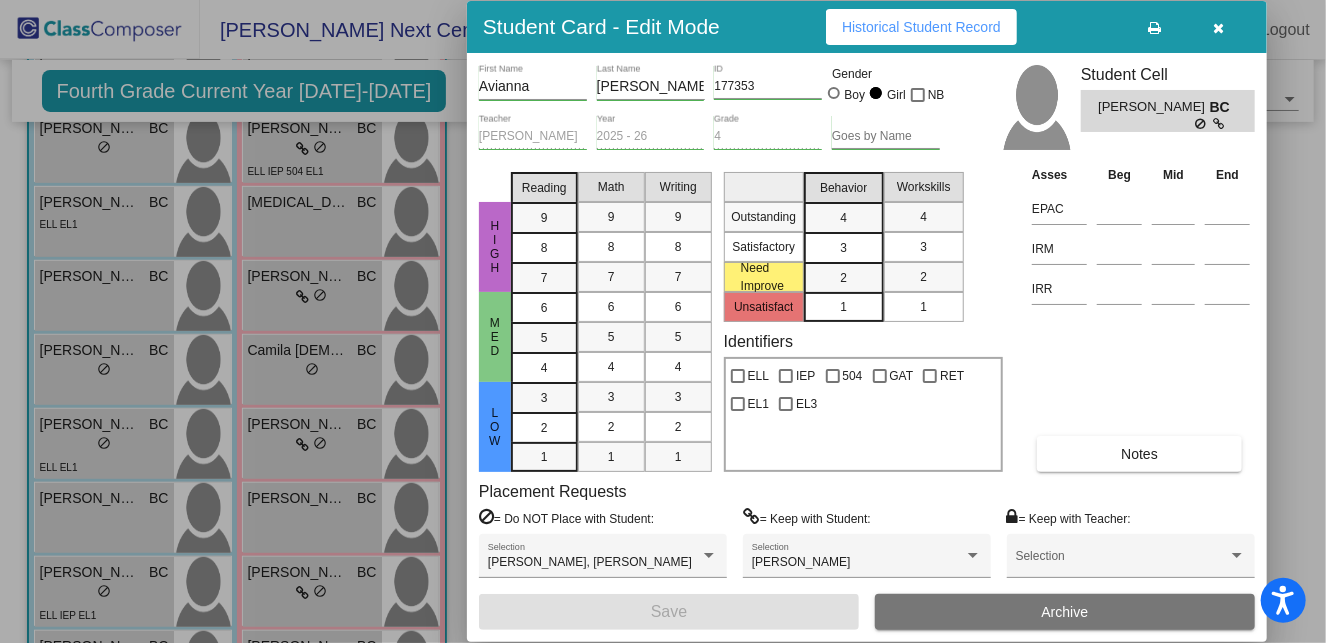 click on "Historical Student Record" at bounding box center [921, 27] 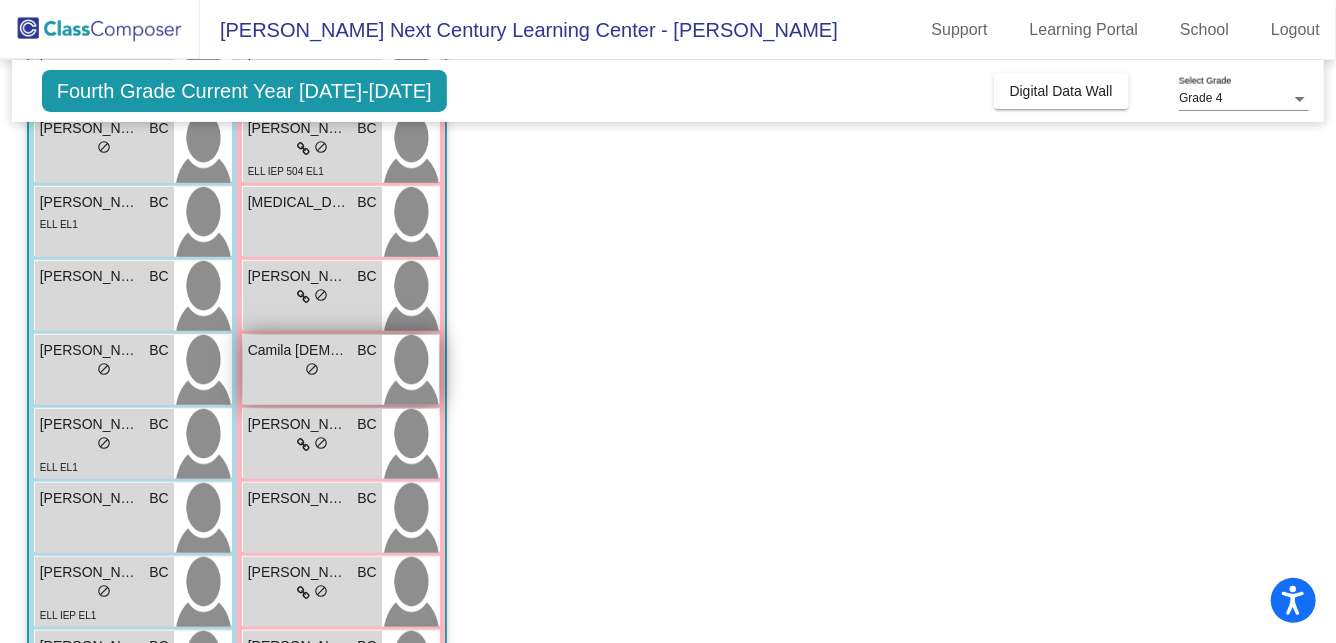 click on "Camila [DEMOGRAPHIC_DATA] [PERSON_NAME] lock do_not_disturb_alt" at bounding box center [312, 370] 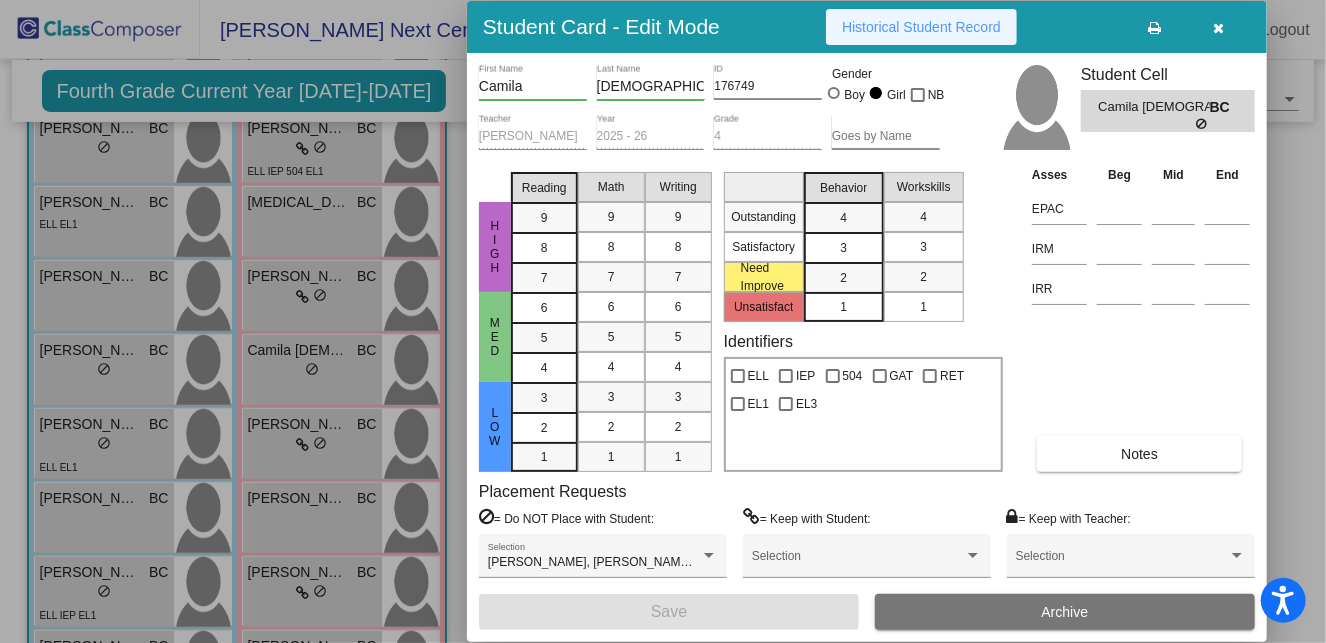 click on "Historical Student Record" at bounding box center (921, 27) 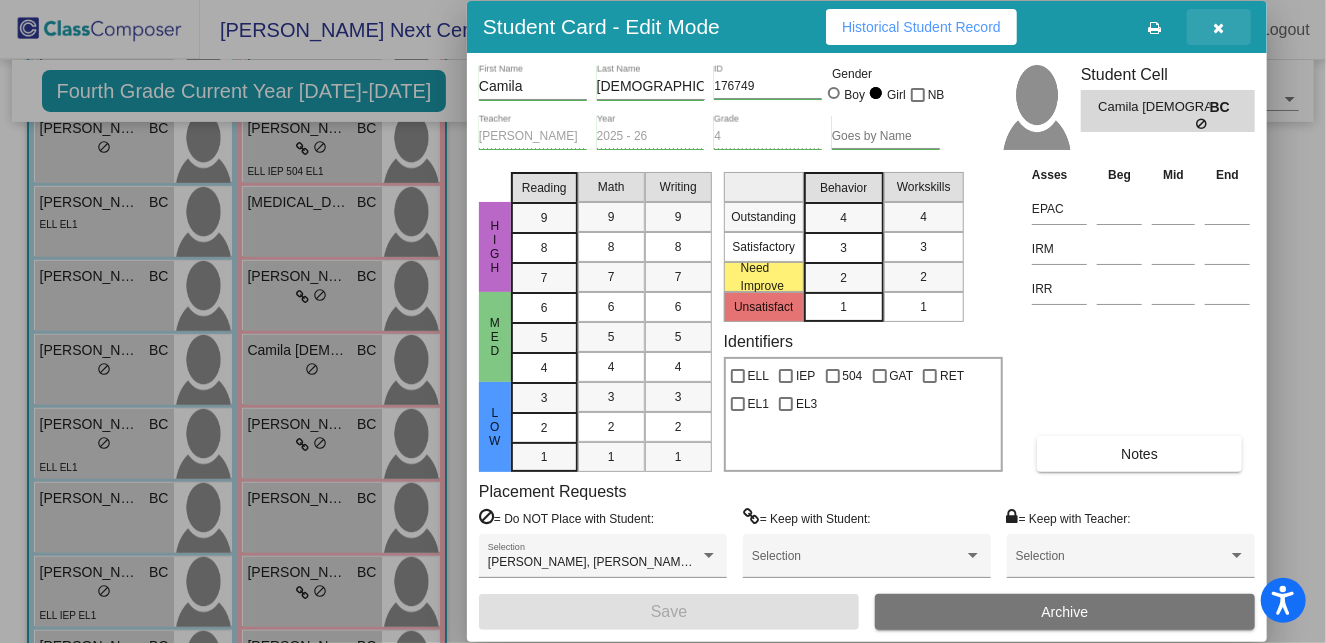 click at bounding box center [1219, 27] 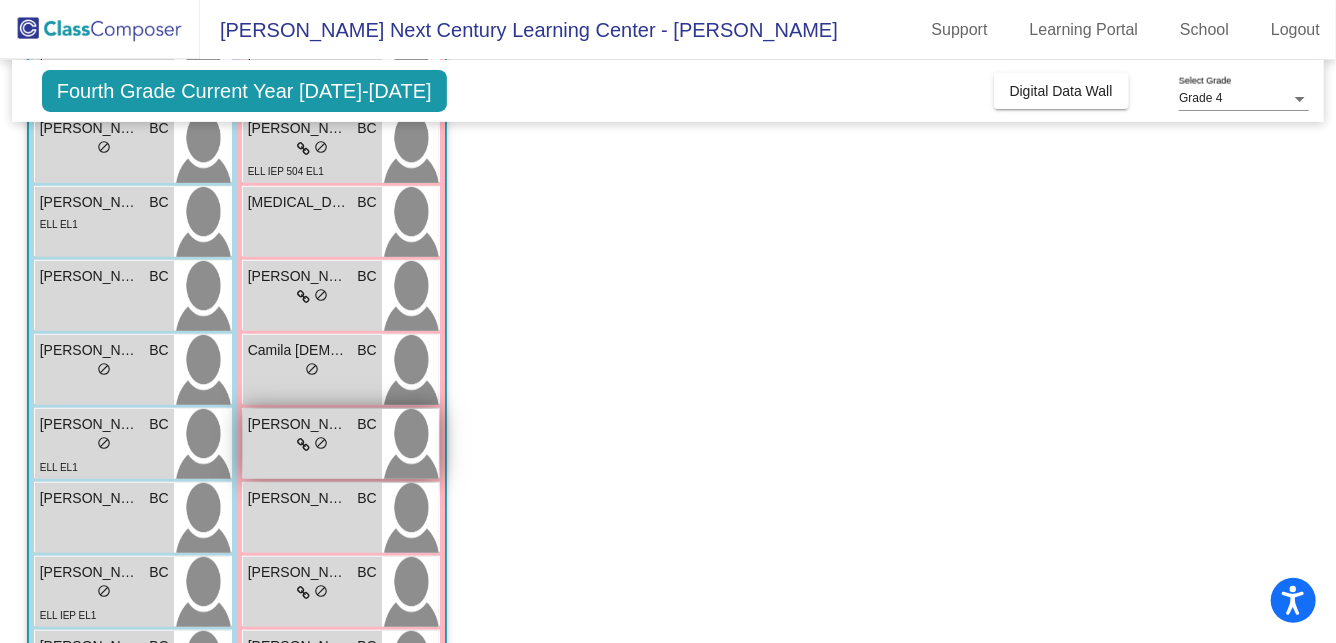 click on "lock do_not_disturb_alt" at bounding box center [312, 445] 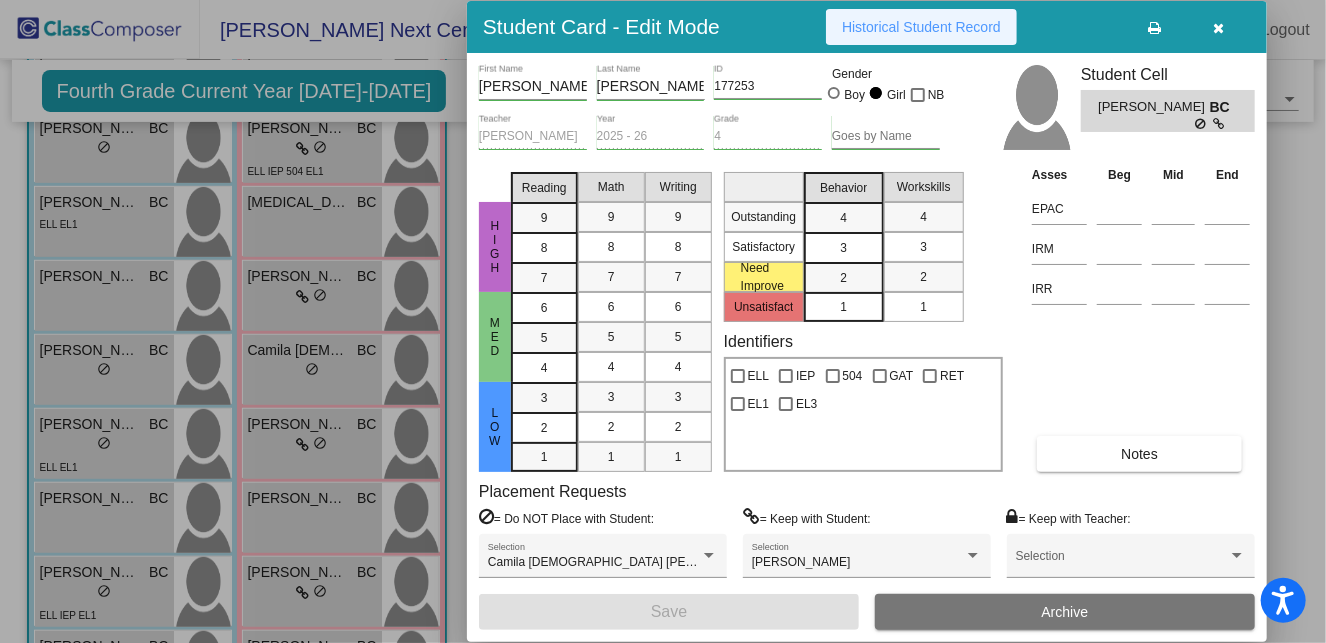 click on "Historical Student Record" at bounding box center (921, 27) 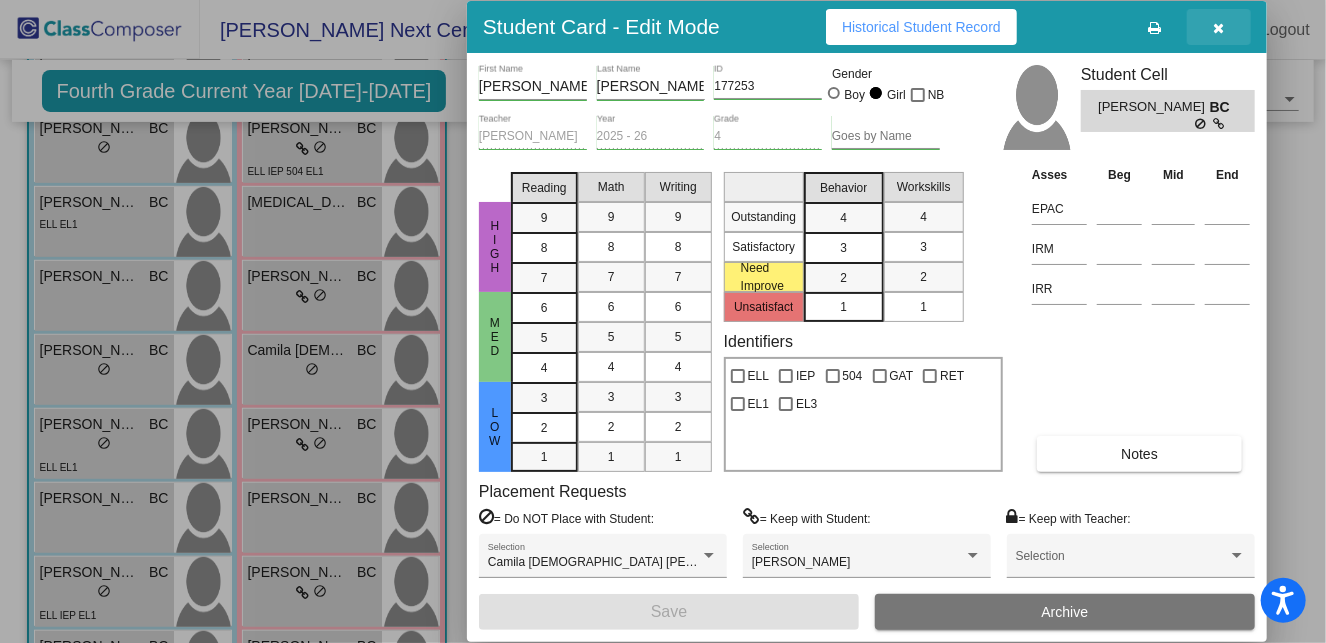 click at bounding box center (1219, 28) 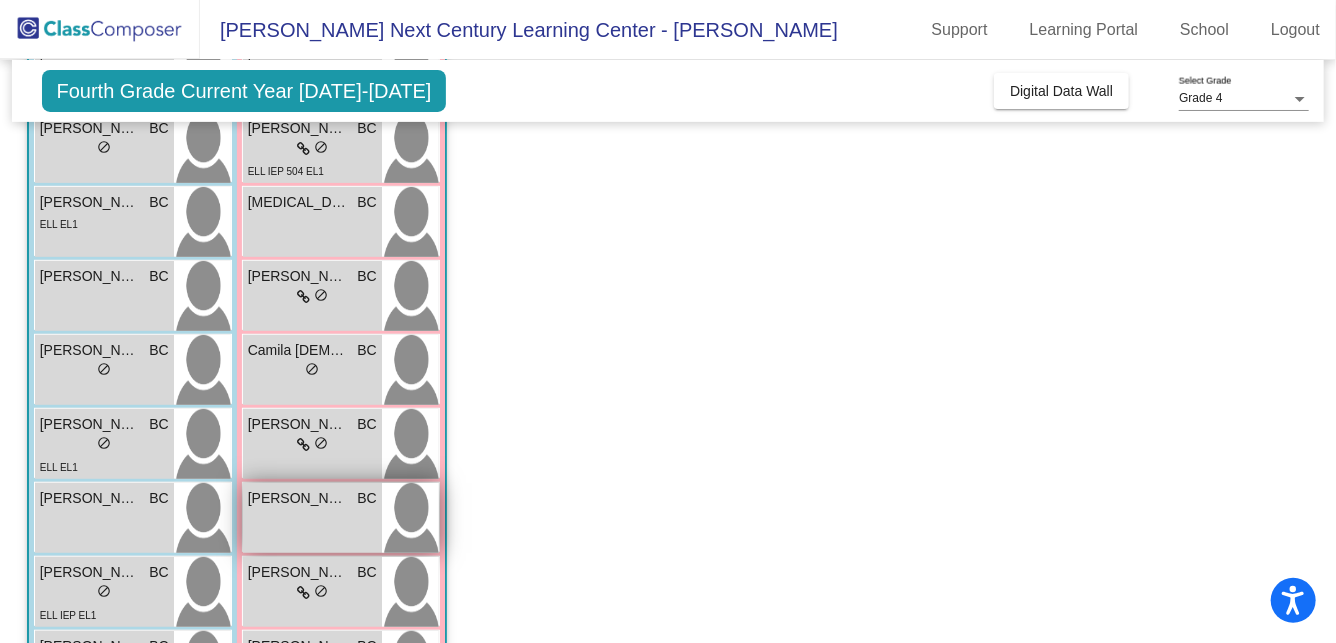 click on "[PERSON_NAME] BC lock do_not_disturb_alt" at bounding box center [312, 518] 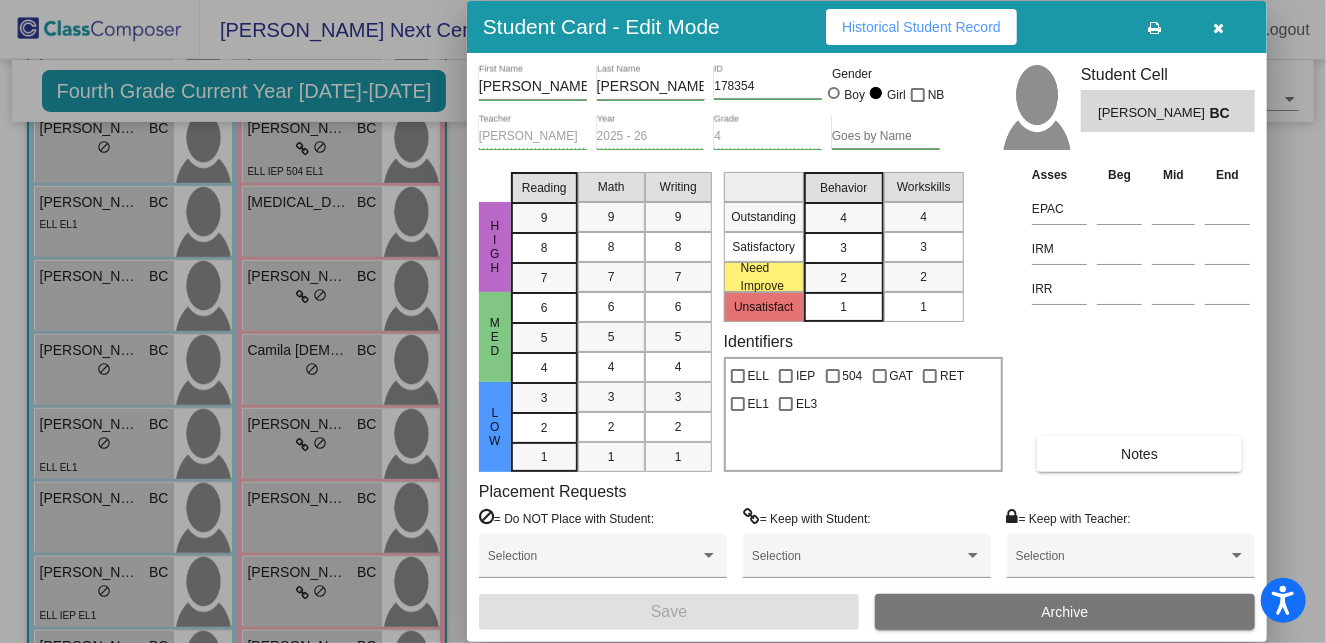 click on "Historical Student Record" at bounding box center [921, 27] 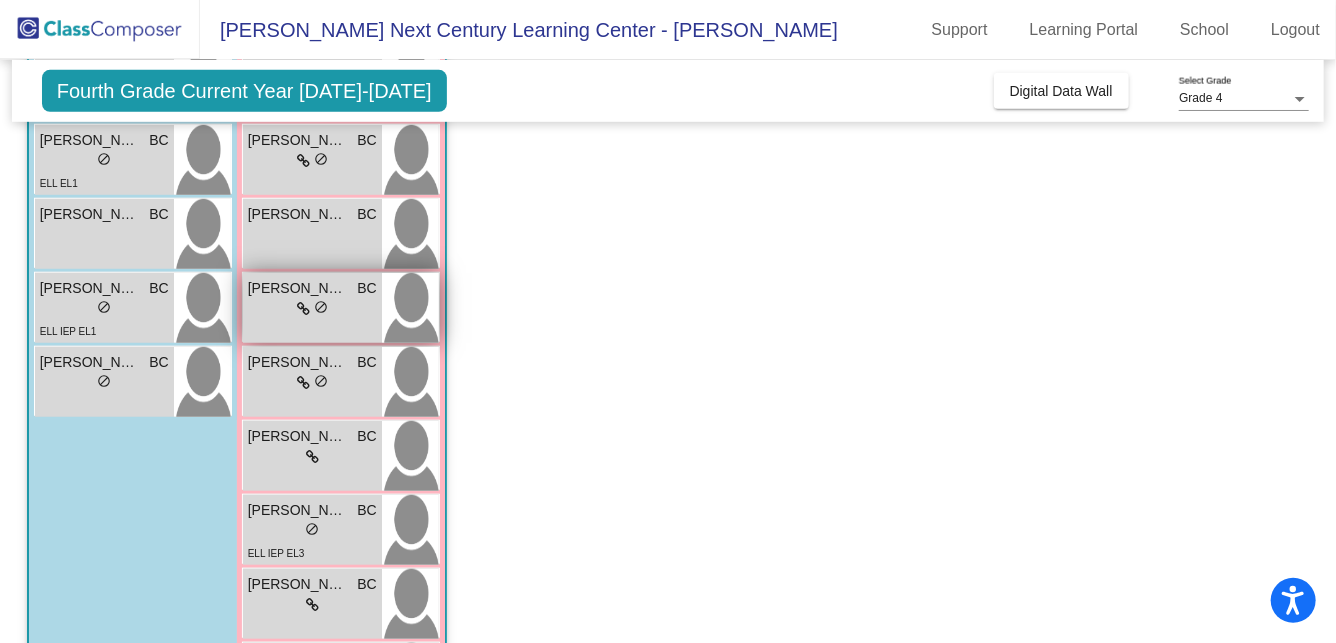 scroll, scrollTop: 660, scrollLeft: 0, axis: vertical 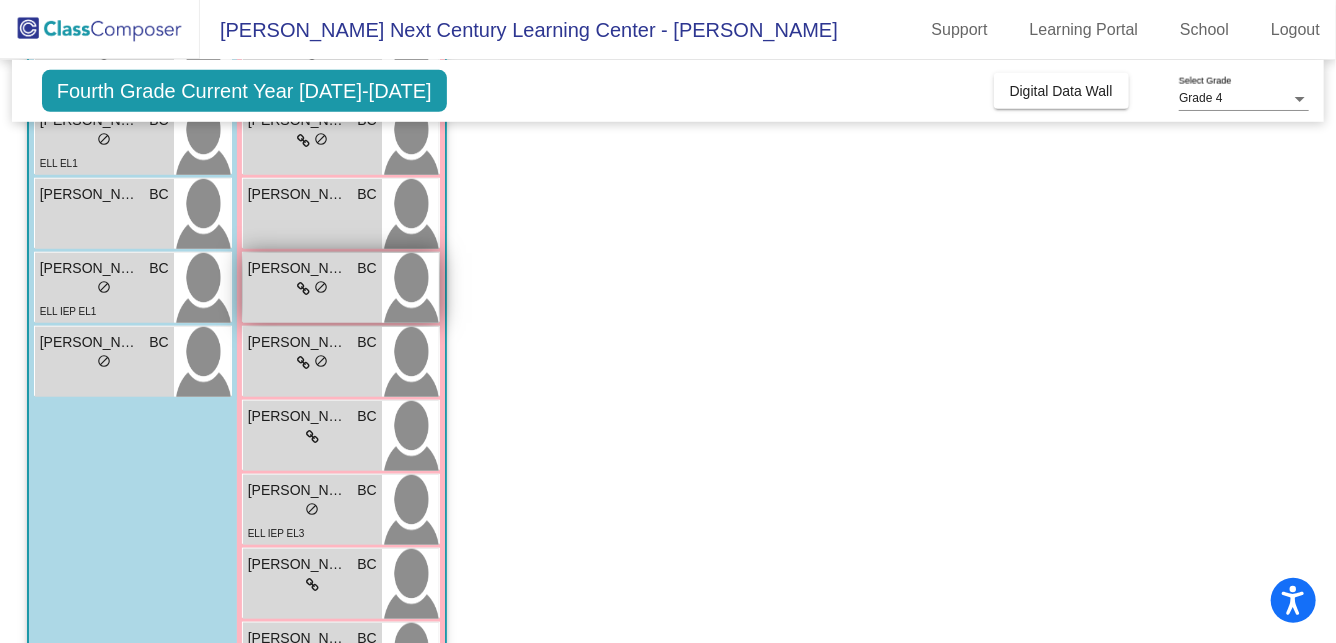 click on "lock do_not_disturb_alt" at bounding box center [312, 289] 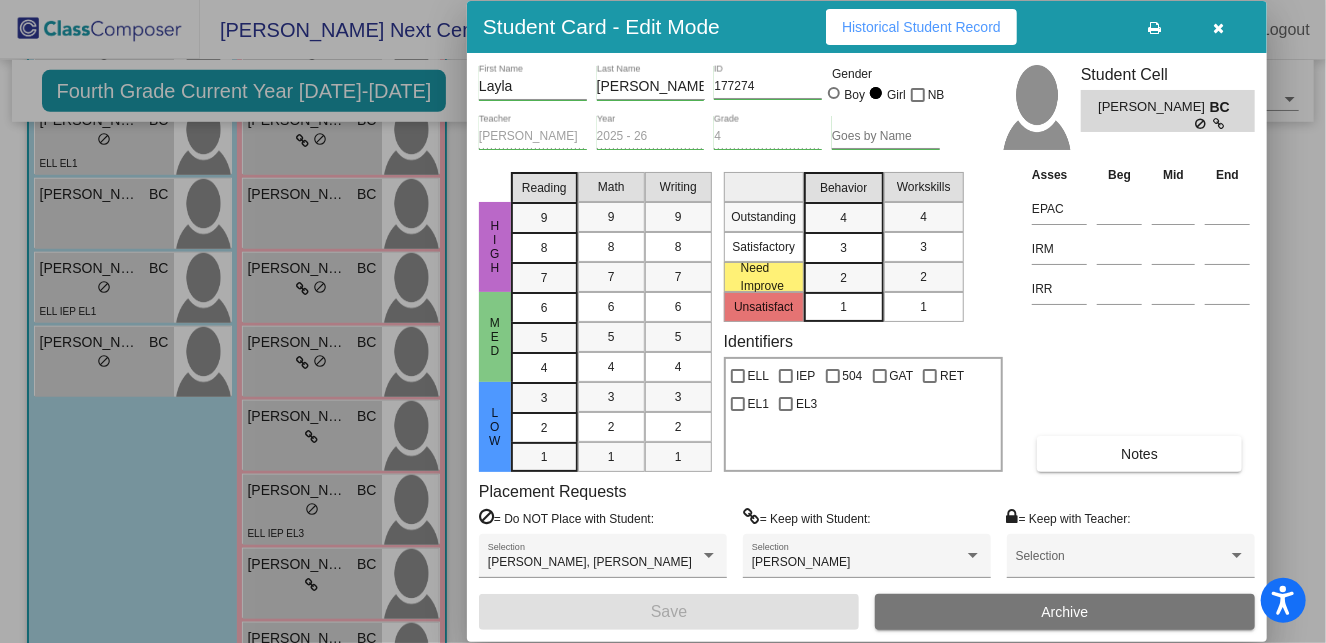 click on "Historical Student Record" at bounding box center (921, 27) 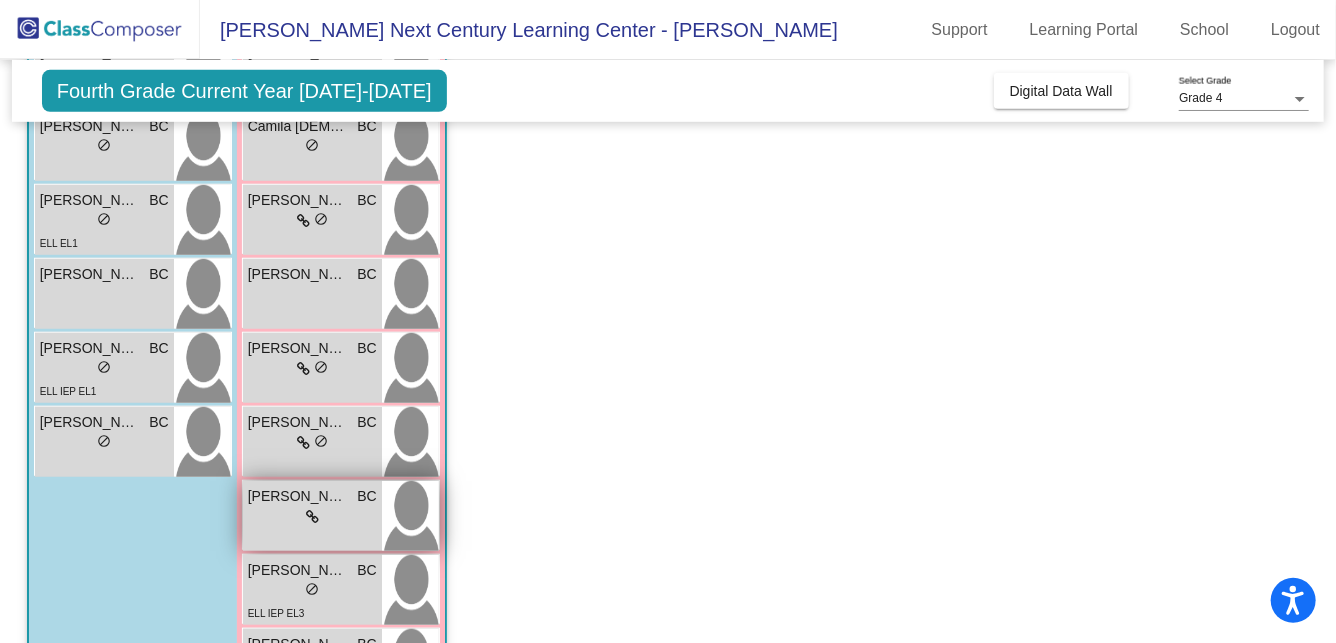 scroll, scrollTop: 576, scrollLeft: 0, axis: vertical 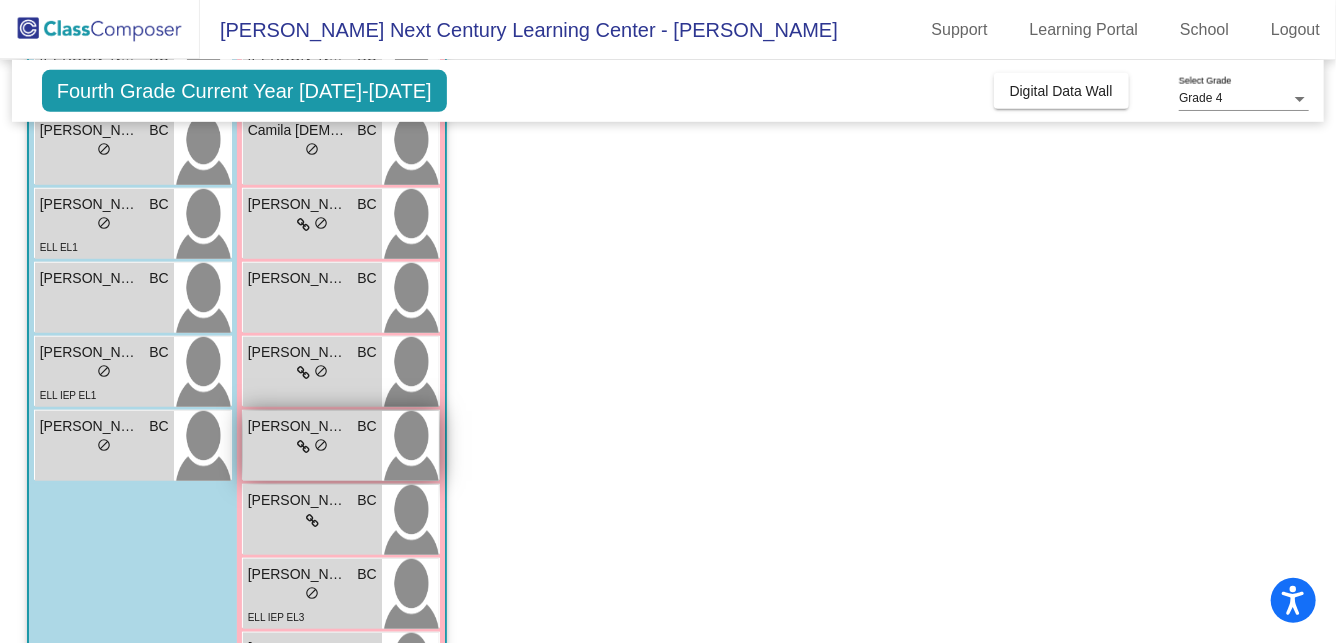 click on "[PERSON_NAME] [PERSON_NAME] lock do_not_disturb_alt" at bounding box center [312, 446] 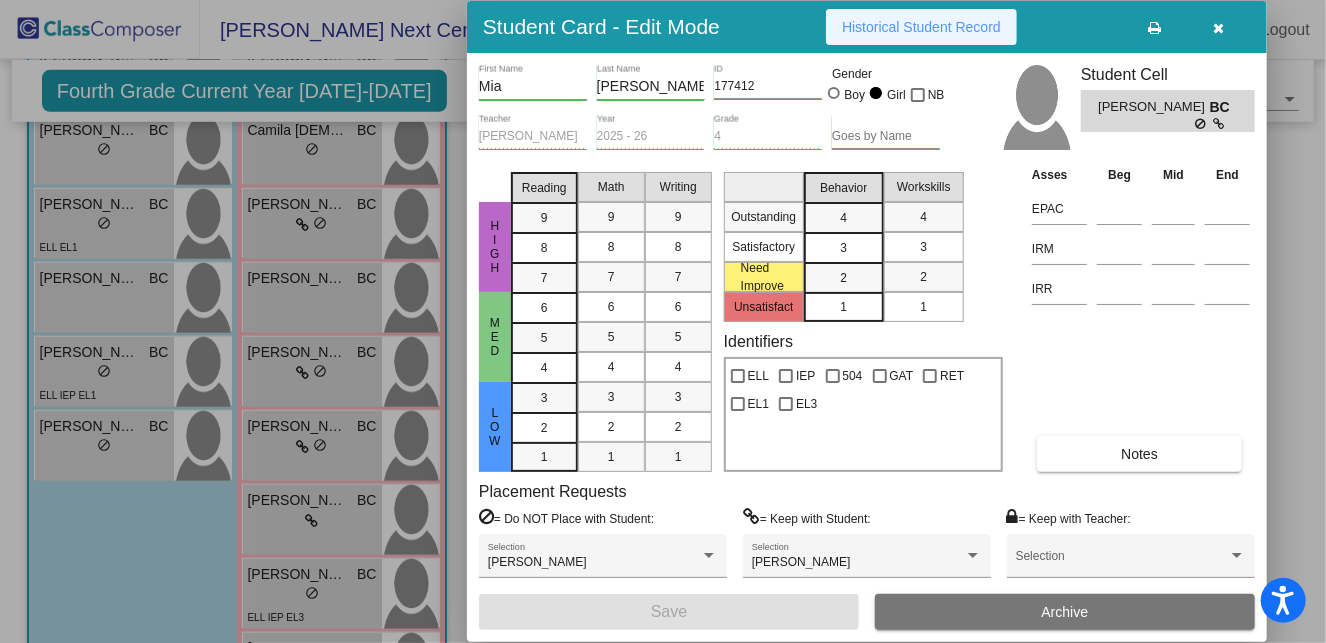 click on "Historical Student Record" at bounding box center (921, 27) 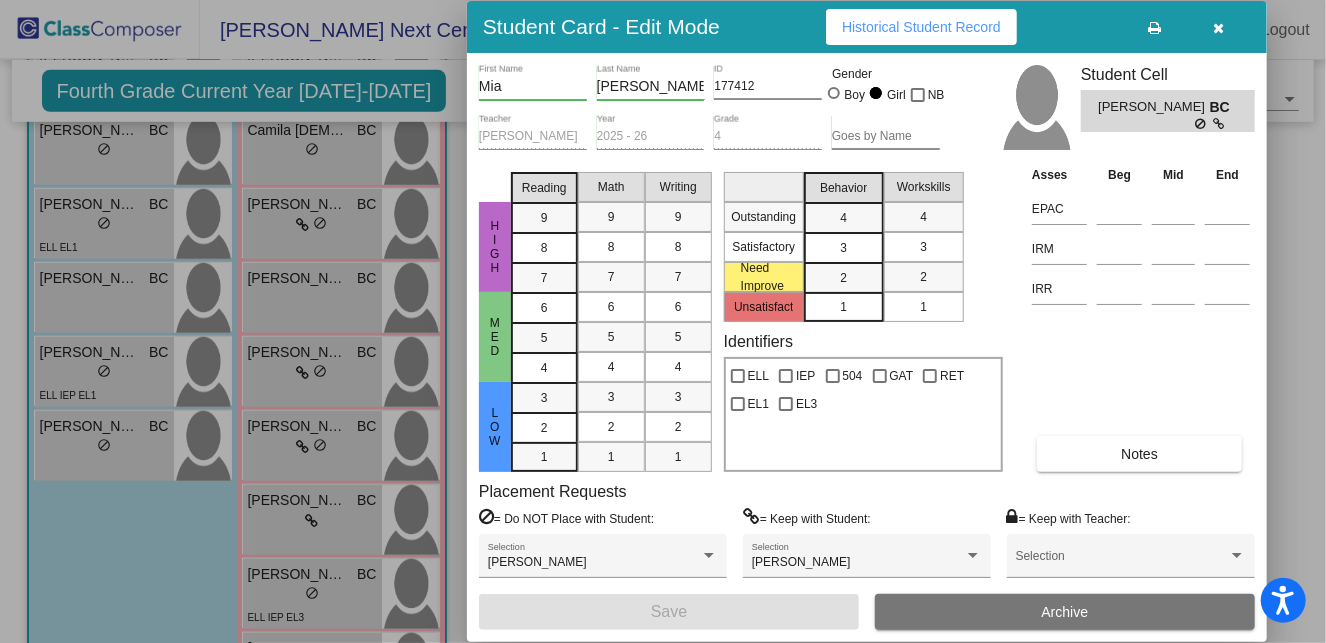 click at bounding box center [1219, 28] 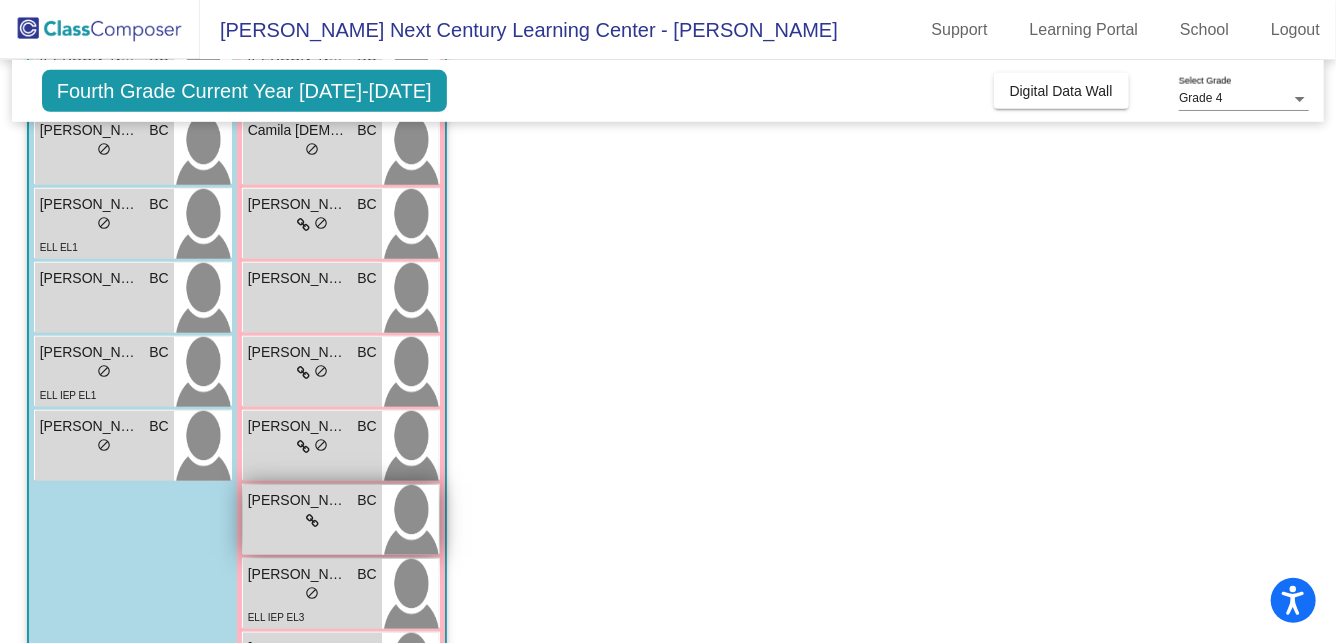 click on "[PERSON_NAME] BC lock do_not_disturb_alt" at bounding box center (312, 520) 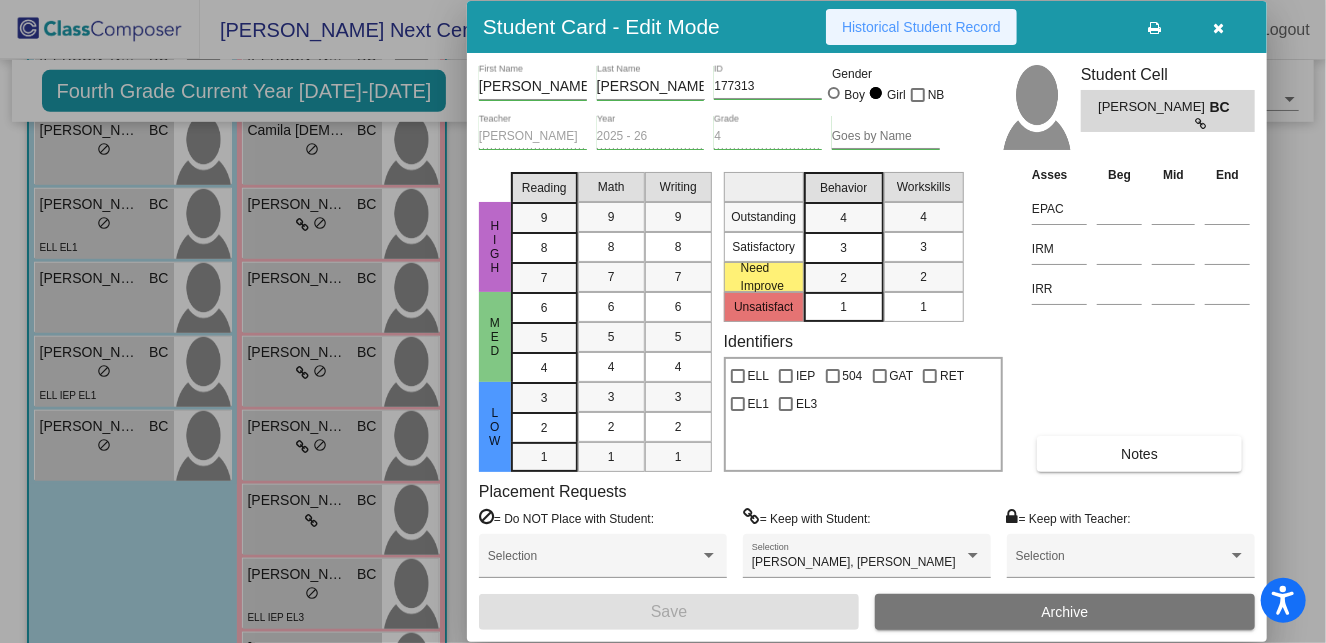 click on "Historical Student Record" at bounding box center (921, 27) 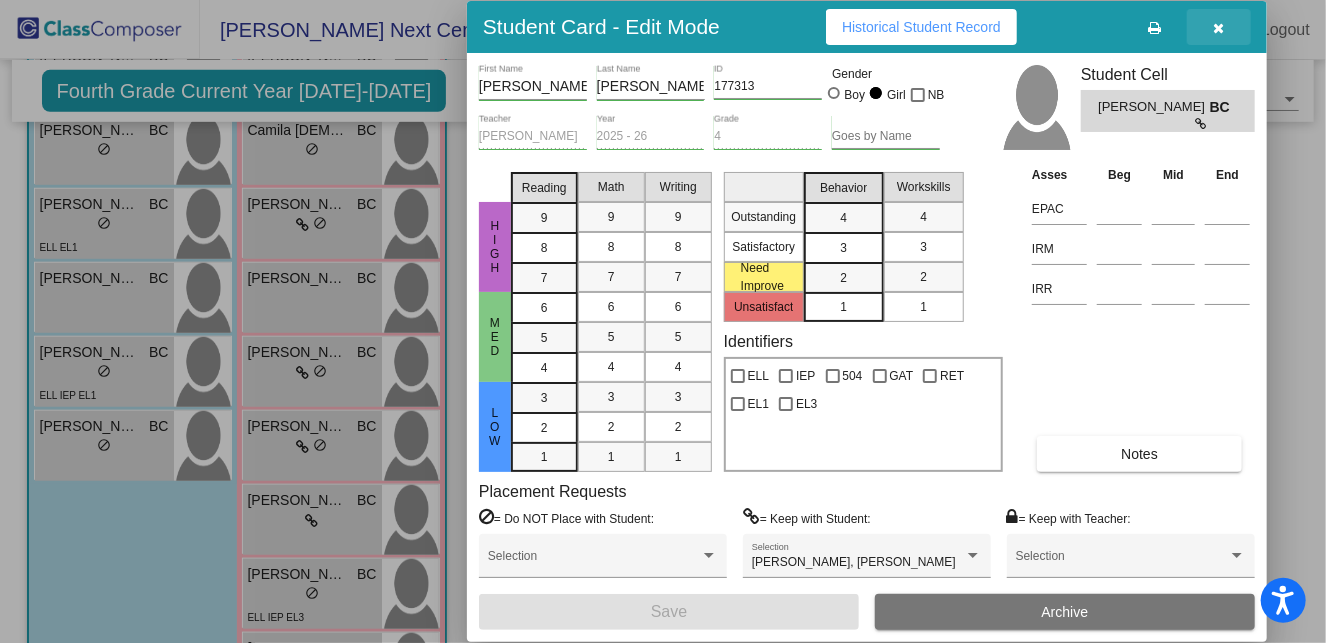 click at bounding box center [1219, 27] 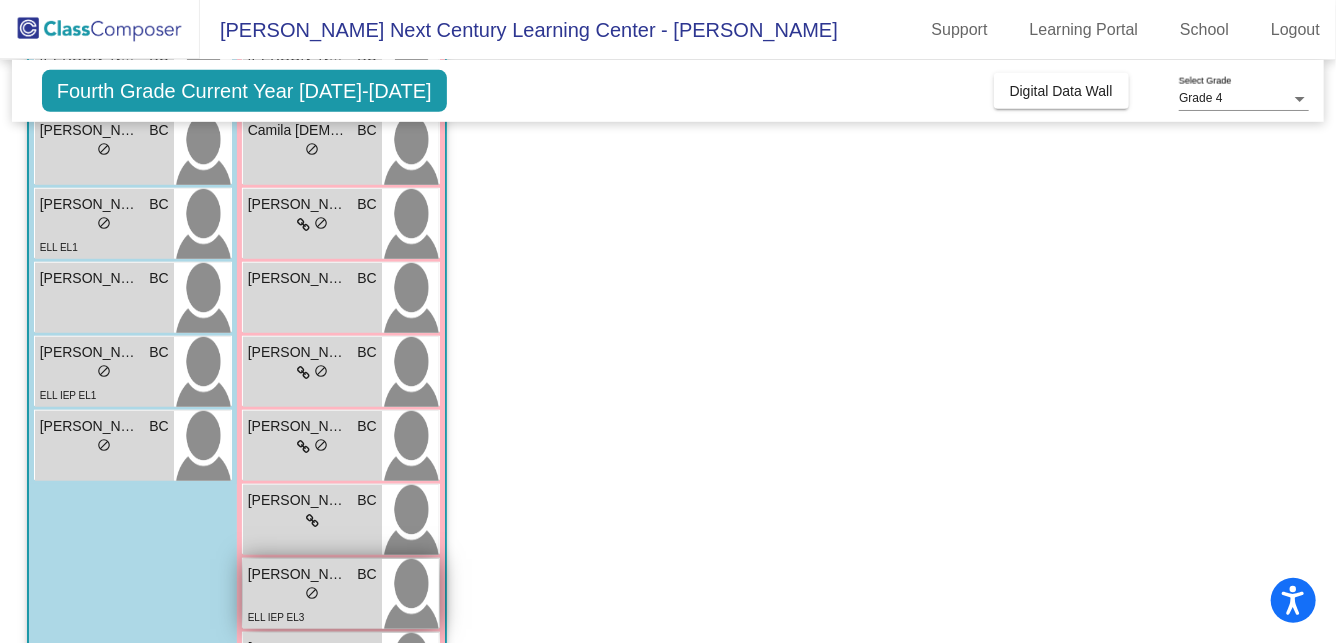 click on "ELL IEP EL3" at bounding box center [276, 617] 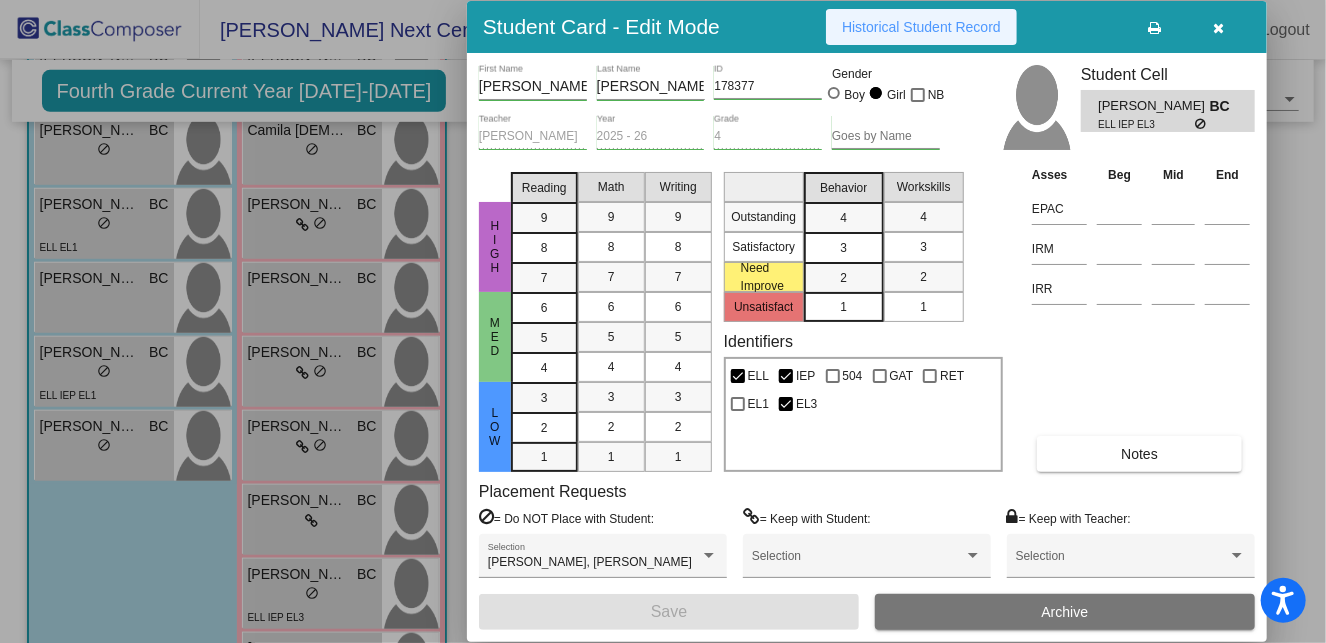 click on "Historical Student Record" at bounding box center [921, 27] 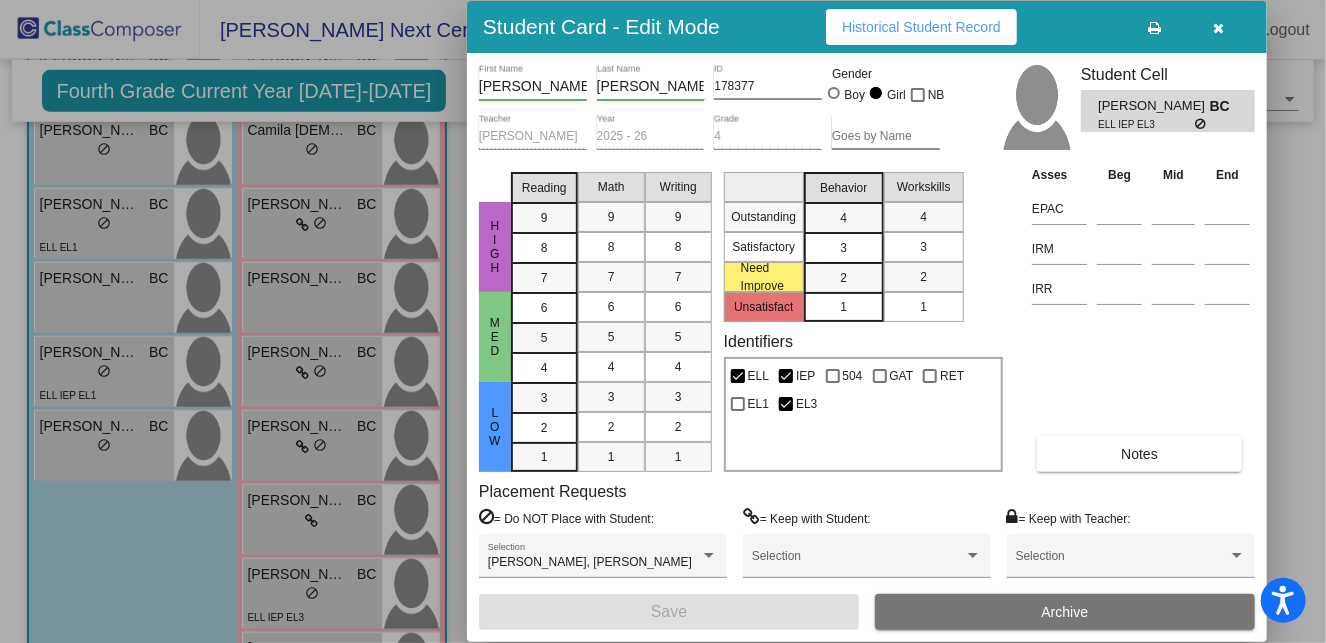 click at bounding box center [1219, 28] 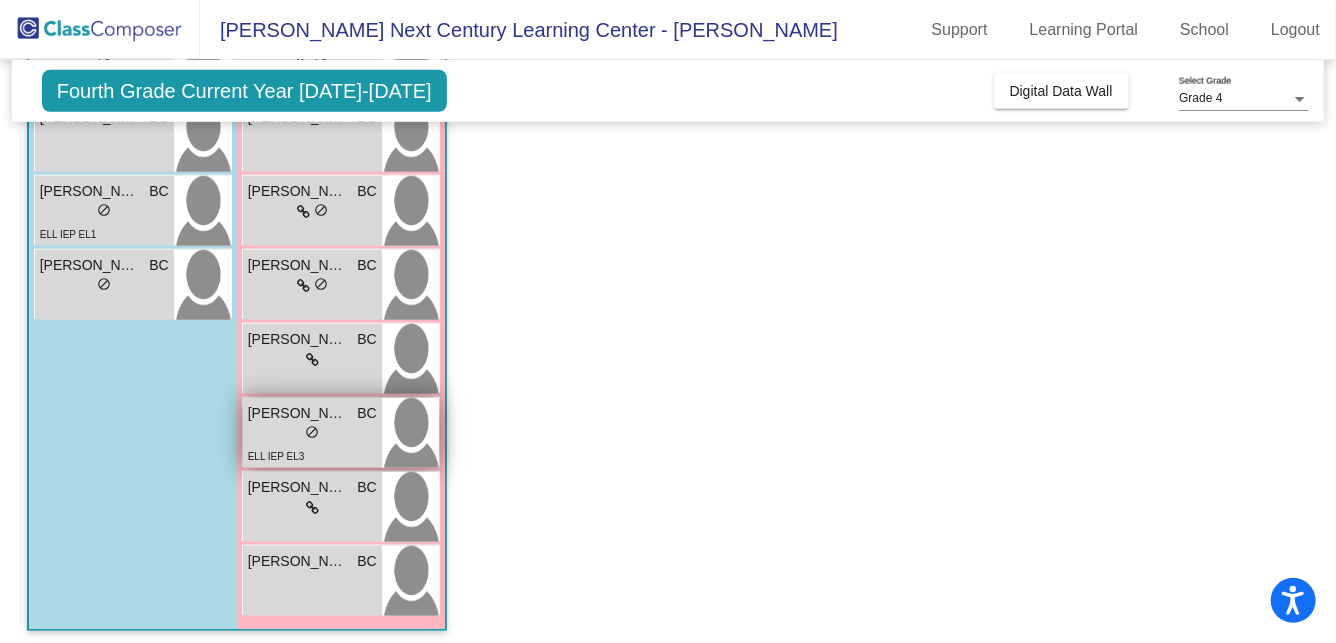 scroll, scrollTop: 742, scrollLeft: 0, axis: vertical 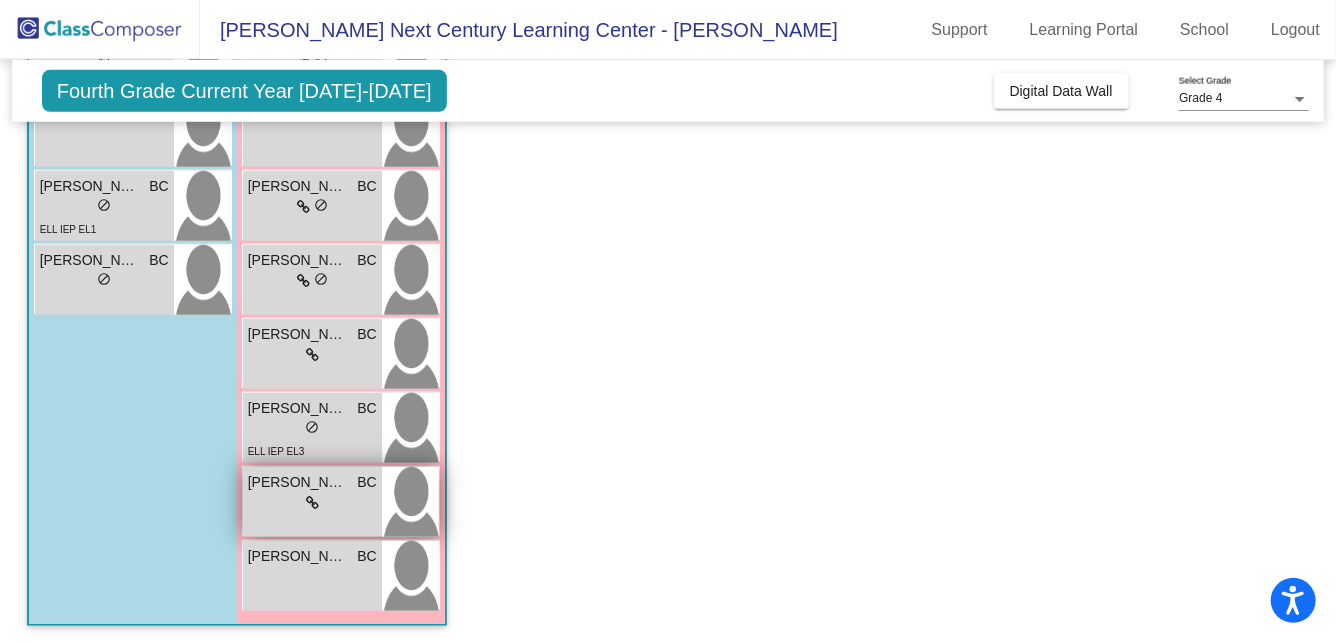 click on "[PERSON_NAME]" at bounding box center (298, 482) 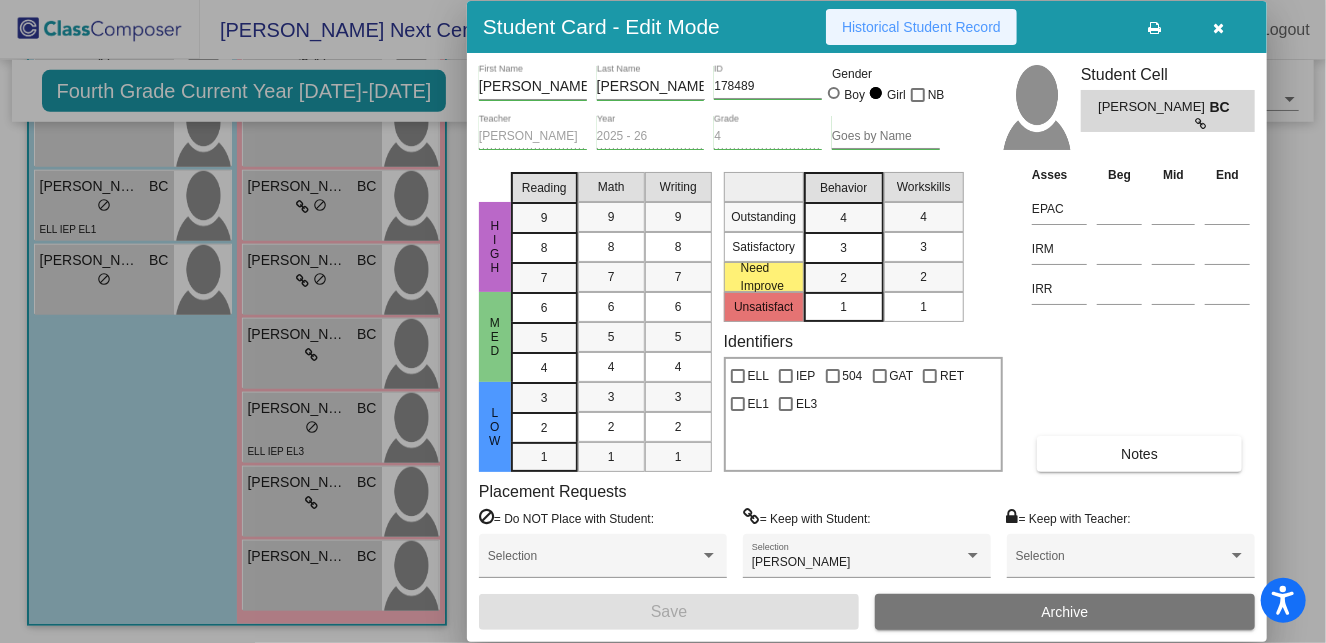 click on "Historical Student Record" at bounding box center (921, 27) 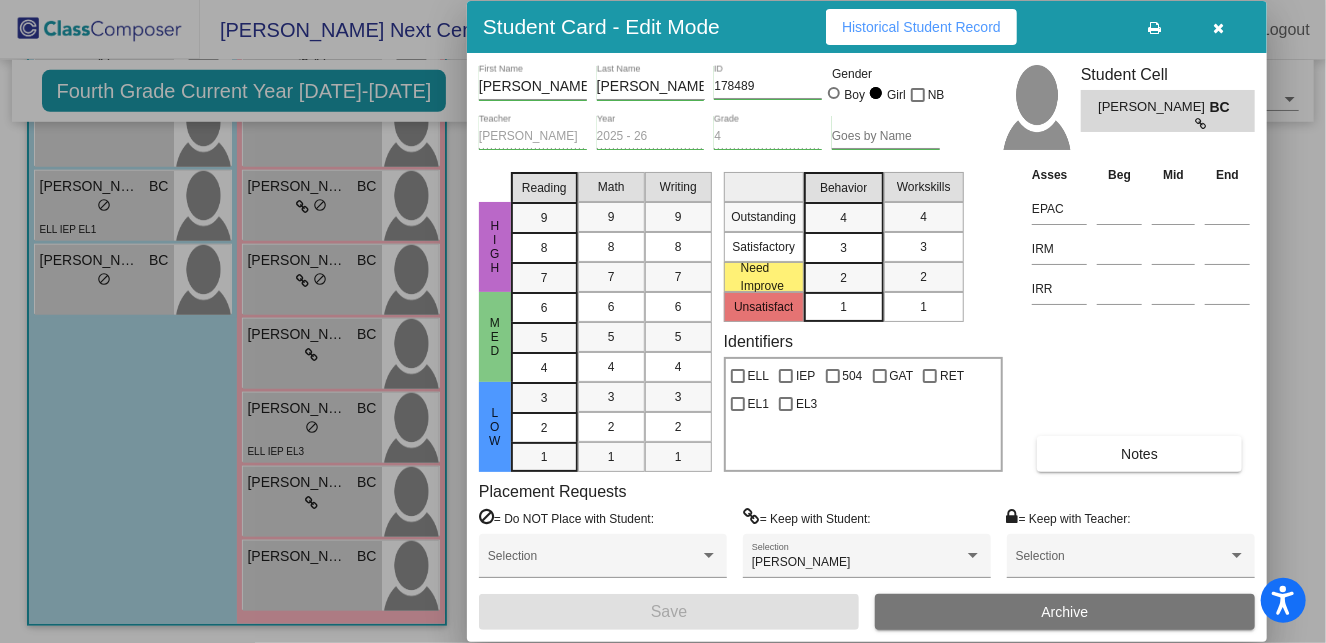 click at bounding box center [1219, 28] 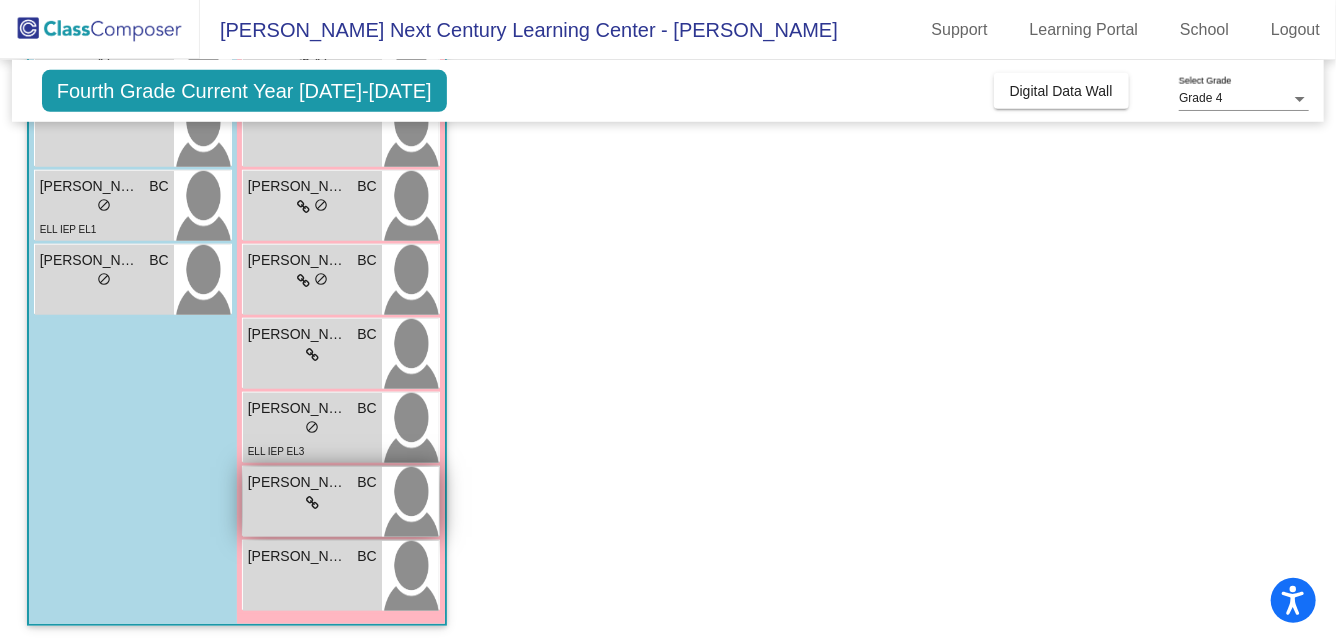 click on "lock do_not_disturb_alt" at bounding box center [312, 503] 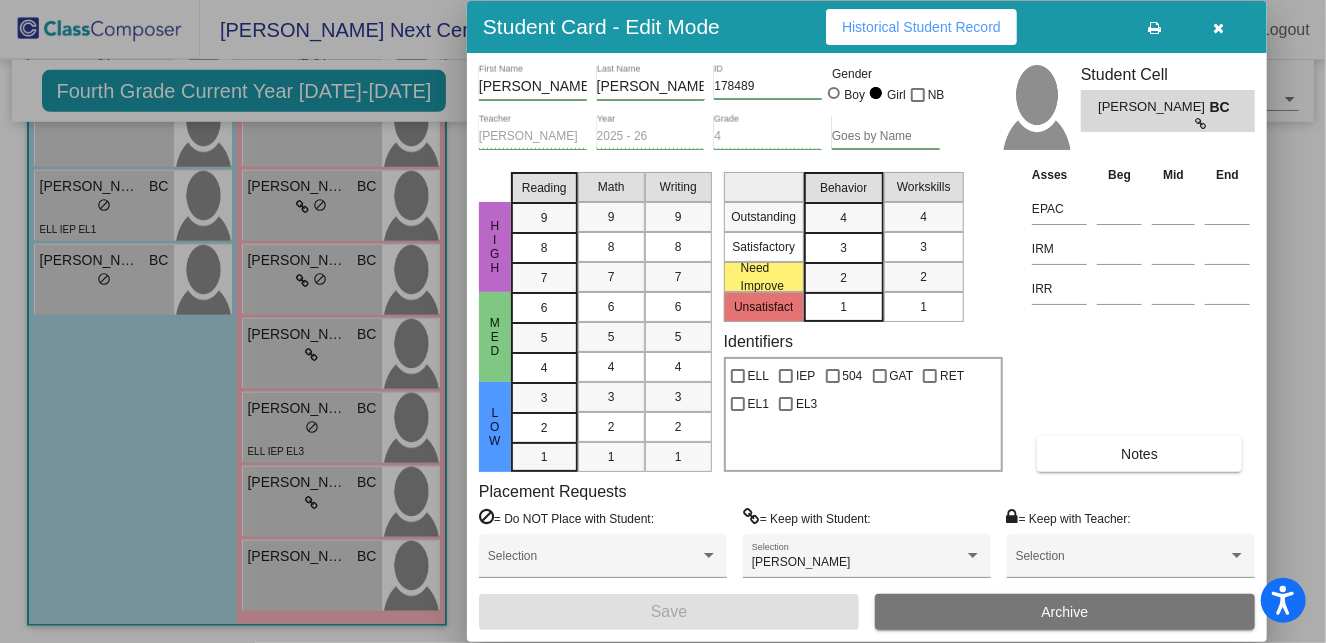 click on "Historical Student Record" at bounding box center (921, 27) 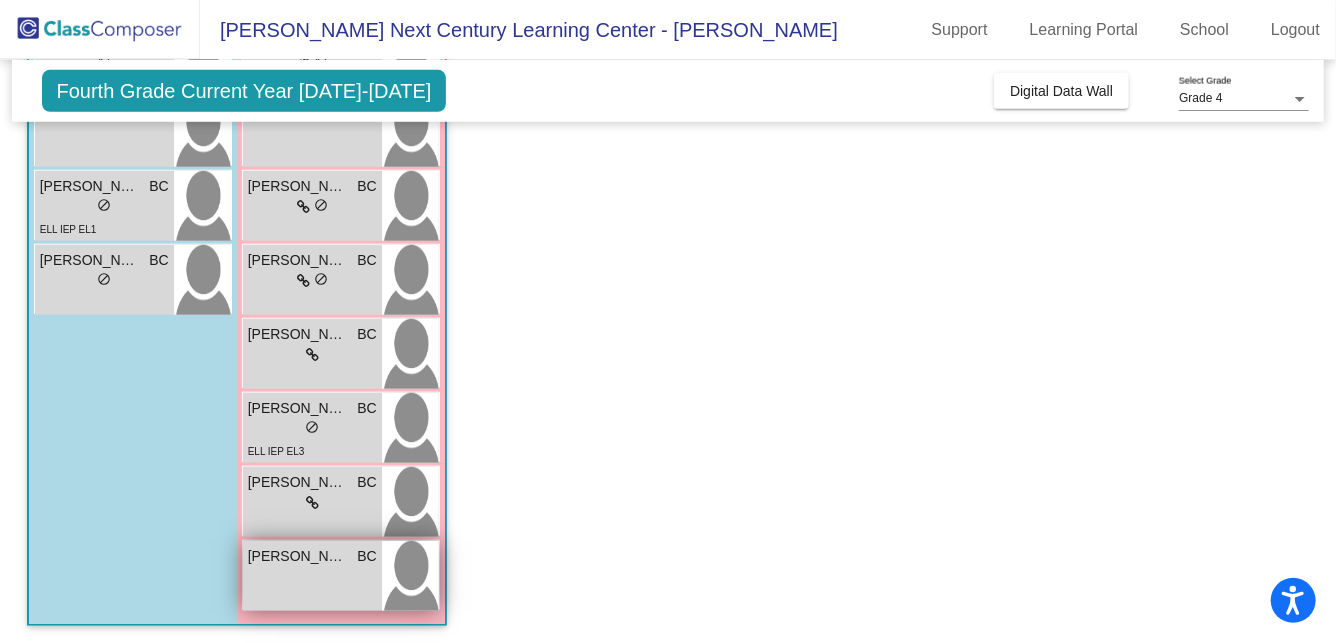 click on "[PERSON_NAME] BC lock do_not_disturb_alt" at bounding box center (312, 576) 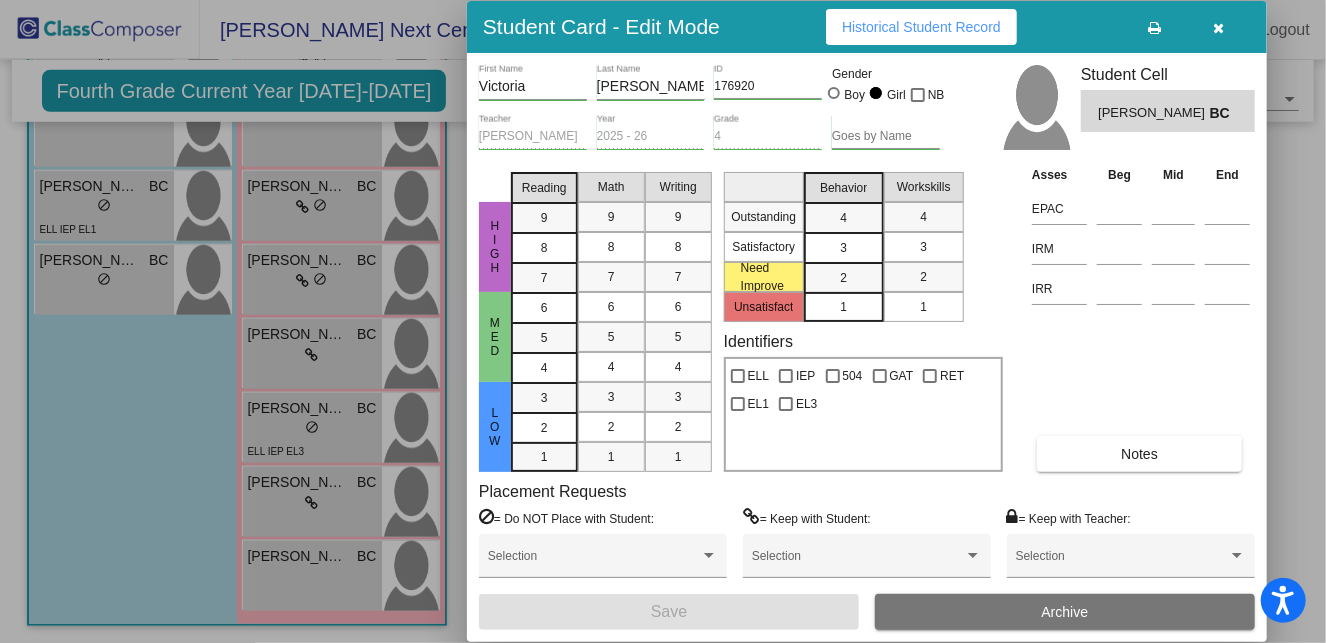 click on "Historical Student Record" at bounding box center [921, 27] 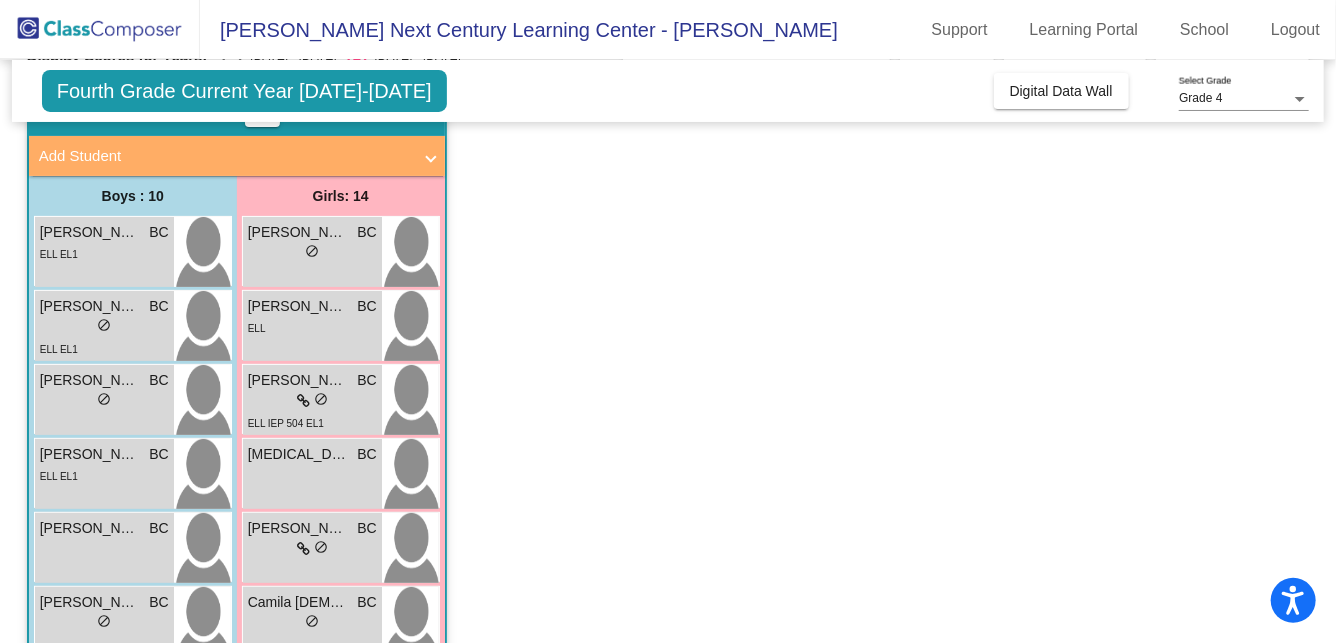 scroll, scrollTop: 103, scrollLeft: 0, axis: vertical 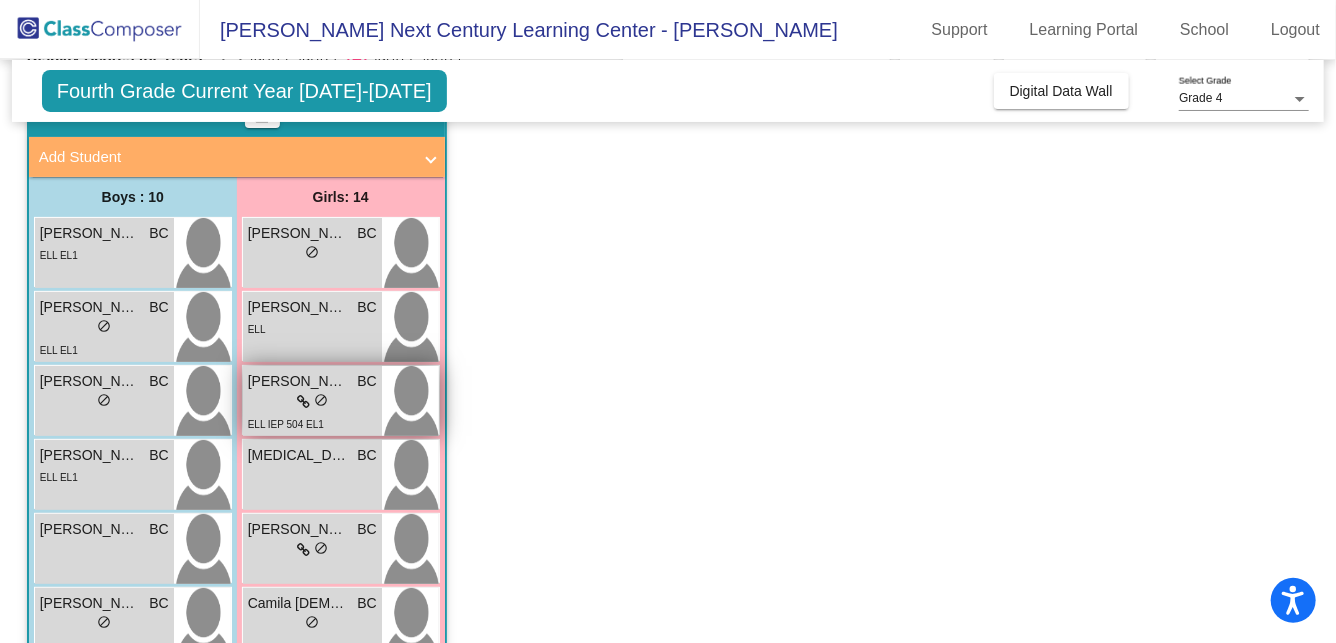 click on "ELL IEP 504 EL1" at bounding box center [286, 423] 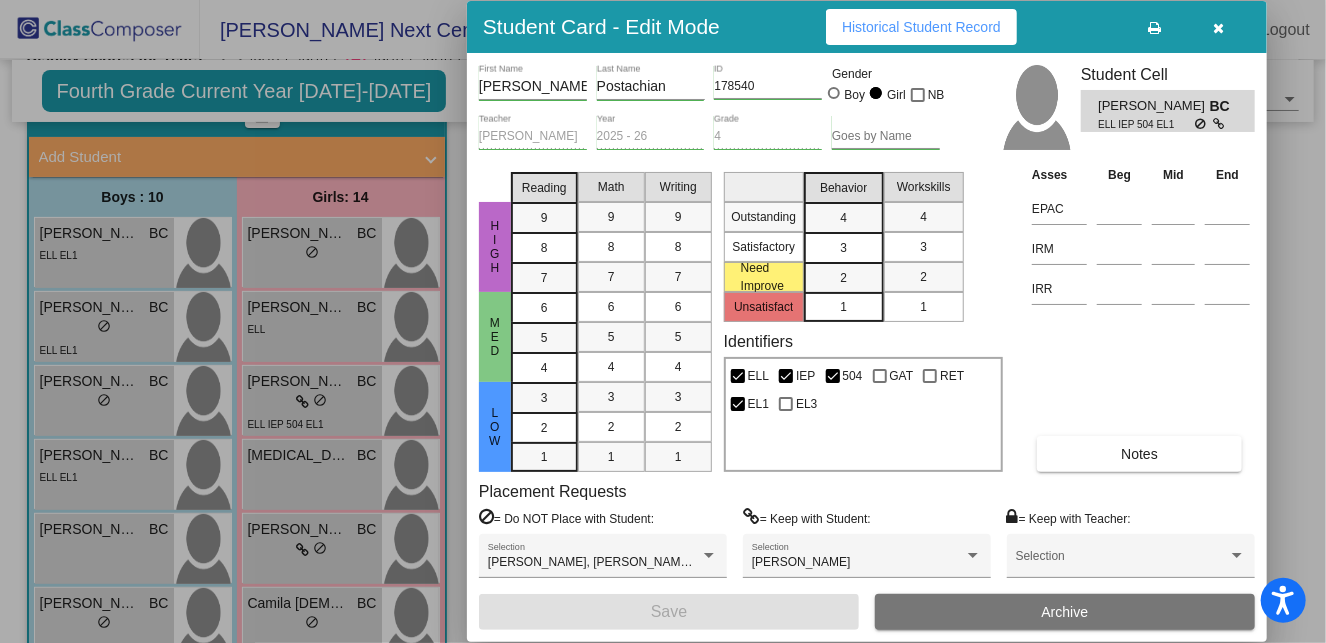 click on "Historical Student Record" at bounding box center [921, 27] 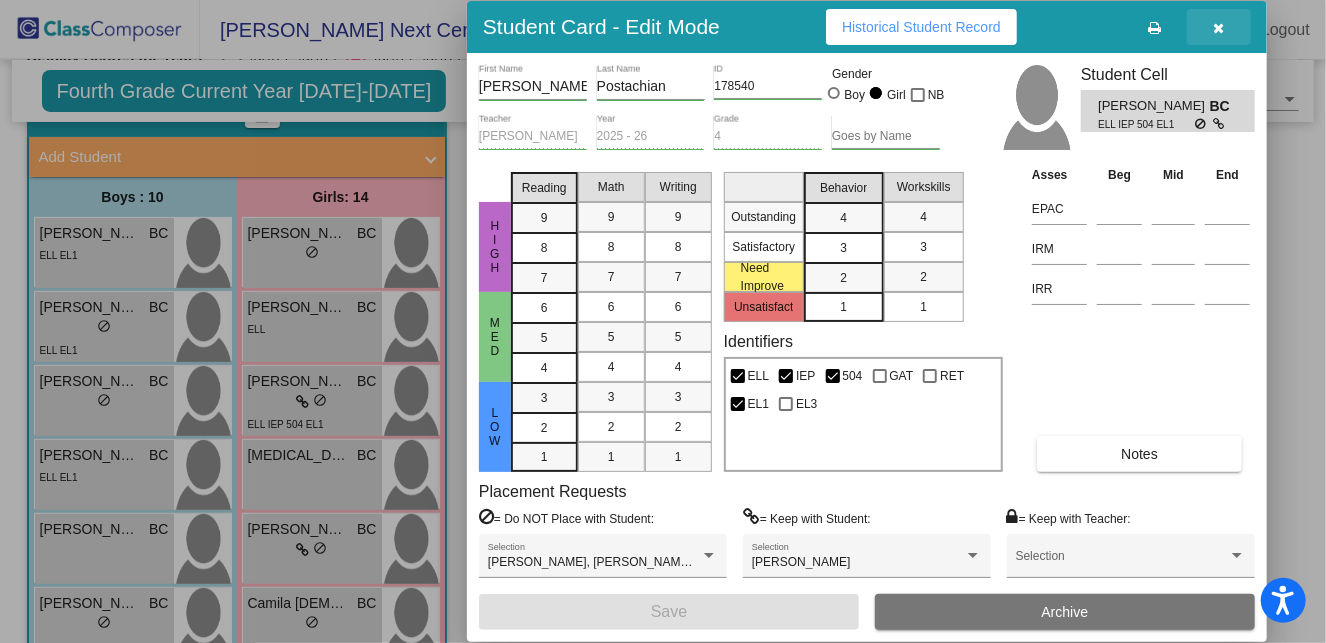 click at bounding box center (1219, 28) 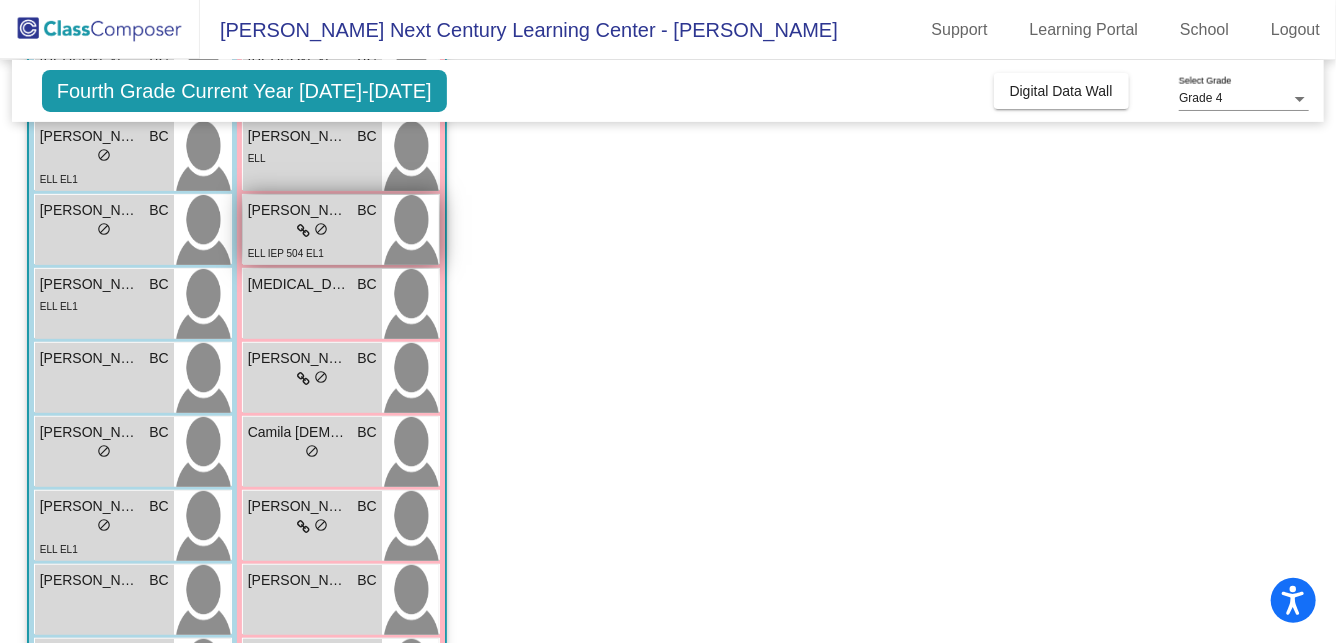 scroll, scrollTop: 0, scrollLeft: 0, axis: both 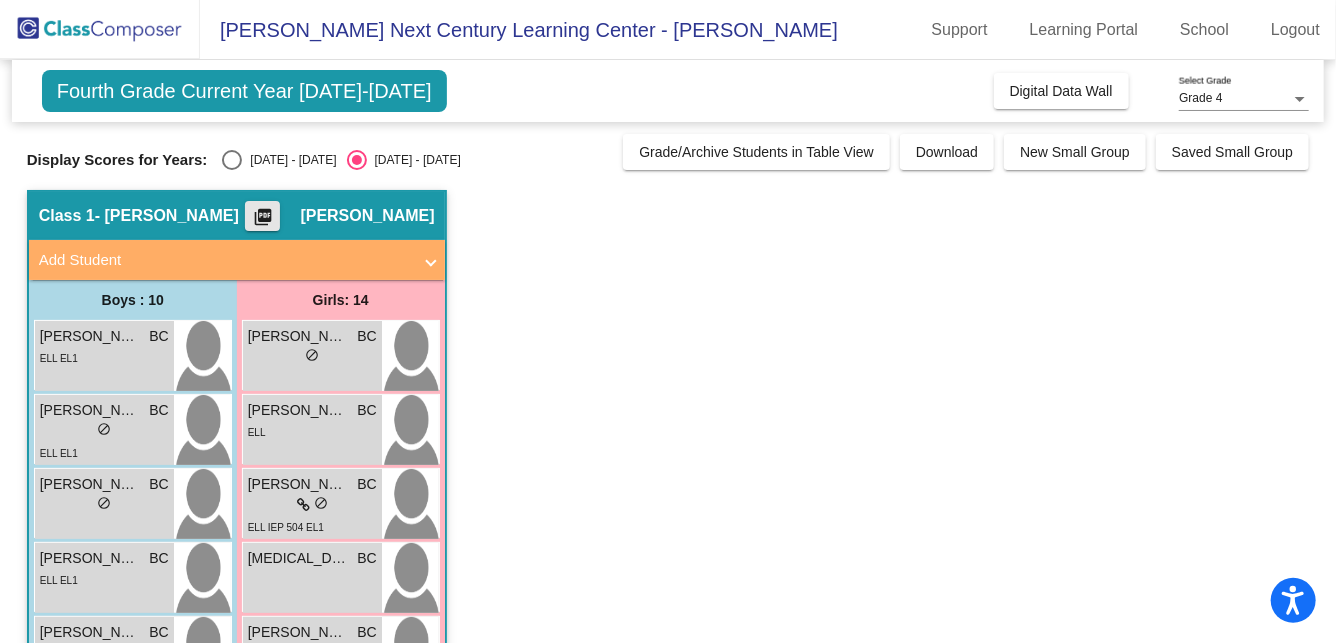 click on "picture_as_pdf" 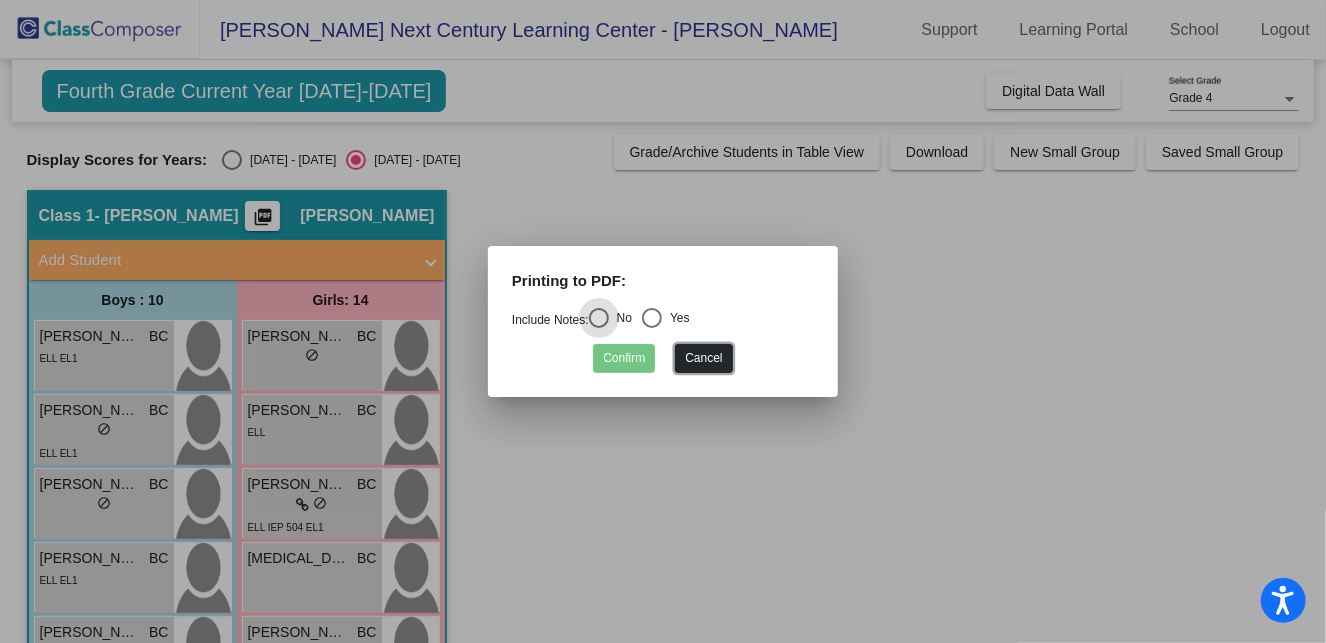 click on "Cancel" at bounding box center (703, 358) 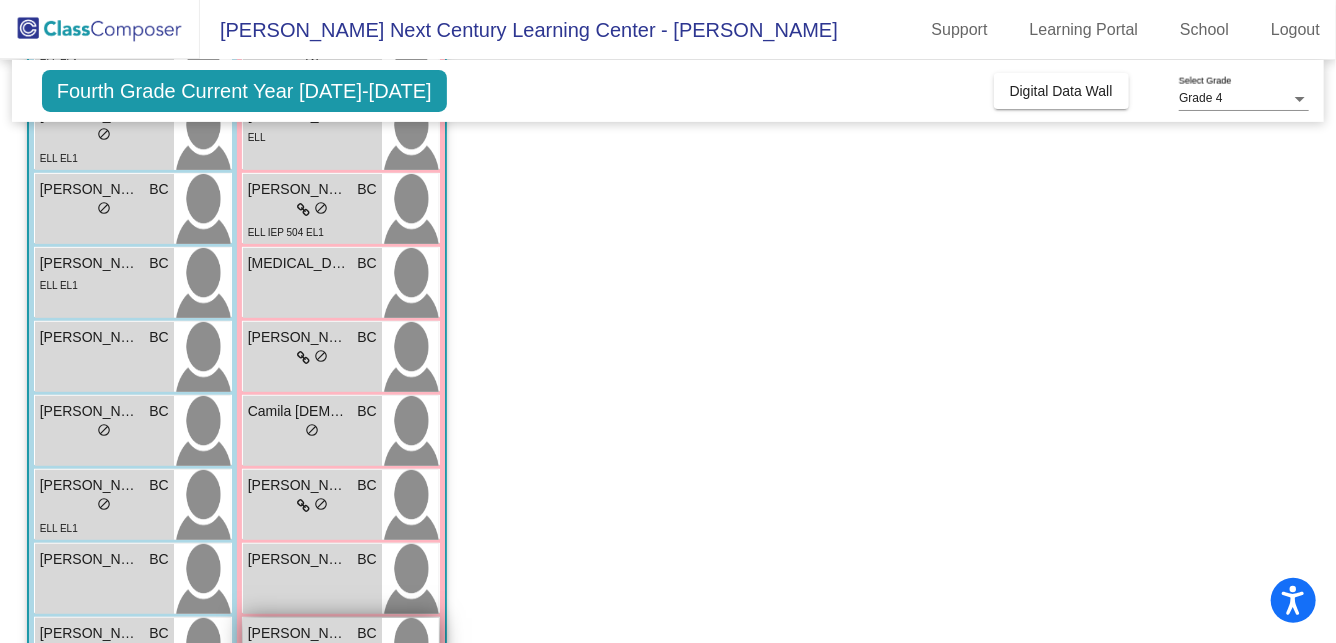 scroll, scrollTop: 0, scrollLeft: 0, axis: both 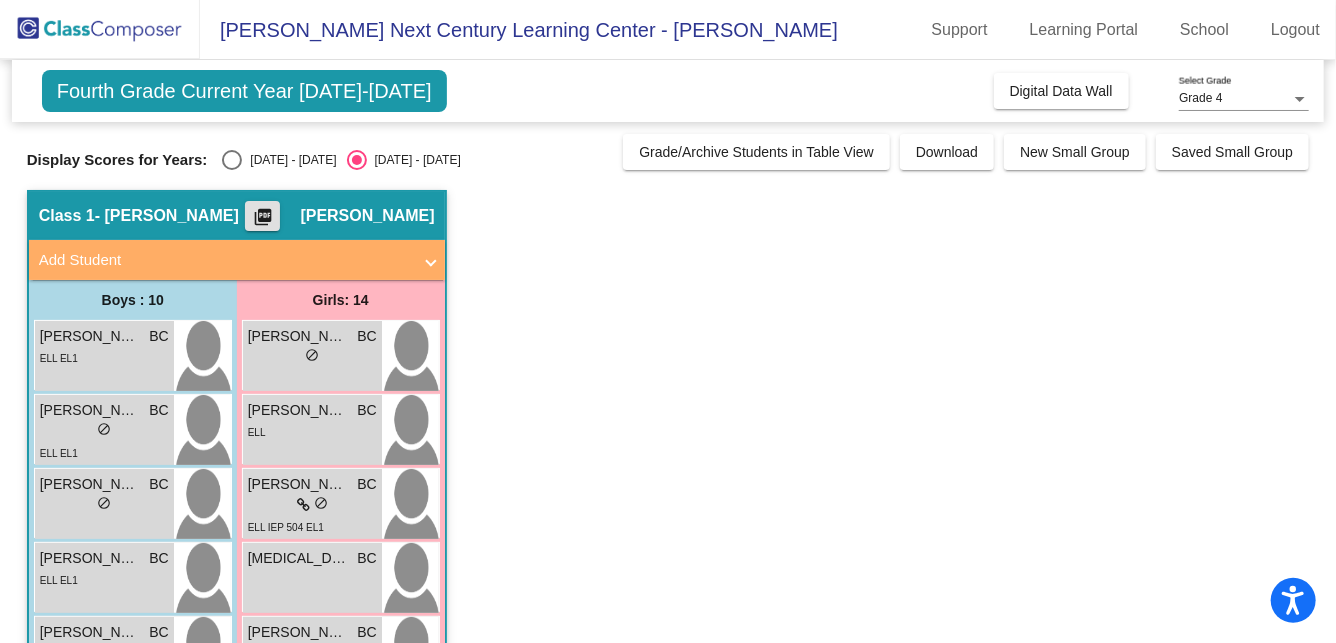 click on "picture_as_pdf" 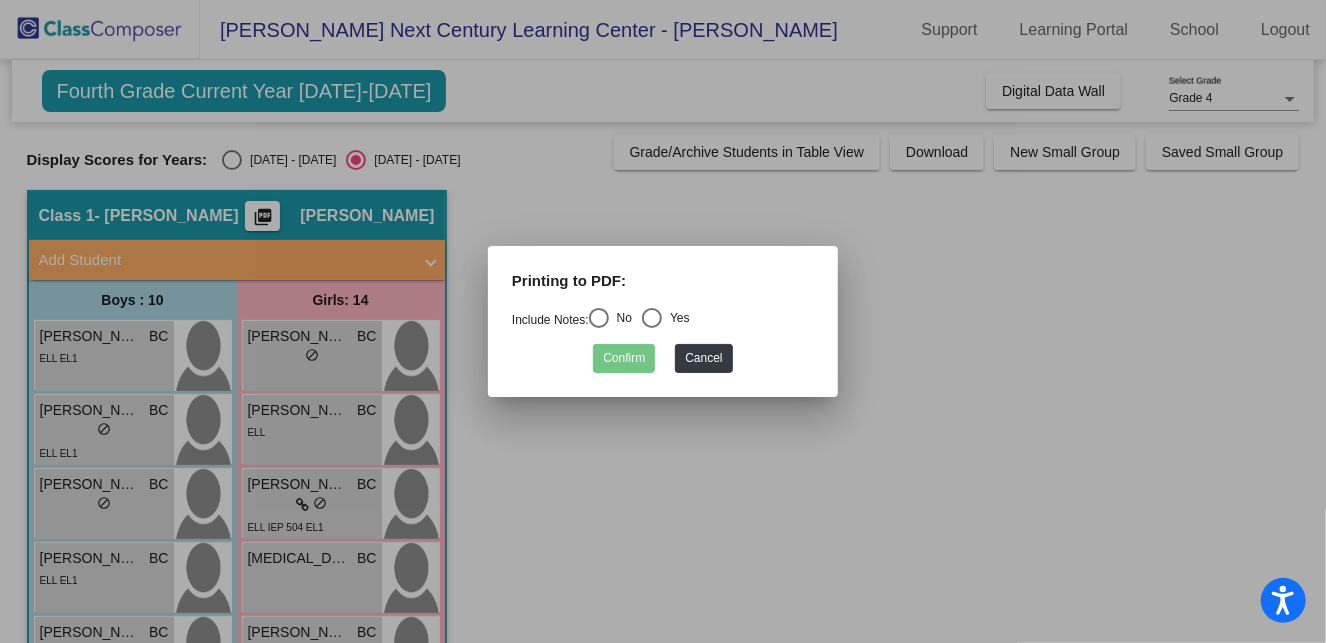 click at bounding box center [599, 318] 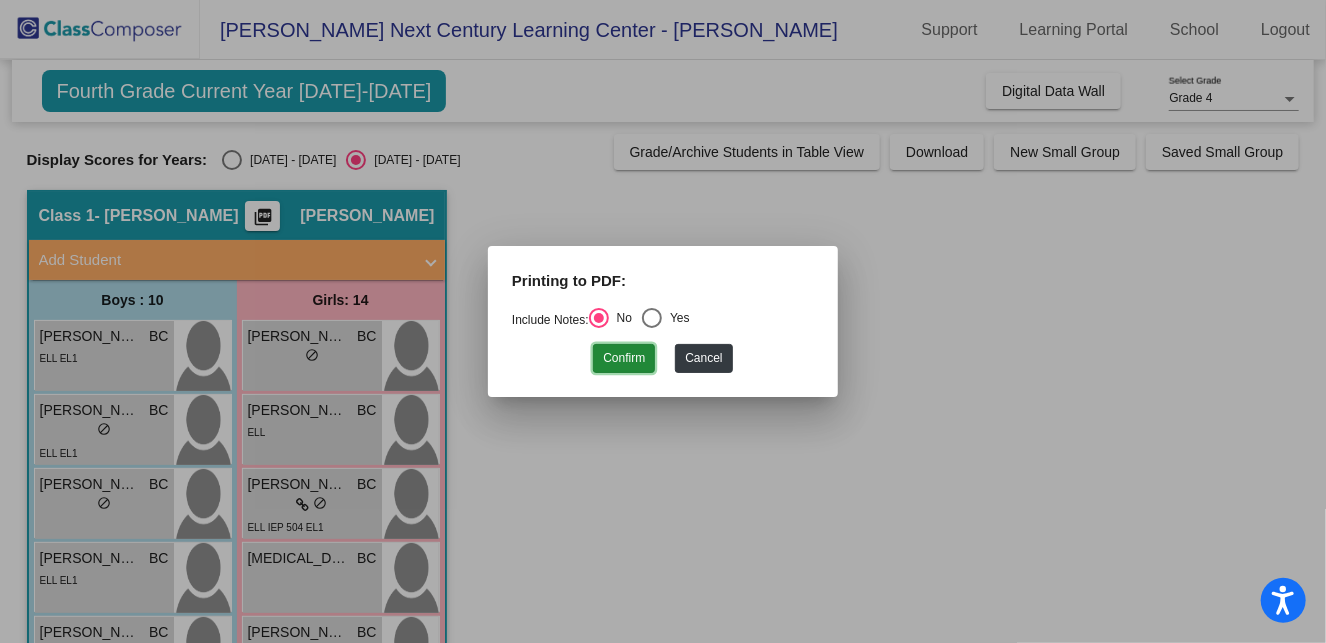 click on "Confirm" at bounding box center [624, 358] 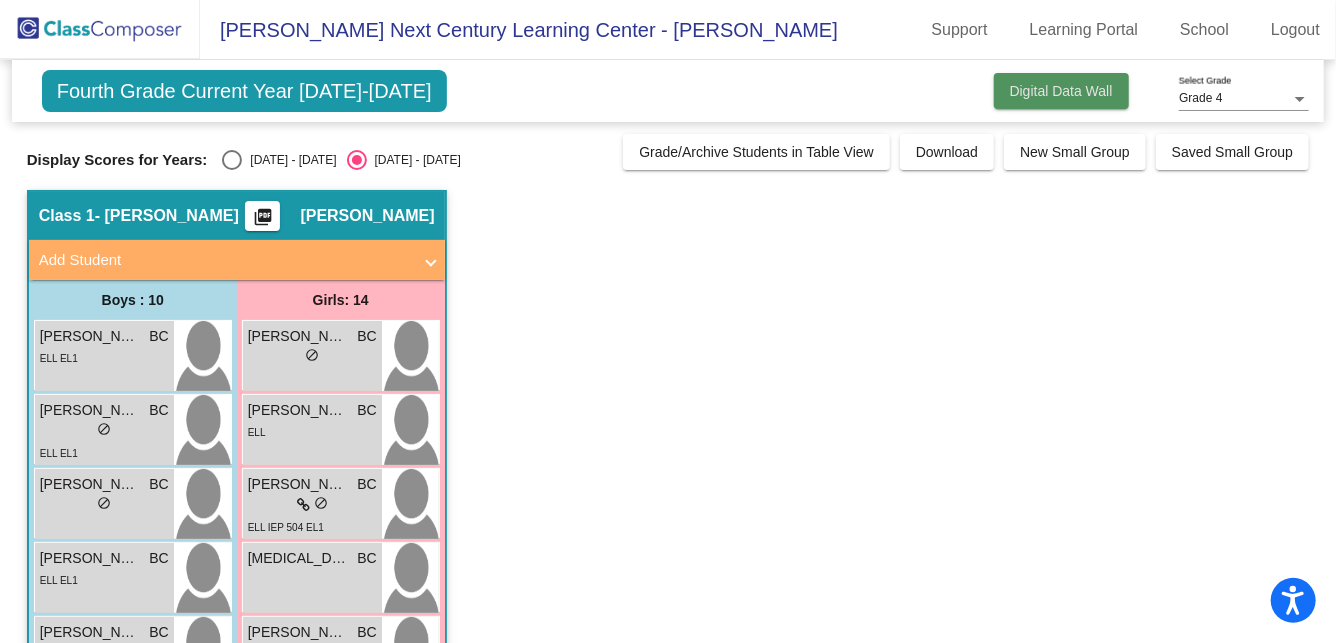 click on "Digital Data Wall" 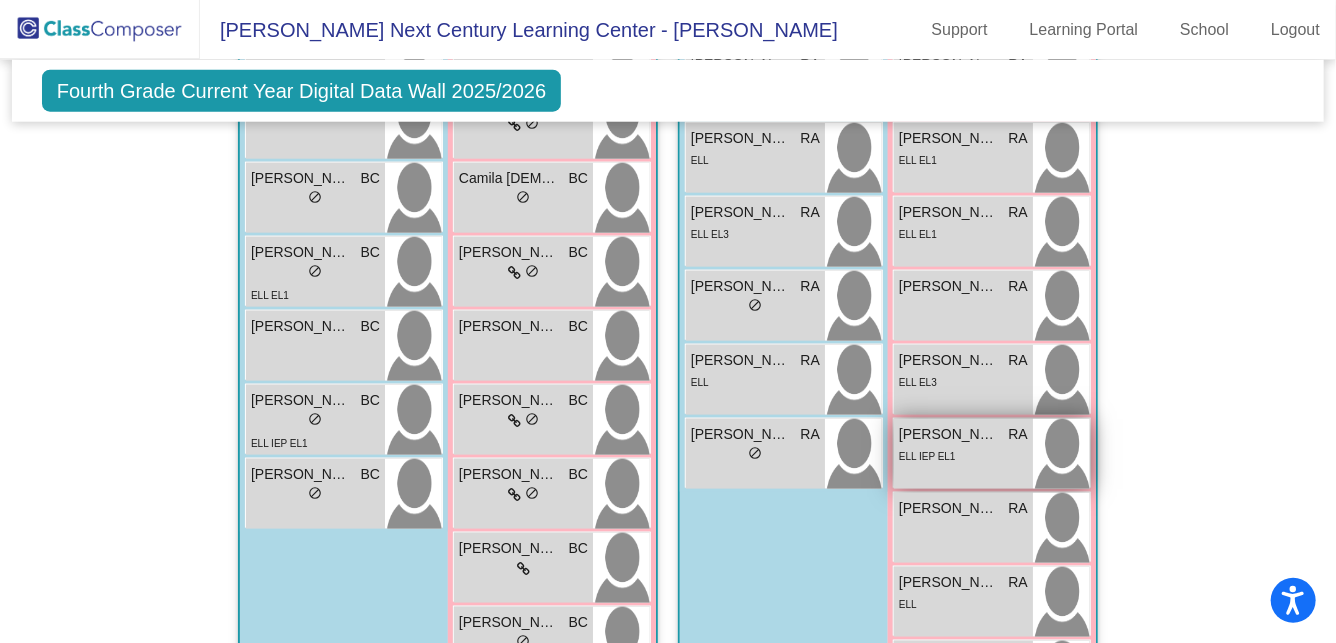 scroll, scrollTop: 994, scrollLeft: 0, axis: vertical 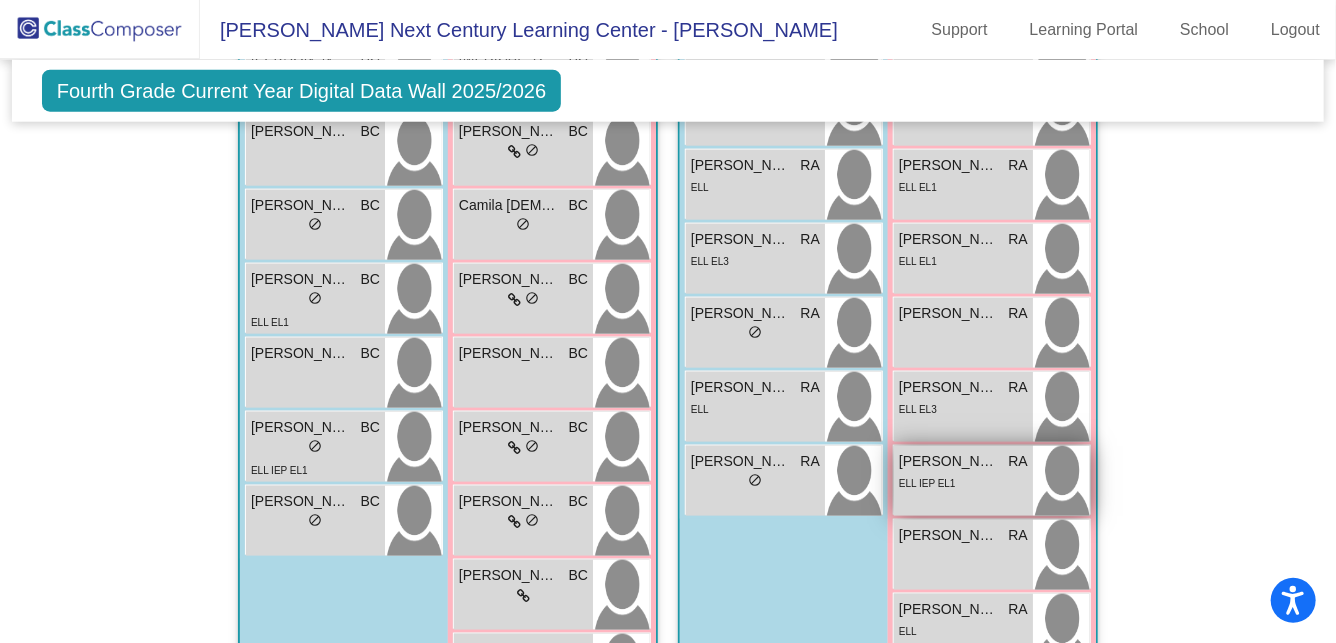 click on "ELL IEP EL1" at bounding box center (927, 482) 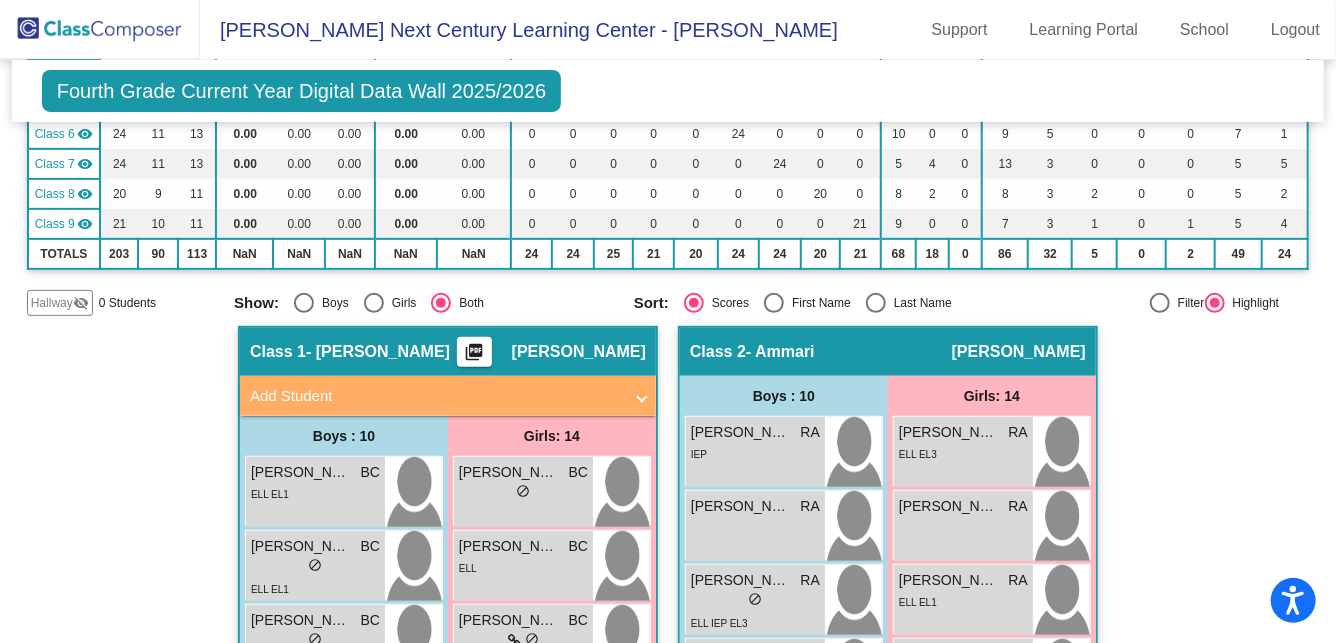 scroll, scrollTop: 0, scrollLeft: 0, axis: both 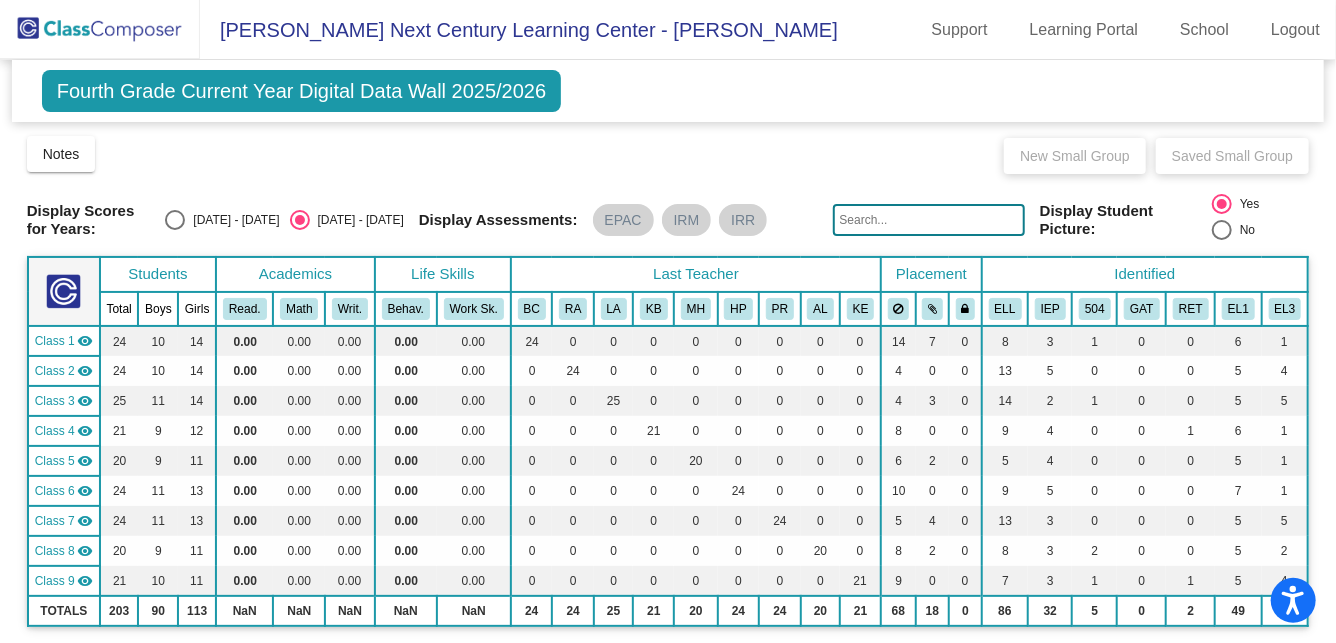 click on "Fourth Grade Current Year Digital Data Wall 2025/2026" 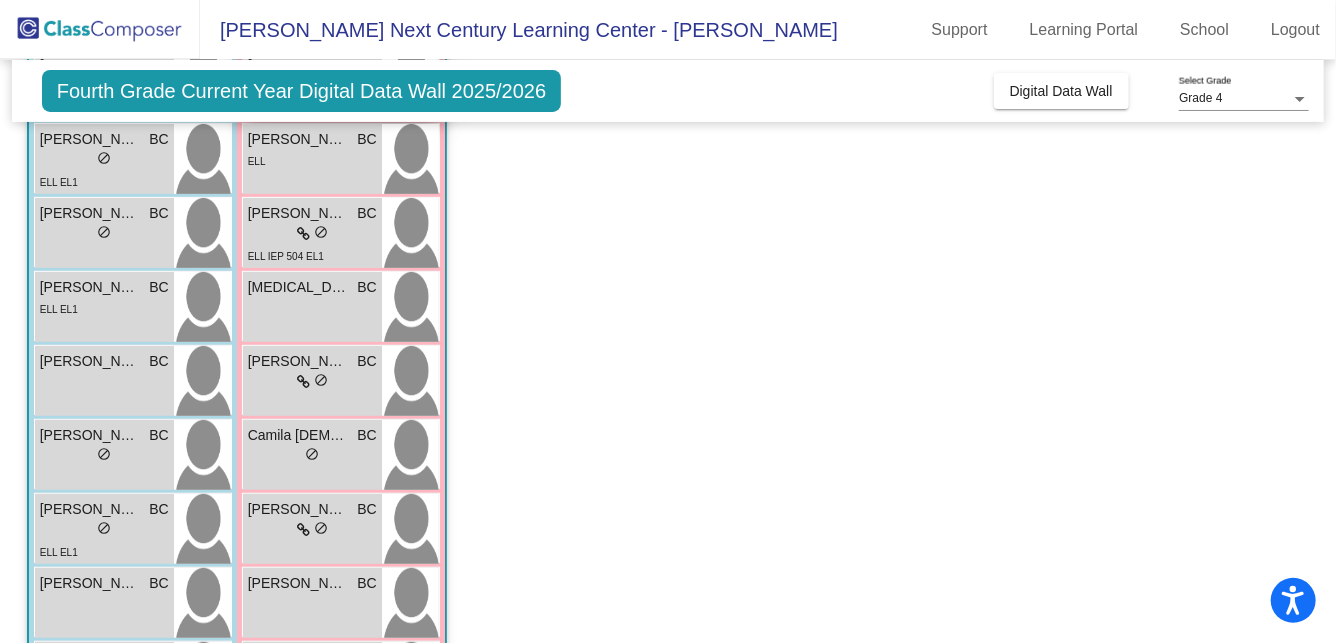 scroll, scrollTop: 0, scrollLeft: 0, axis: both 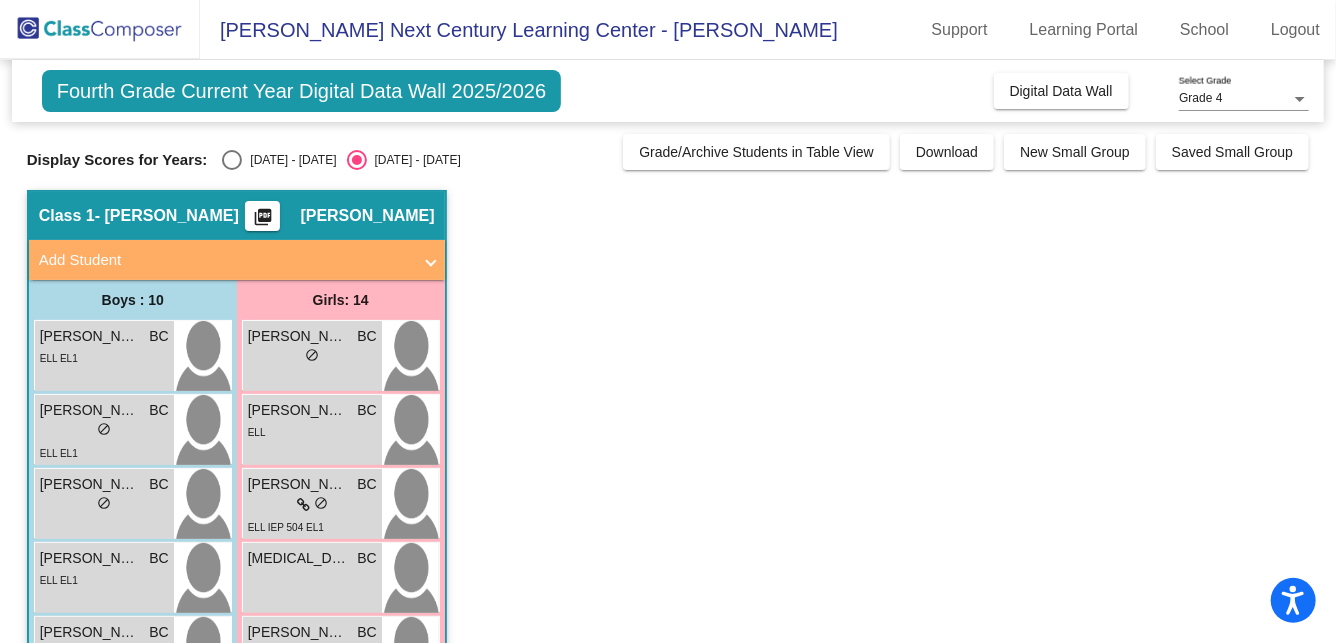 click on "Class 1   - [PERSON_NAME]   picture_as_pdf [PERSON_NAME]  Add Student  First Name Last Name Student Id  (Recommended)   Boy   Girl   [DEMOGRAPHIC_DATA] Add Close  Boys : 10  [PERSON_NAME] BC lock do_not_disturb_alt ELL EL1 [PERSON_NAME] BC lock do_not_disturb_alt ELL EL1 [PERSON_NAME] BC lock do_not_disturb_alt [PERSON_NAME] Pastor BC lock do_not_disturb_alt ELL EL1 [PERSON_NAME] BC lock do_not_disturb_alt [PERSON_NAME] BC lock do_not_disturb_alt [PERSON_NAME] BC lock do_not_disturb_alt ELL EL1 [PERSON_NAME] BC lock do_not_disturb_alt [PERSON_NAME] BC lock do_not_disturb_alt ELL IEP EL1 [PERSON_NAME] BC lock do_not_disturb_alt Girls: 14 [PERSON_NAME] BC lock do_not_disturb_alt [PERSON_NAME] BC lock do_not_disturb_alt ELL [PERSON_NAME] BC lock do_not_disturb_alt ELL IEP 504 EL1 [MEDICAL_DATA][PERSON_NAME] [PERSON_NAME] lock do_not_disturb_alt [PERSON_NAME] BC lock do_not_disturb_alt Camila Islam [PERSON_NAME] lock do_not_disturb_alt [PERSON_NAME] BC lock do_not_disturb_alt [PERSON_NAME] BC lock do_not_disturb_alt [PERSON_NAME] BC BC" 